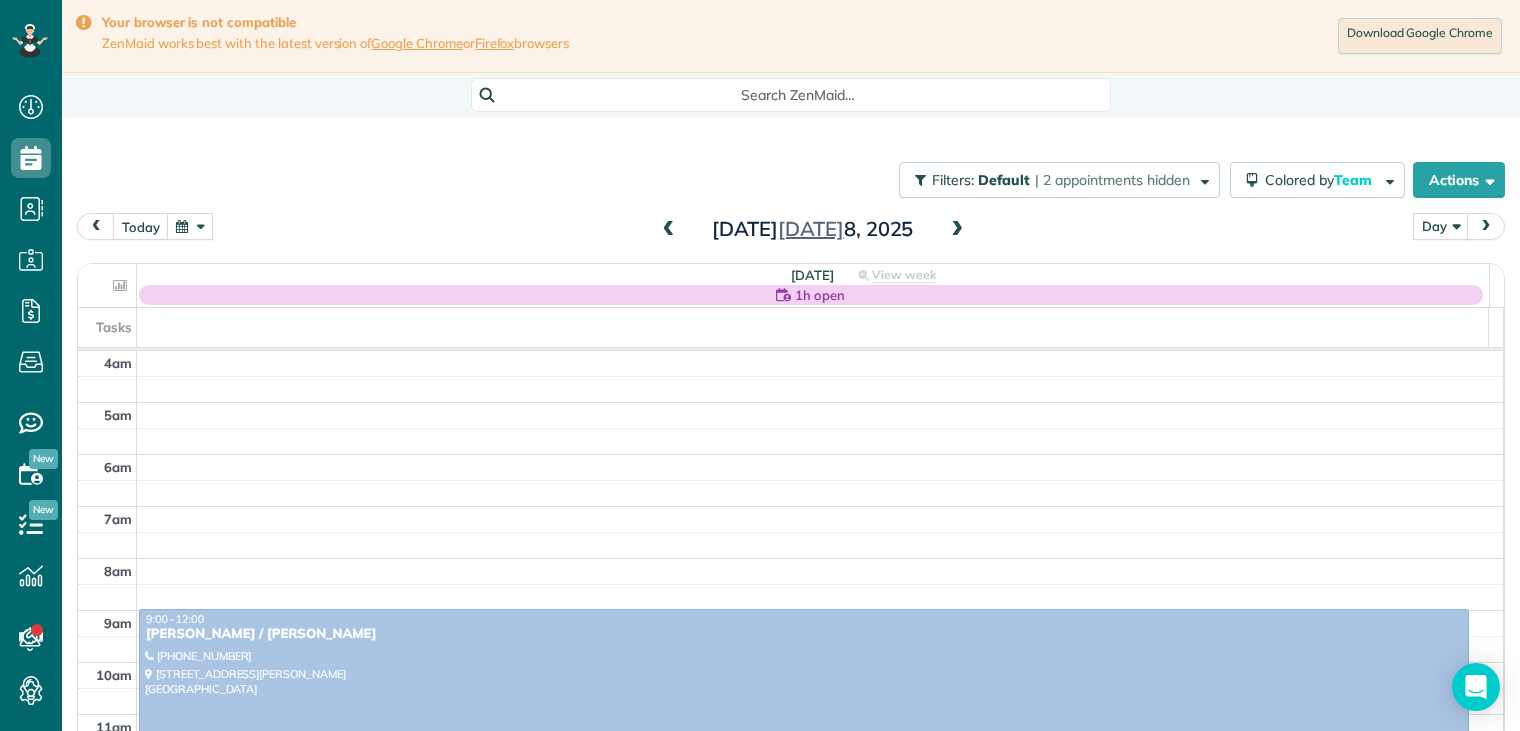 scroll, scrollTop: 0, scrollLeft: 0, axis: both 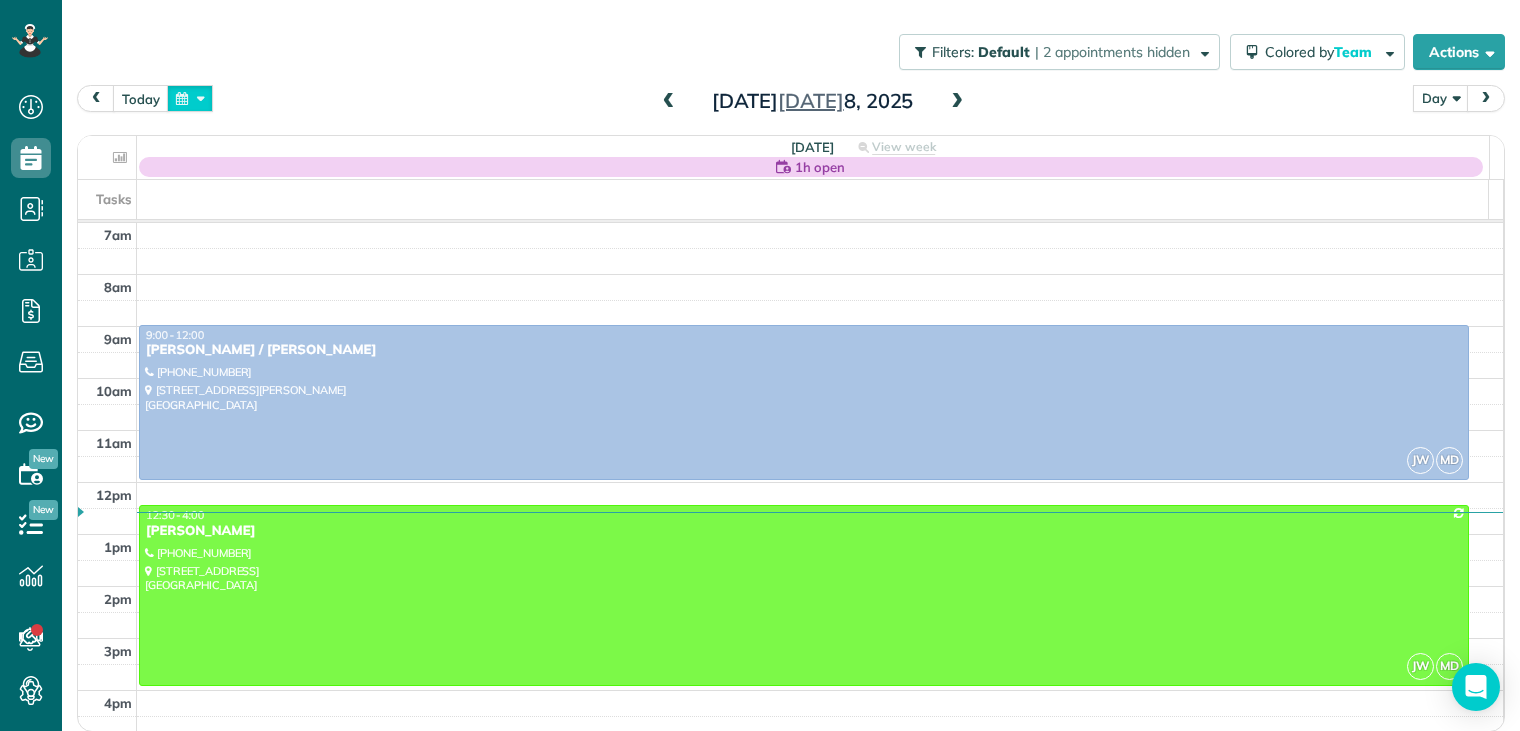 click at bounding box center [190, 98] 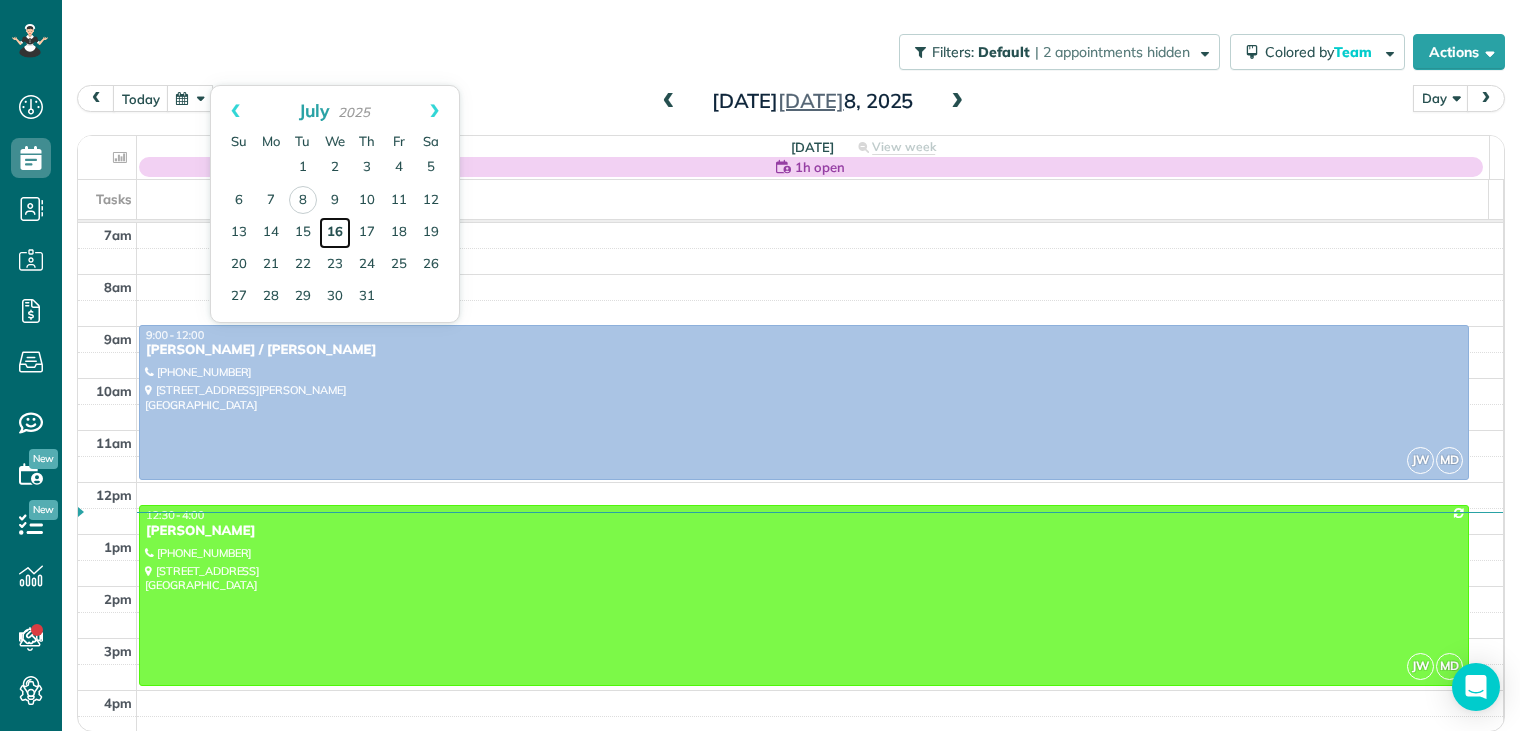 click on "16" at bounding box center [335, 233] 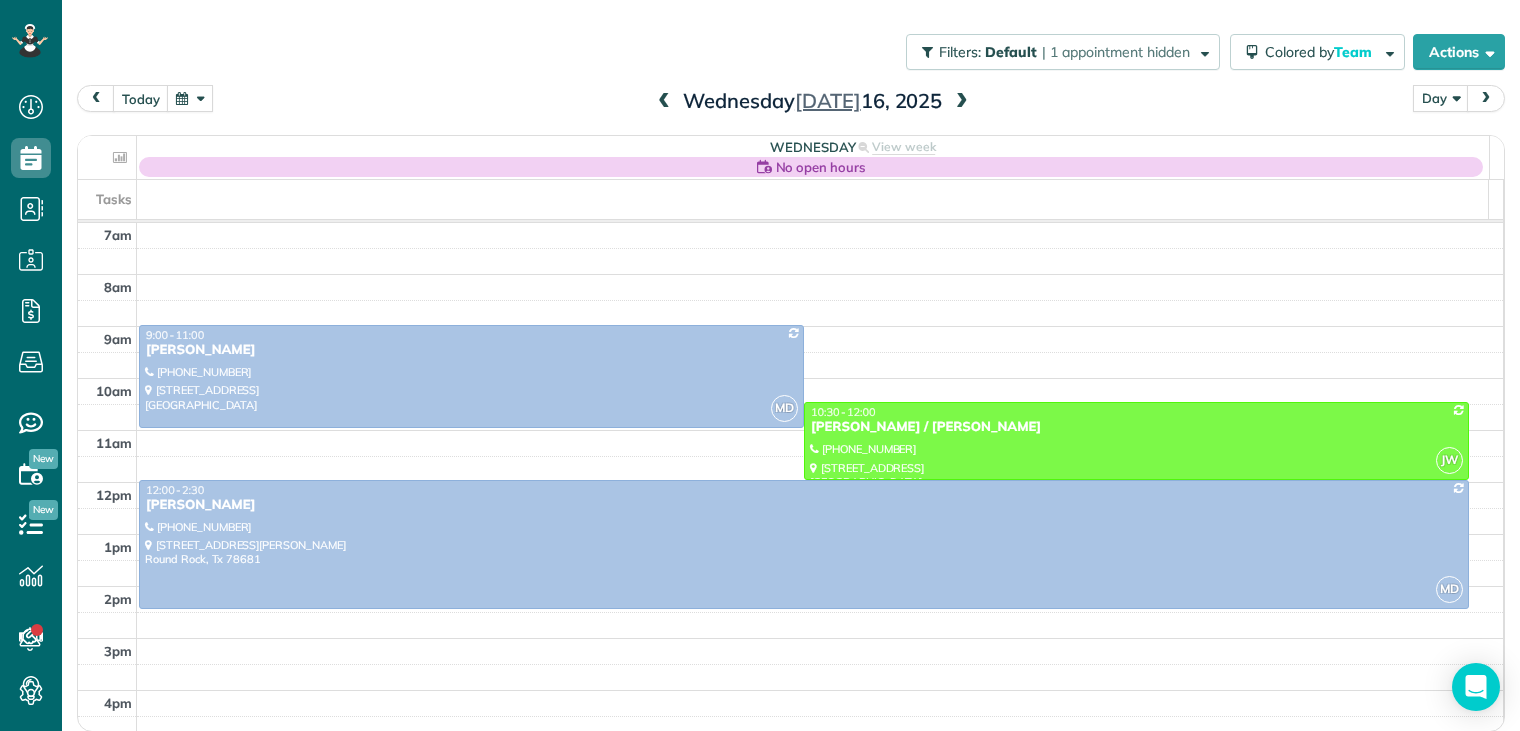 click at bounding box center (664, 102) 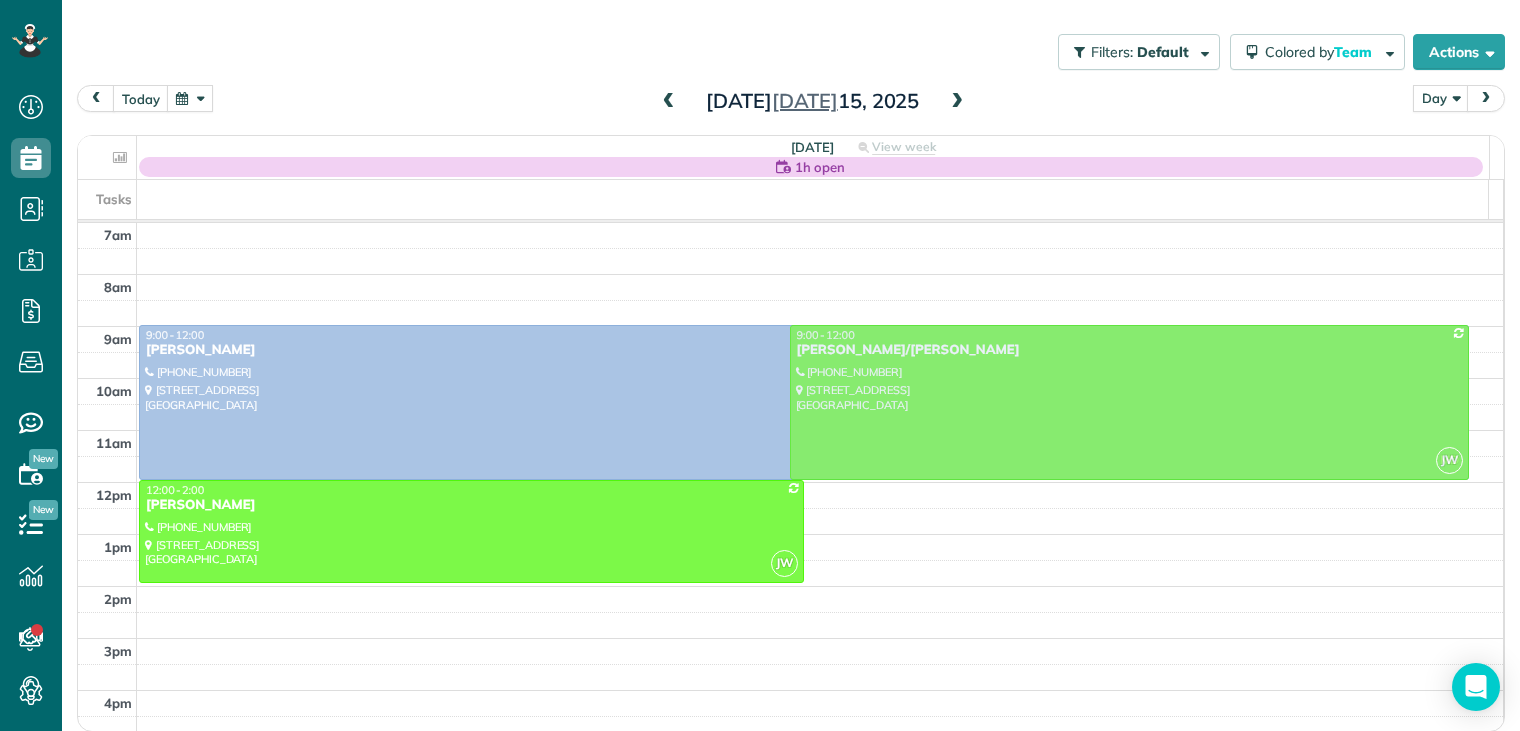 drag, startPoint x: 836, startPoint y: 521, endPoint x: 858, endPoint y: 339, distance: 183.32484 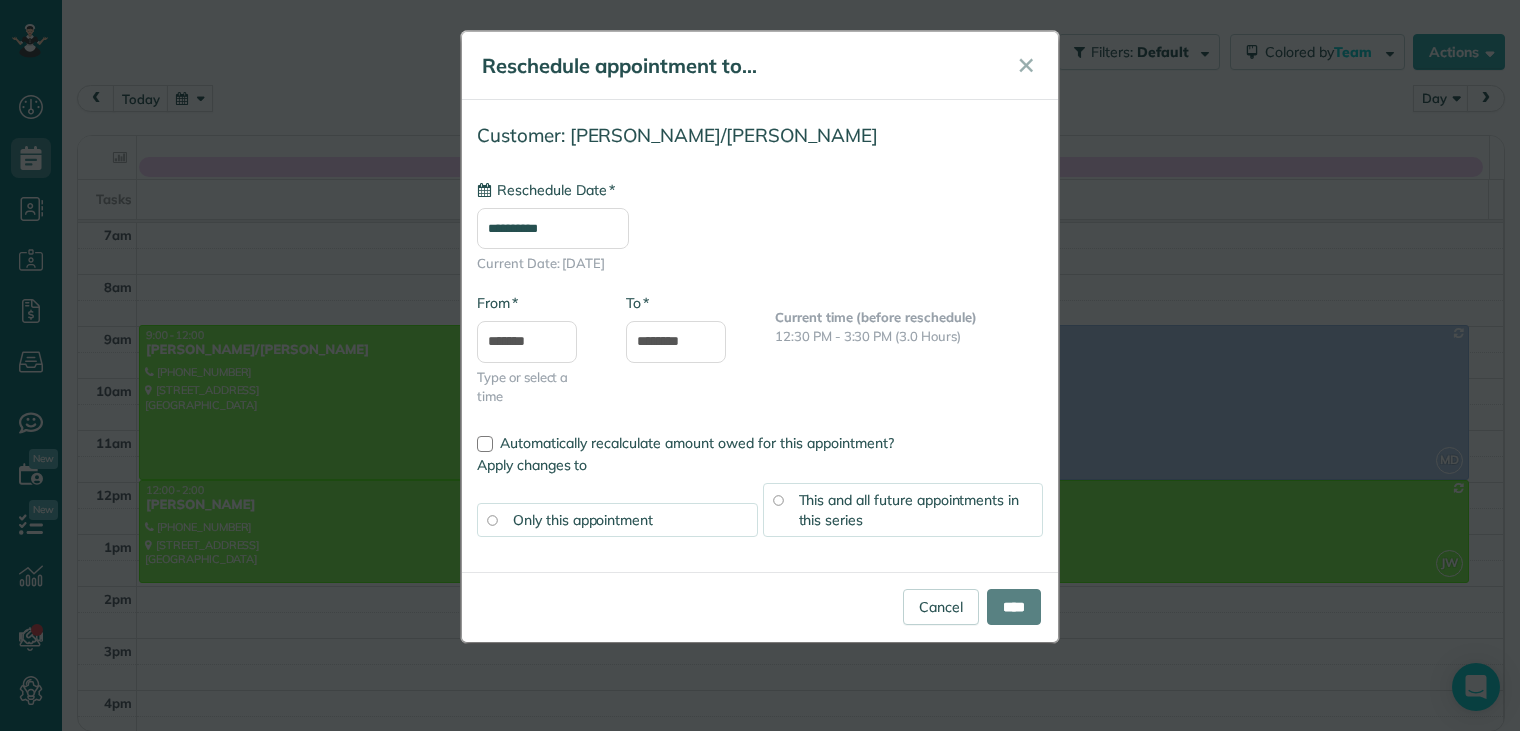 type on "**********" 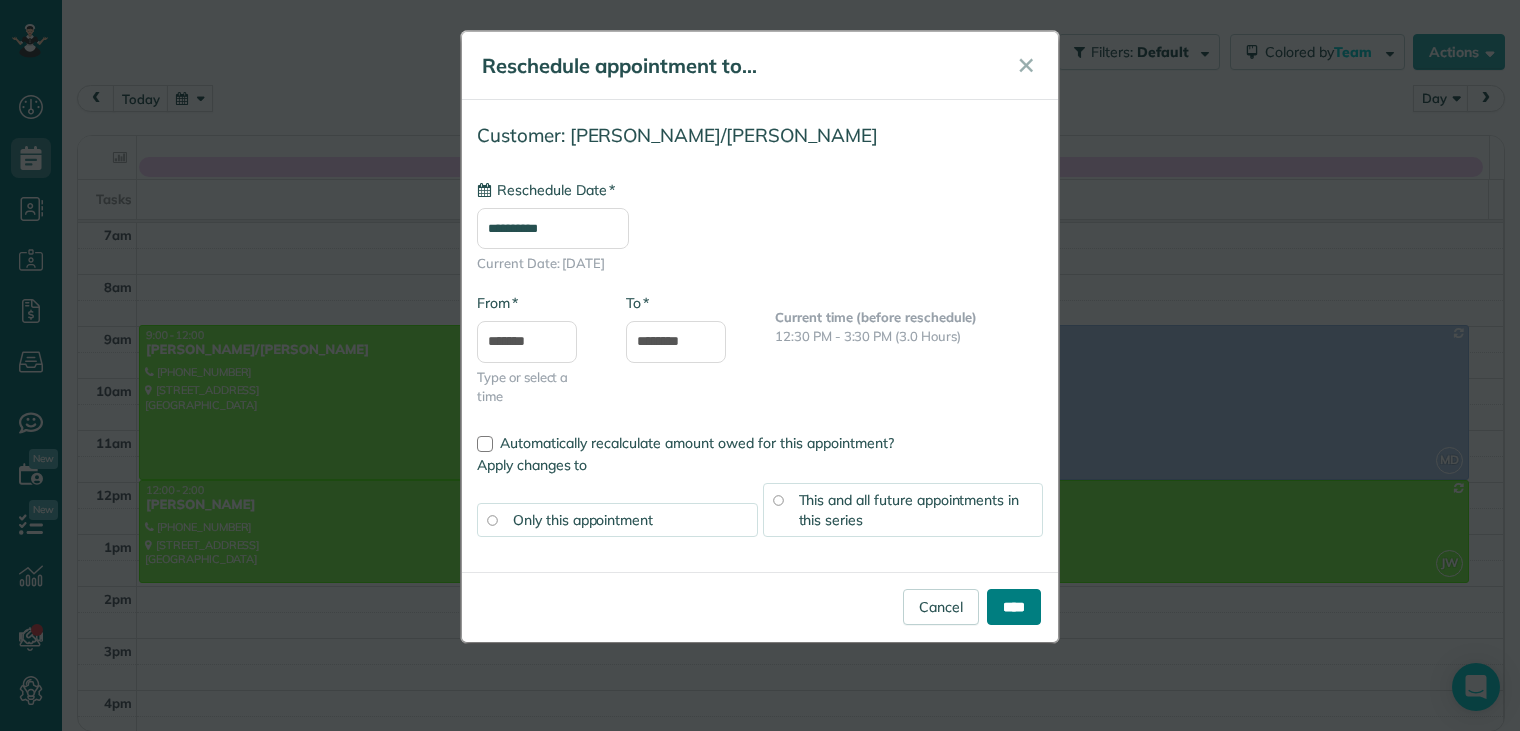 click on "****" at bounding box center [1014, 607] 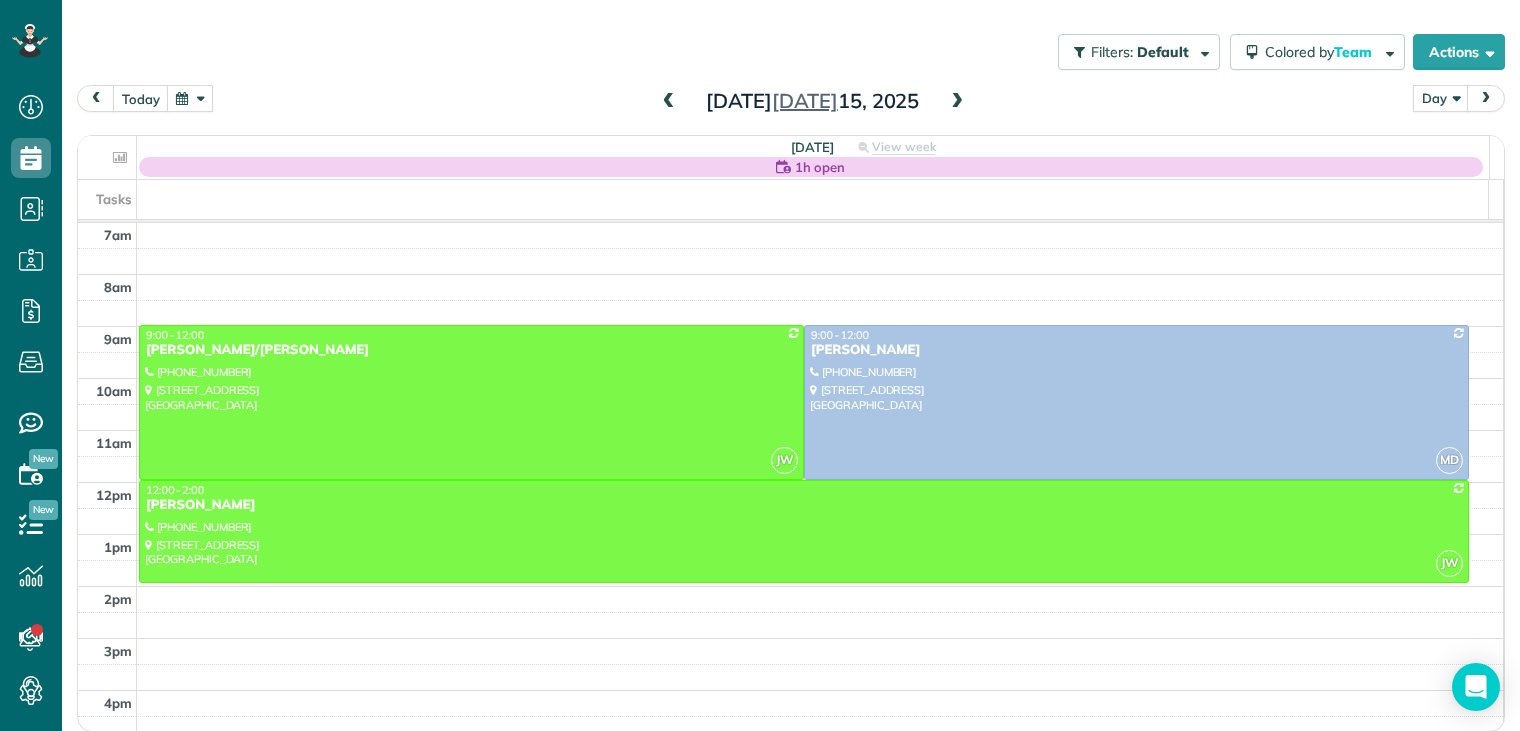click at bounding box center [669, 102] 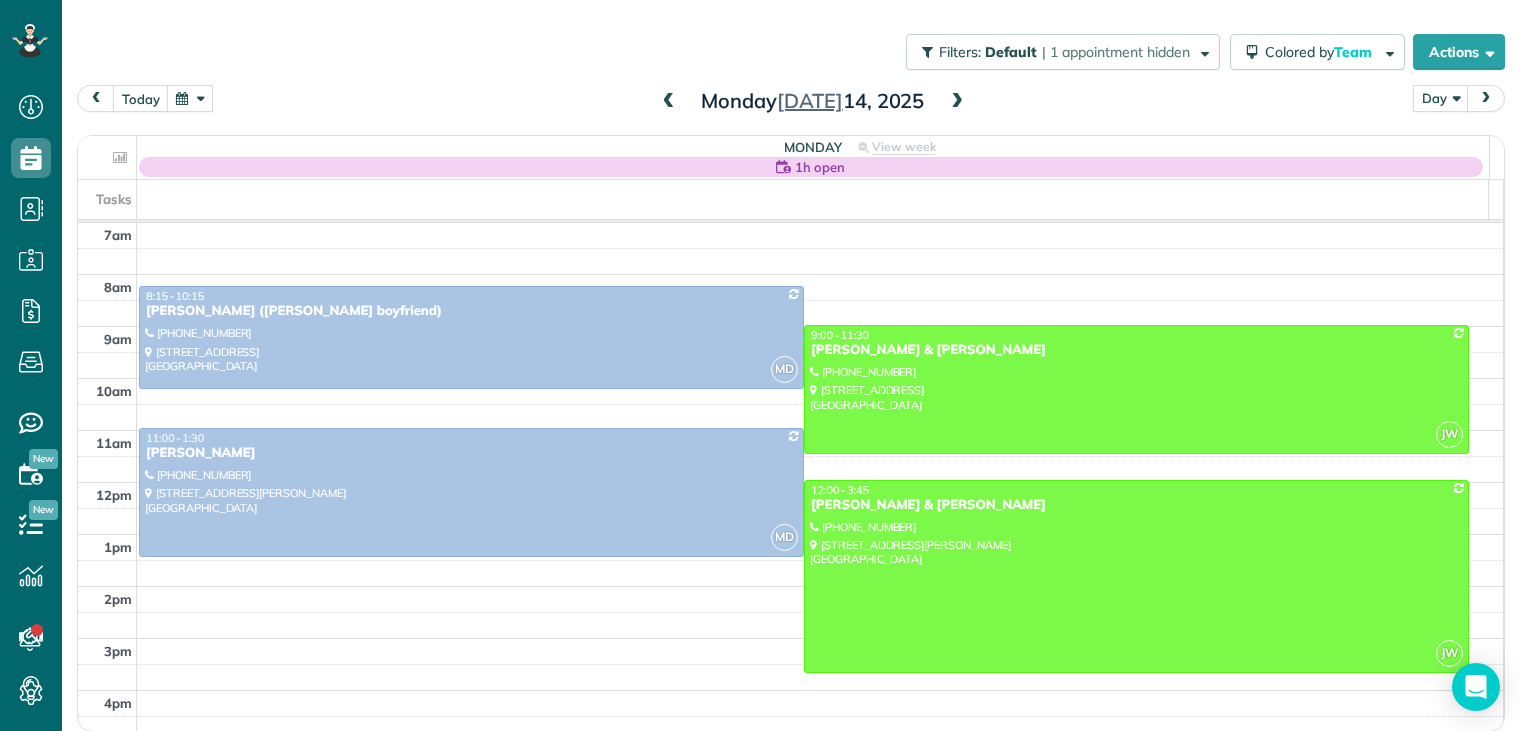 click at bounding box center [957, 102] 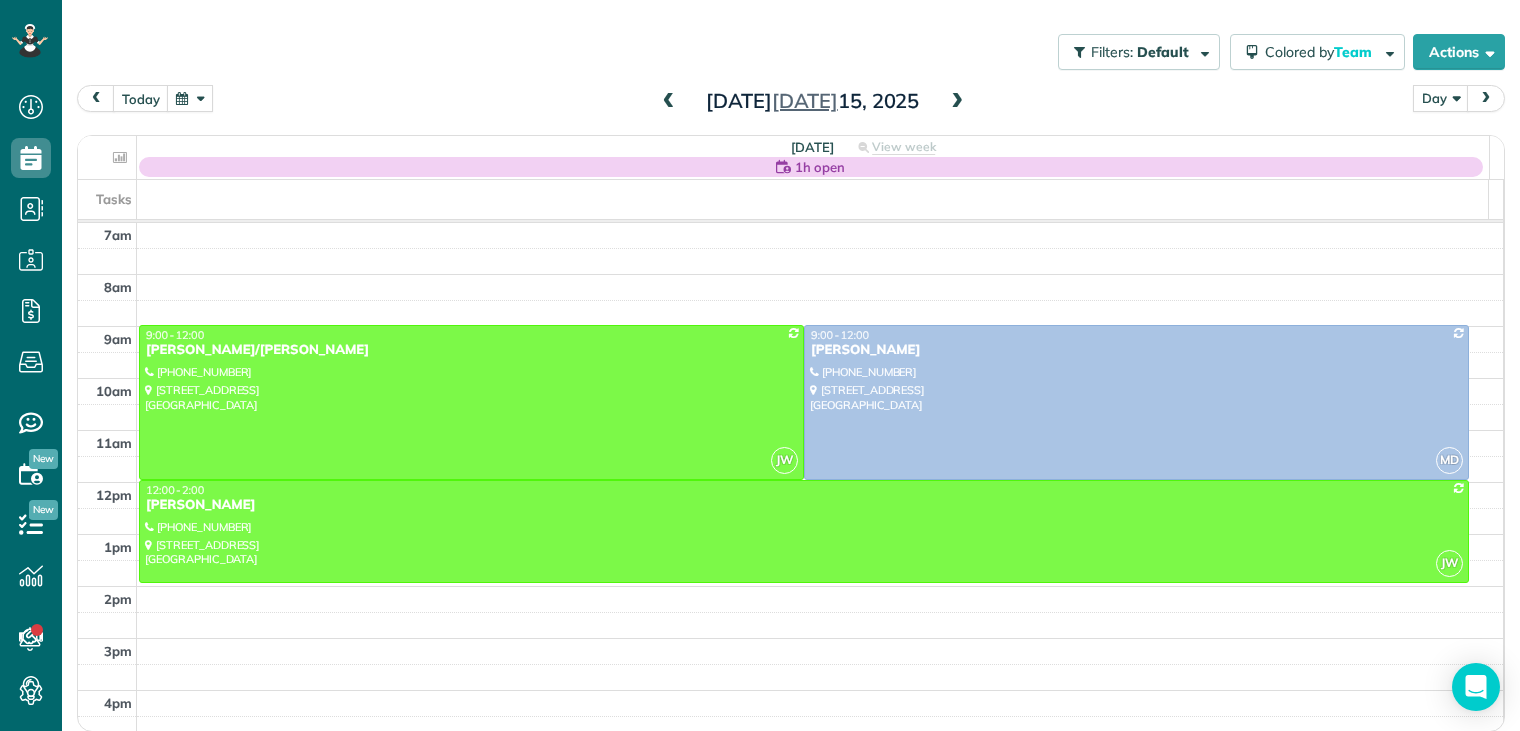 click at bounding box center (957, 102) 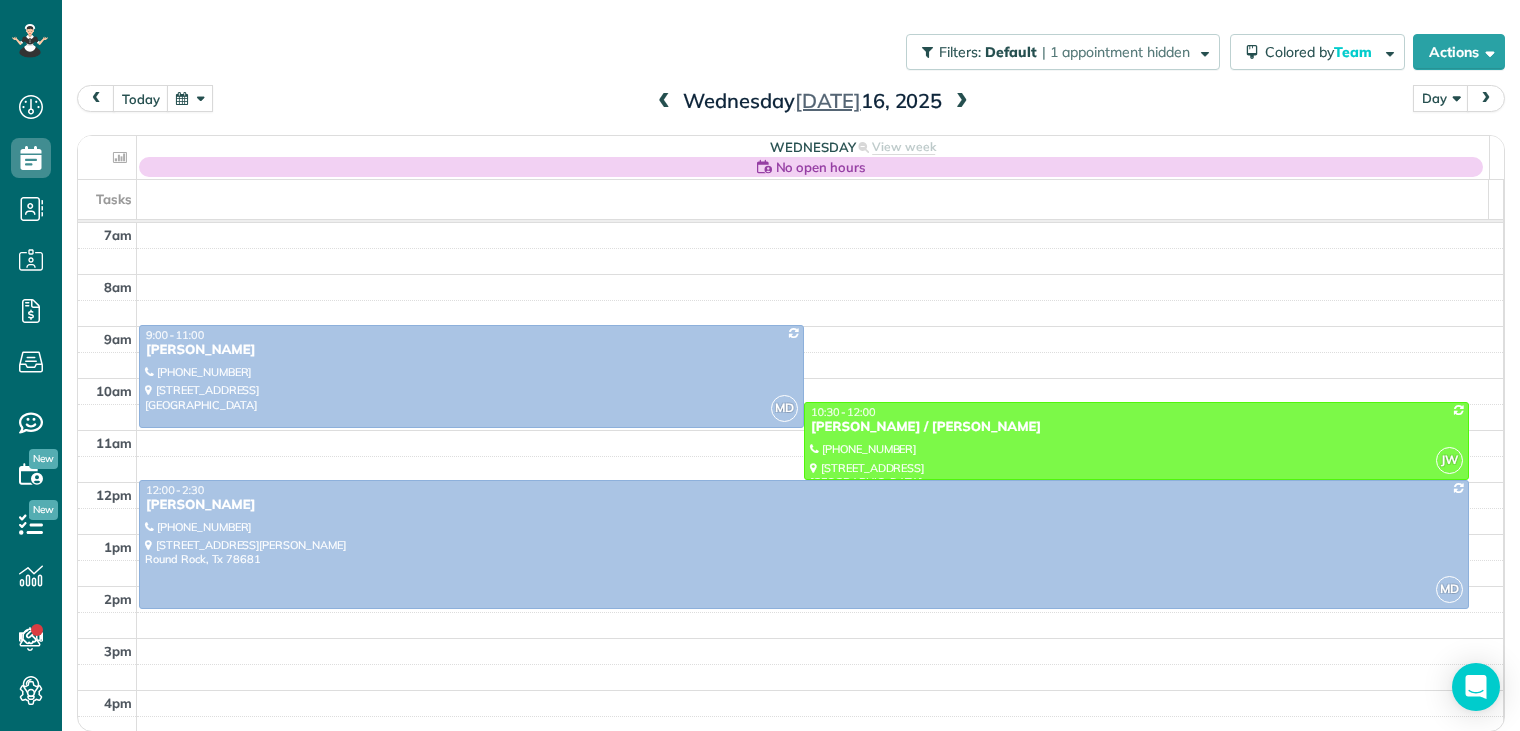 click at bounding box center (962, 102) 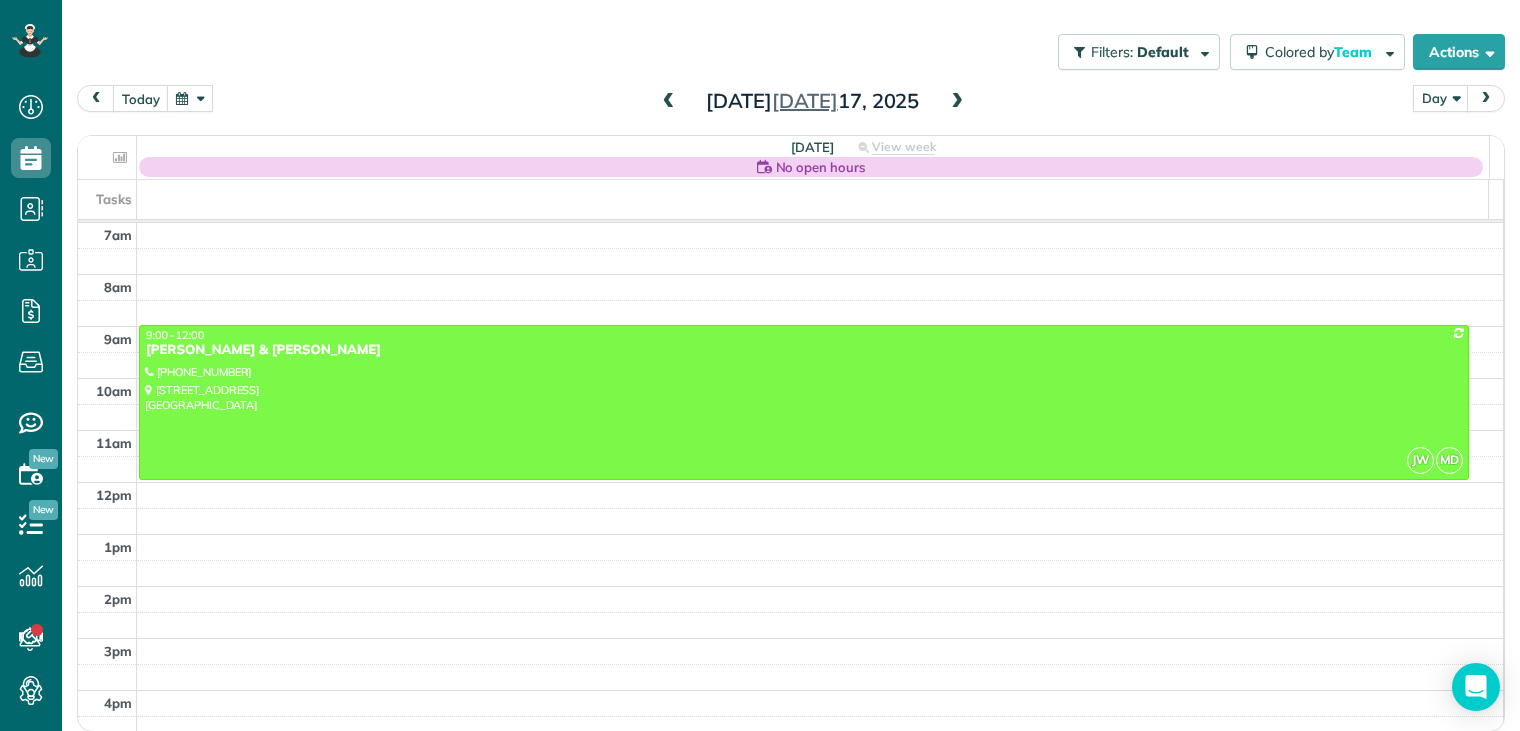 click at bounding box center [669, 102] 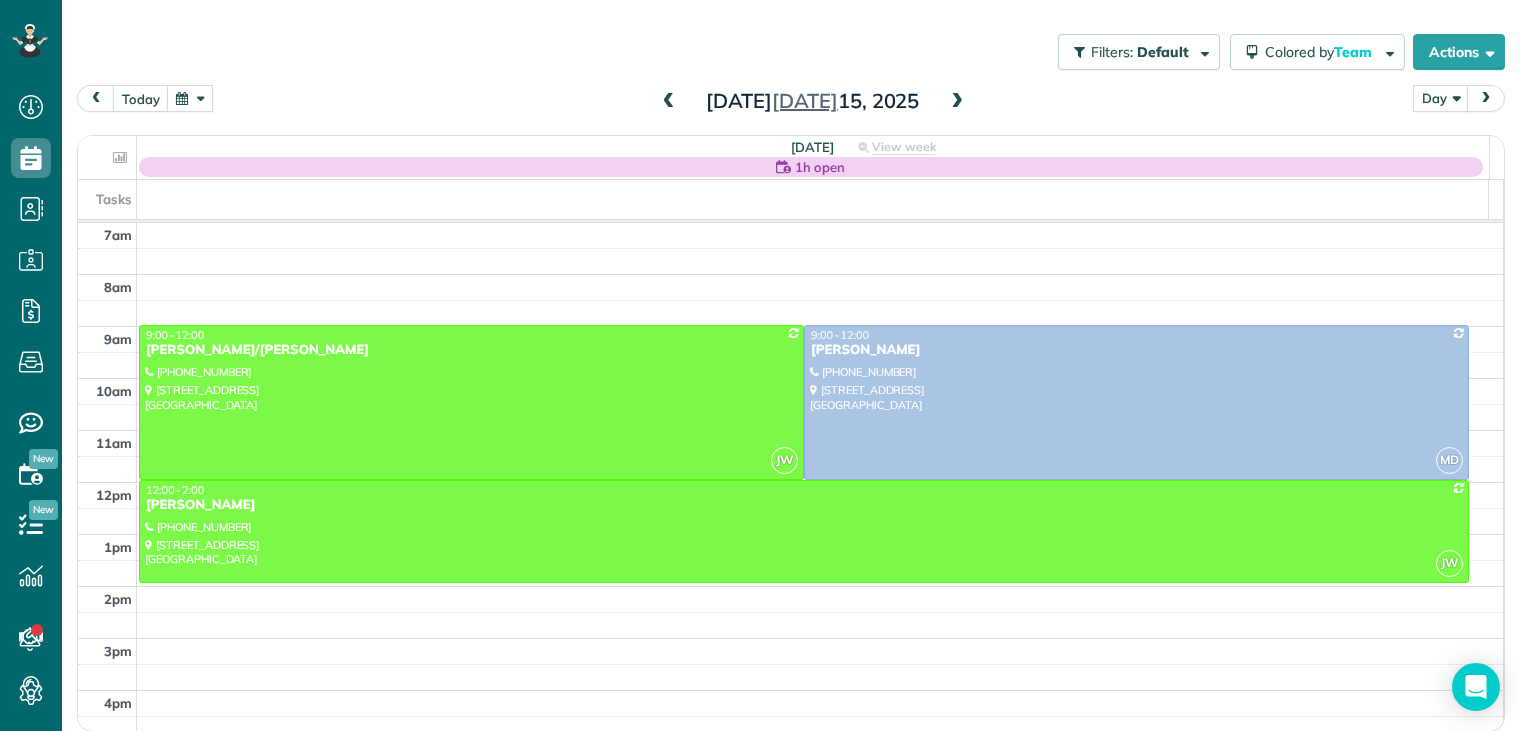 click at bounding box center [957, 102] 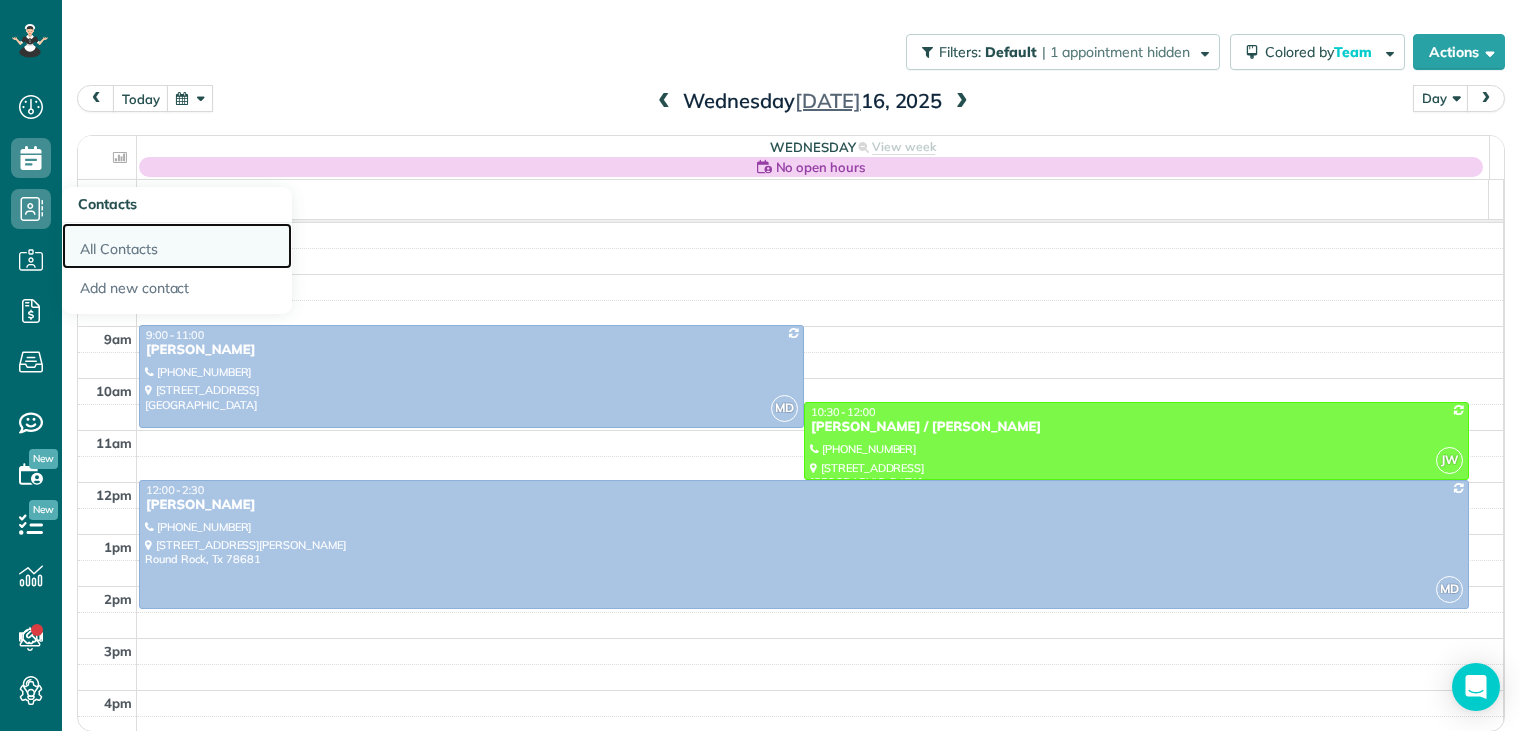 click on "All Contacts" at bounding box center [177, 246] 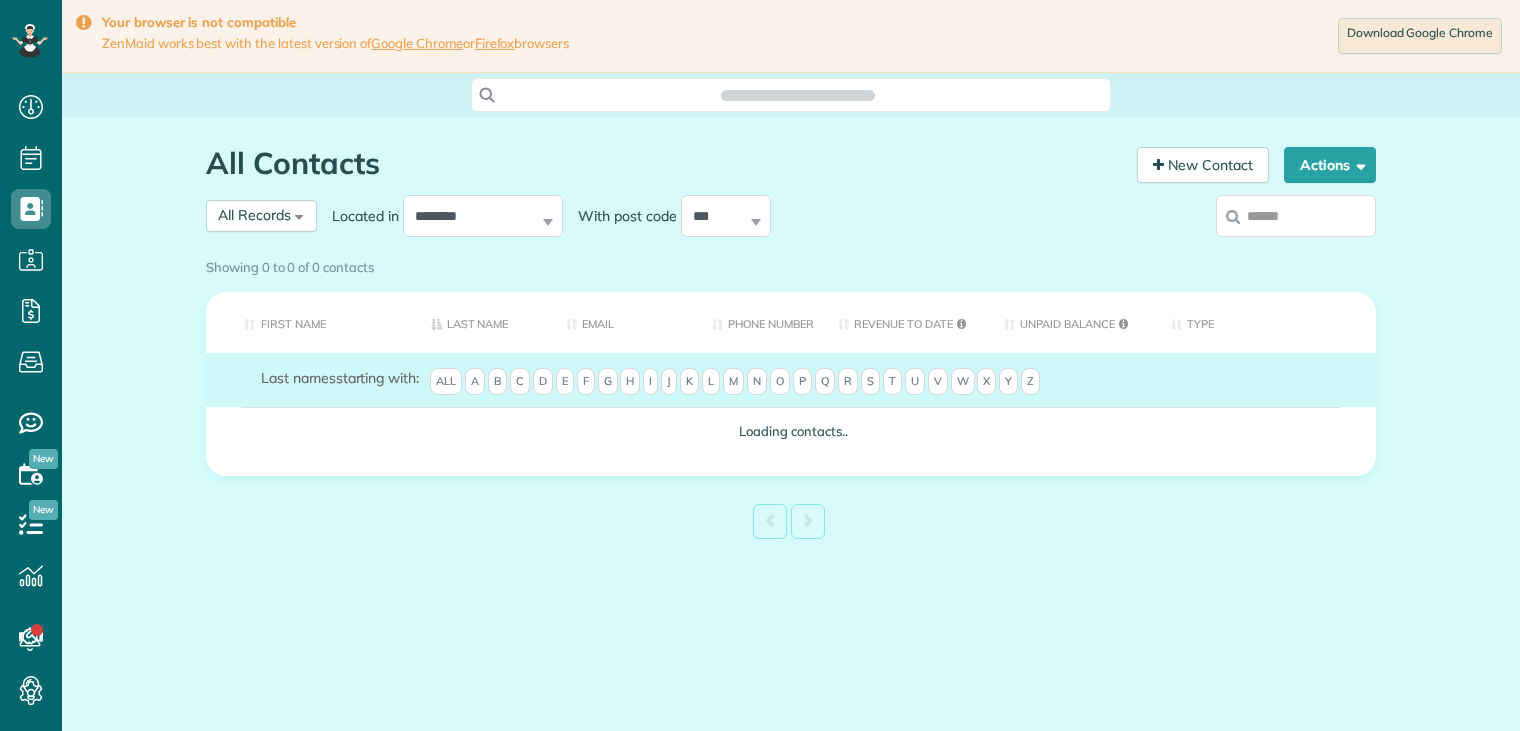 scroll, scrollTop: 0, scrollLeft: 0, axis: both 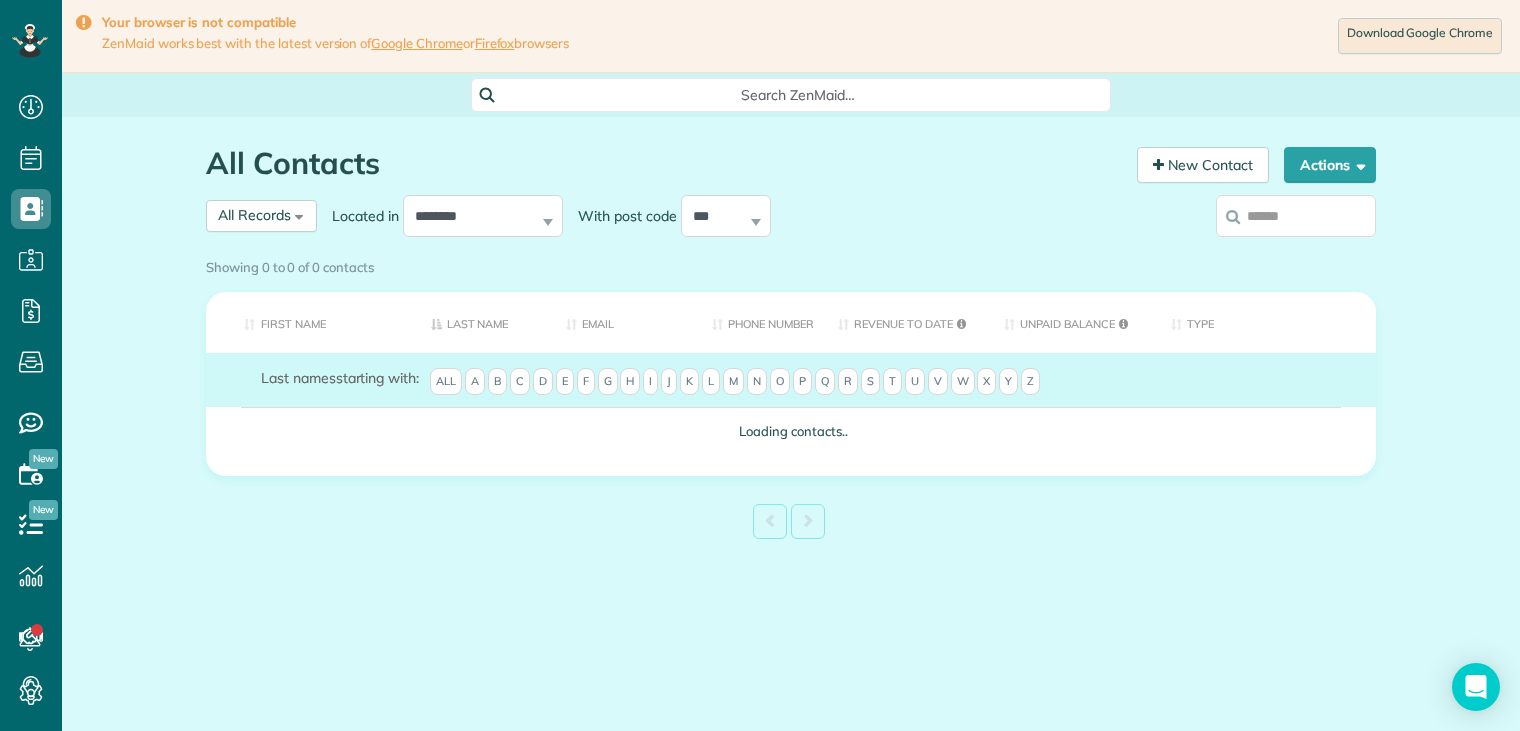 click at bounding box center (1296, 216) 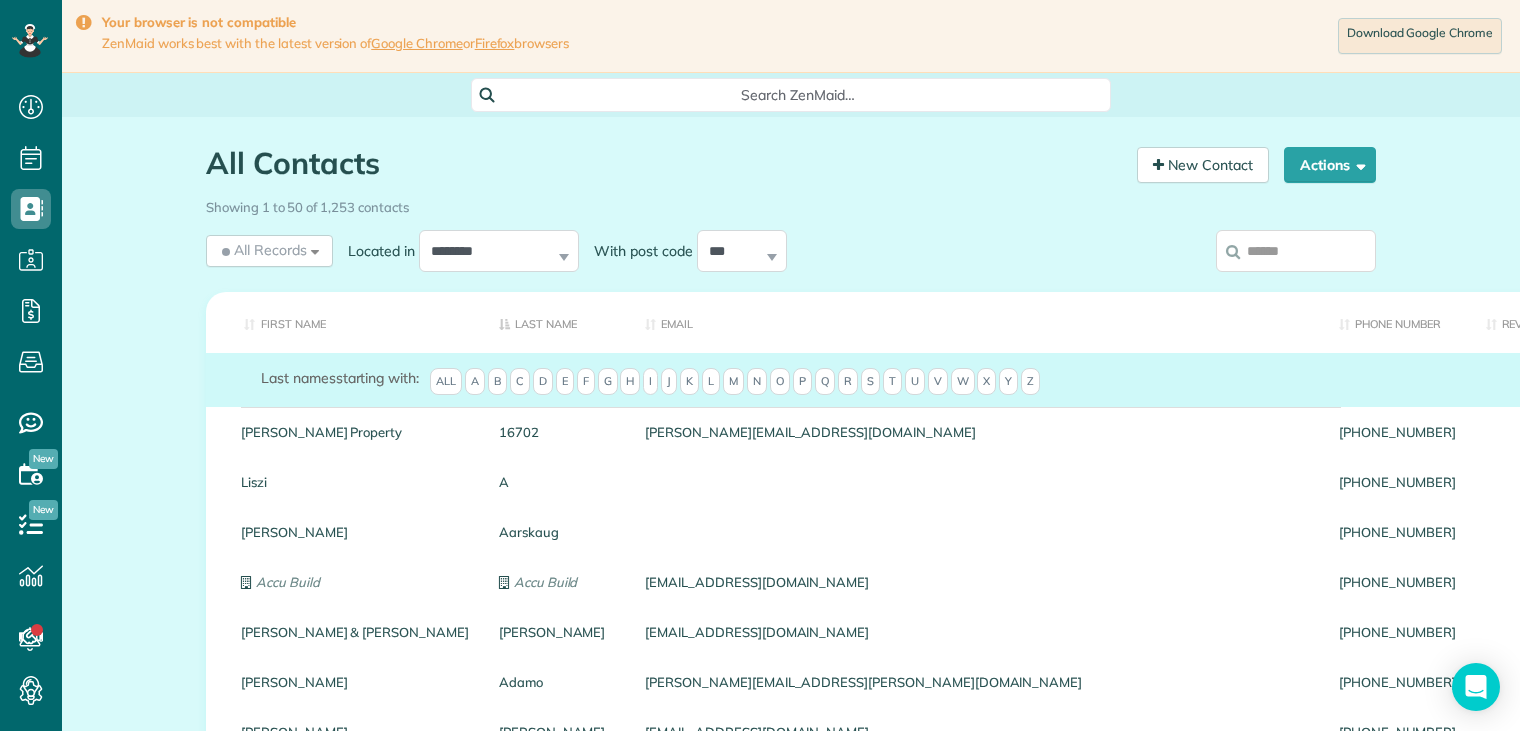 click on "Showing 1 to 50 of 1,253 contacts" at bounding box center [791, 203] 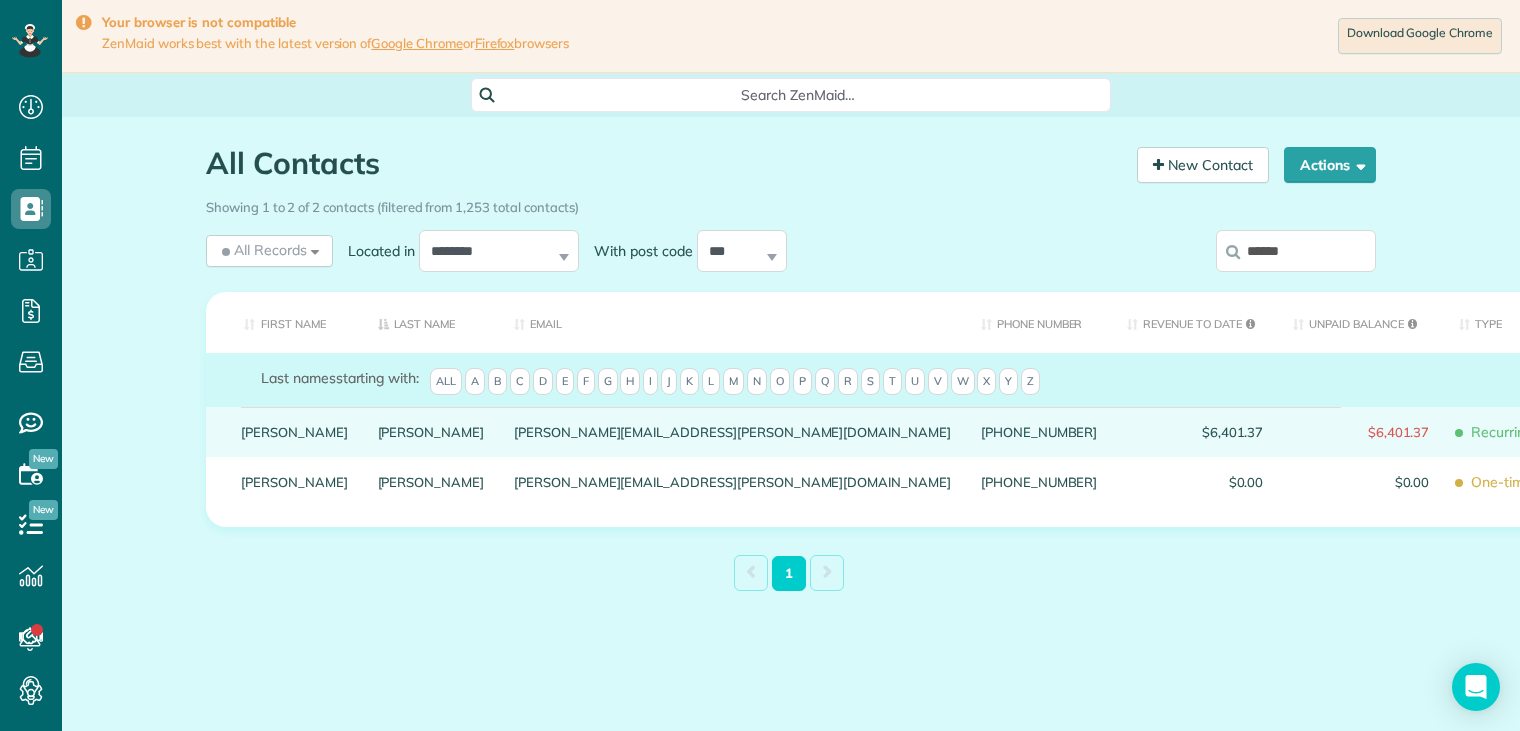 type on "******" 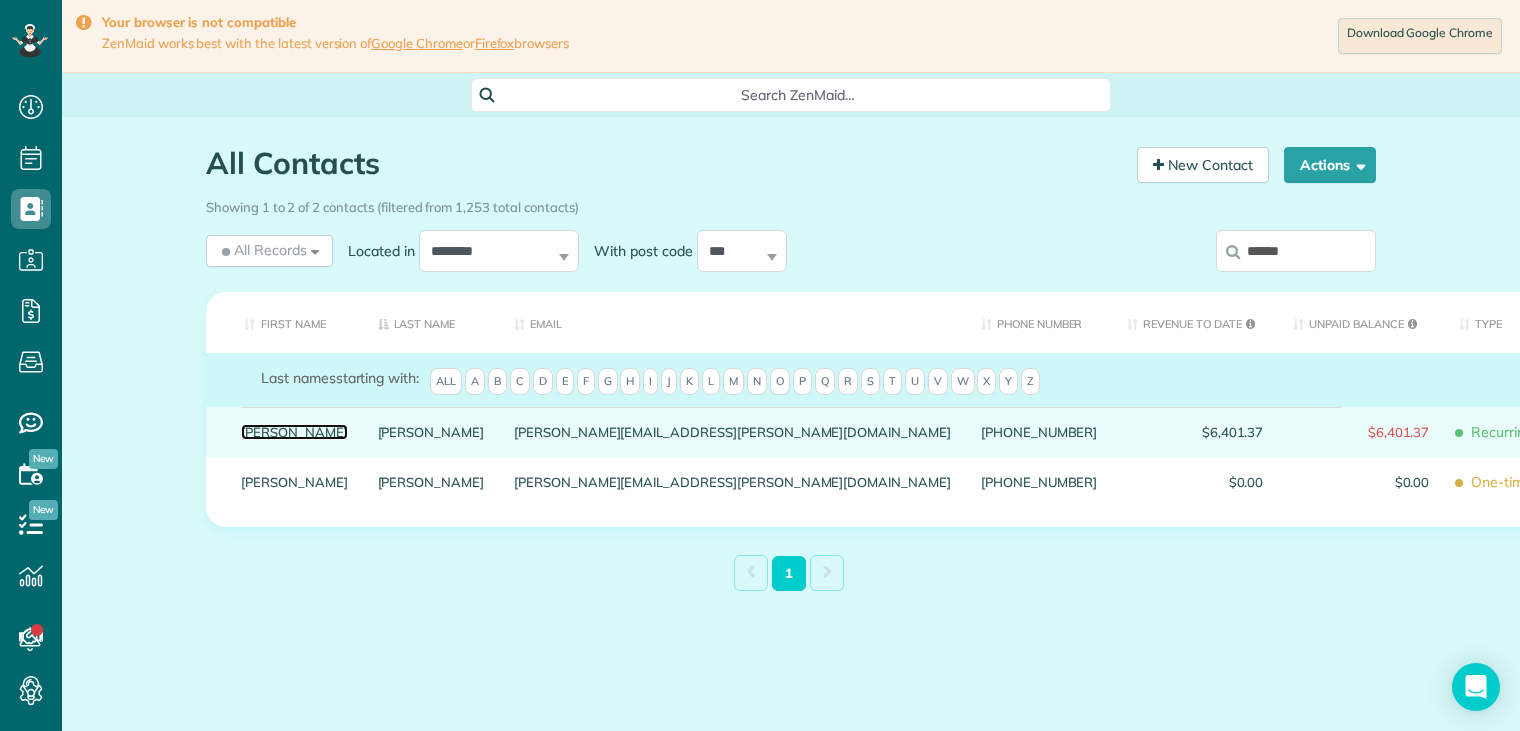 click on "Robin" at bounding box center [294, 432] 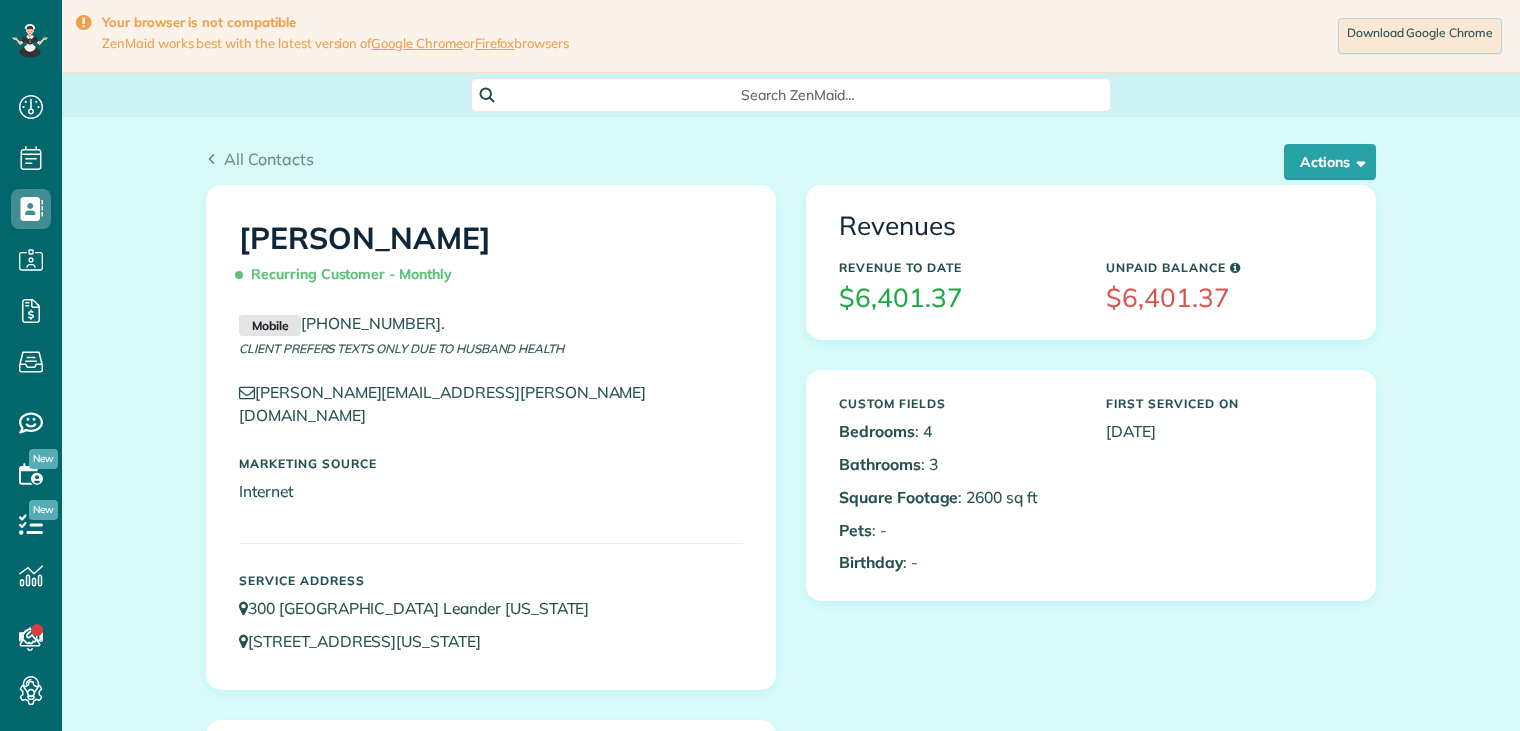 scroll, scrollTop: 0, scrollLeft: 0, axis: both 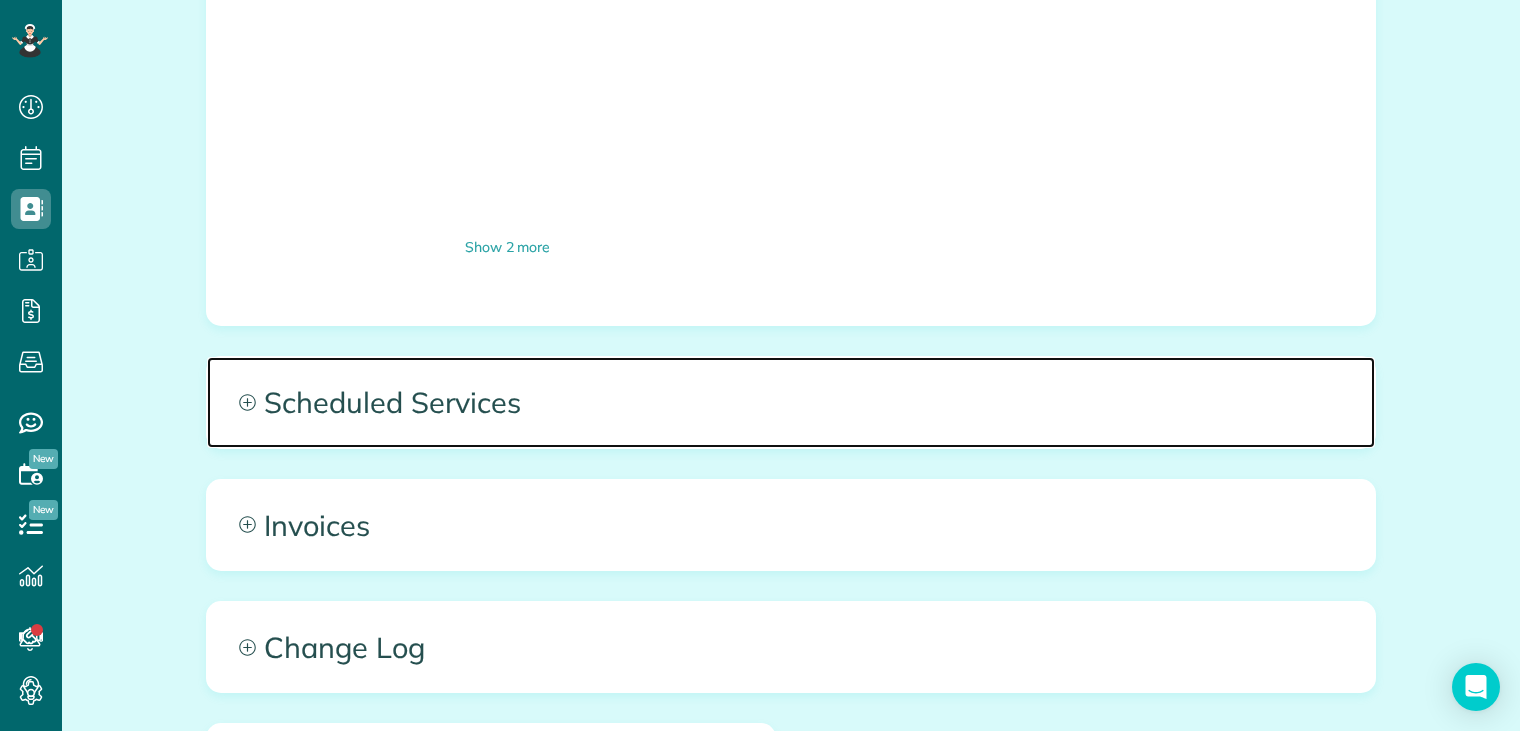 click on "Scheduled Services" at bounding box center [791, 402] 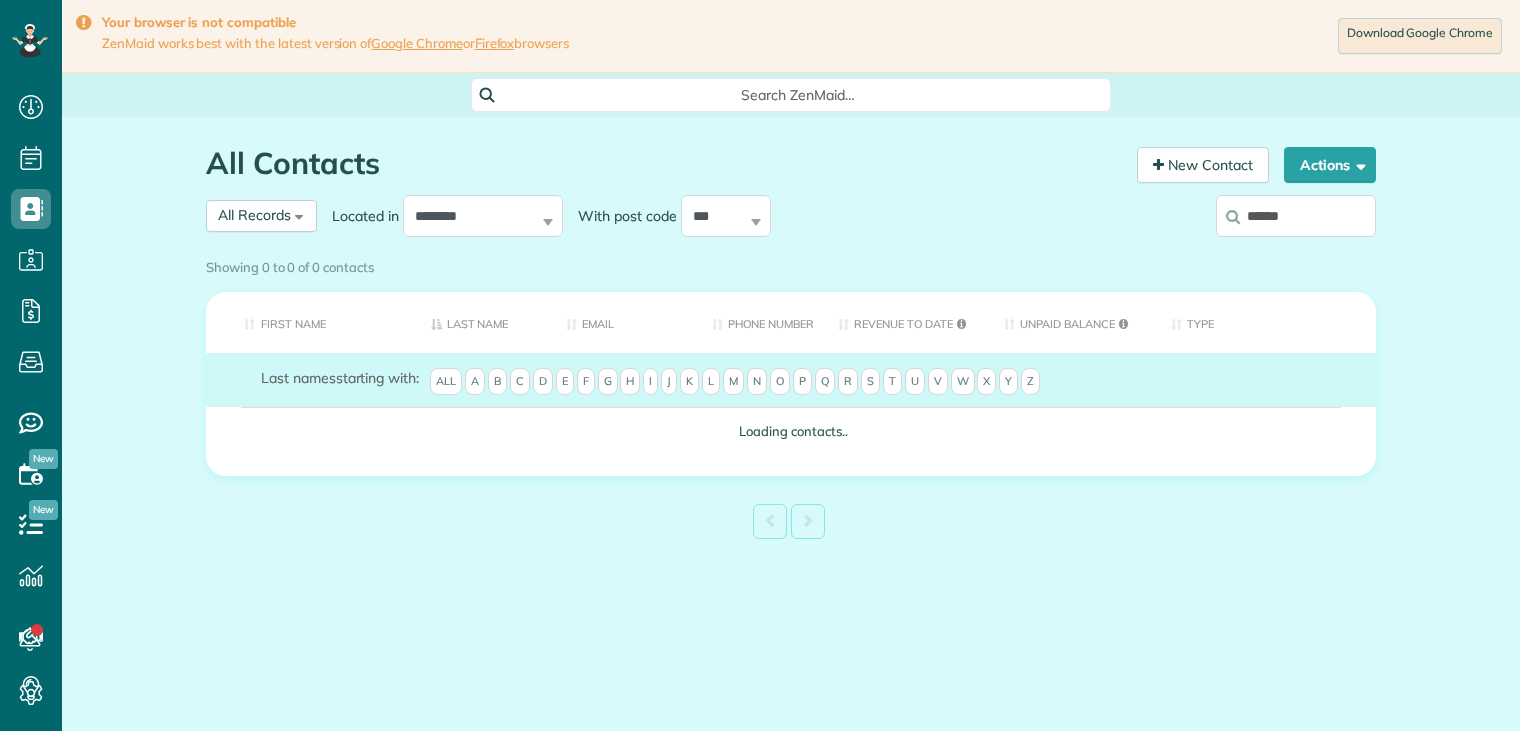 scroll, scrollTop: 0, scrollLeft: 0, axis: both 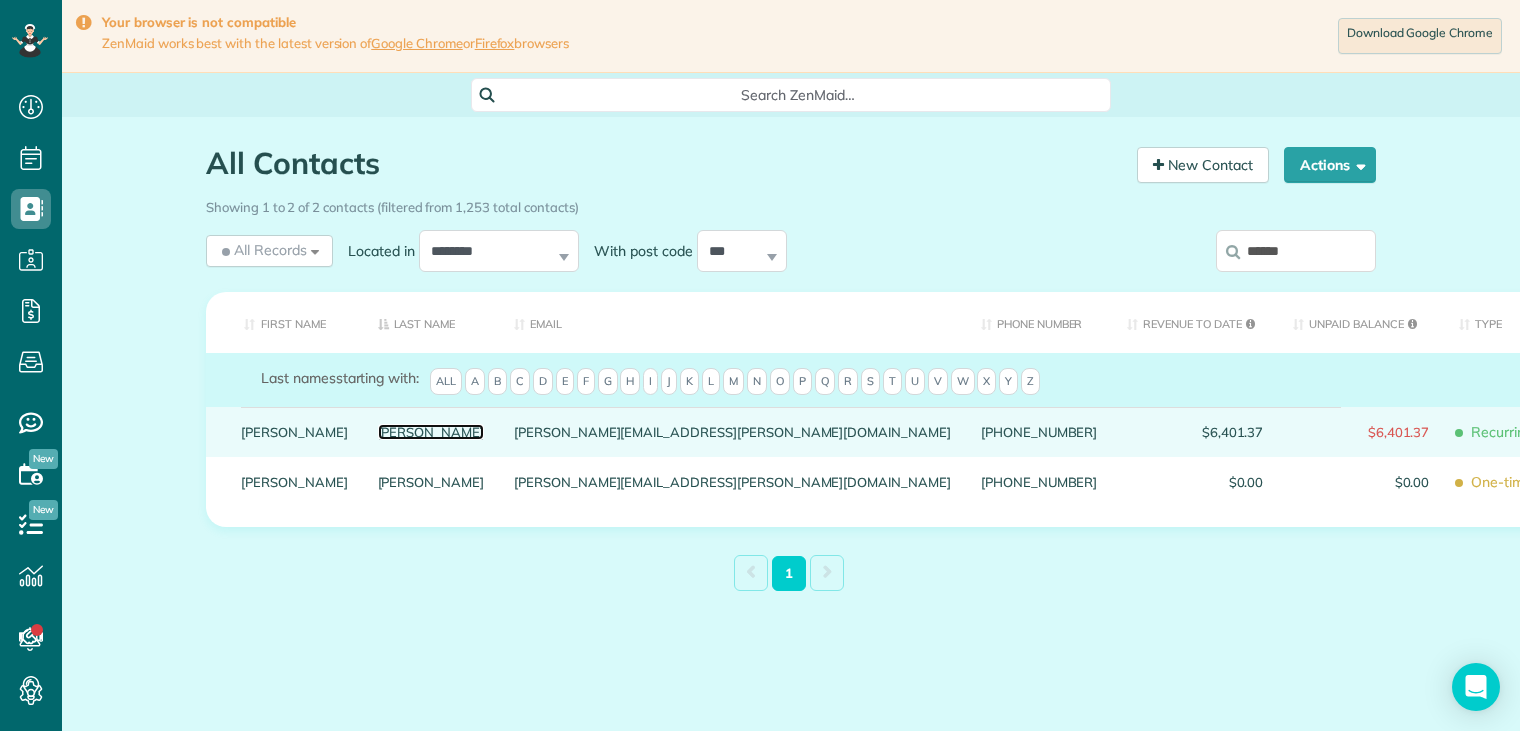 click on "Bogdon" at bounding box center [431, 432] 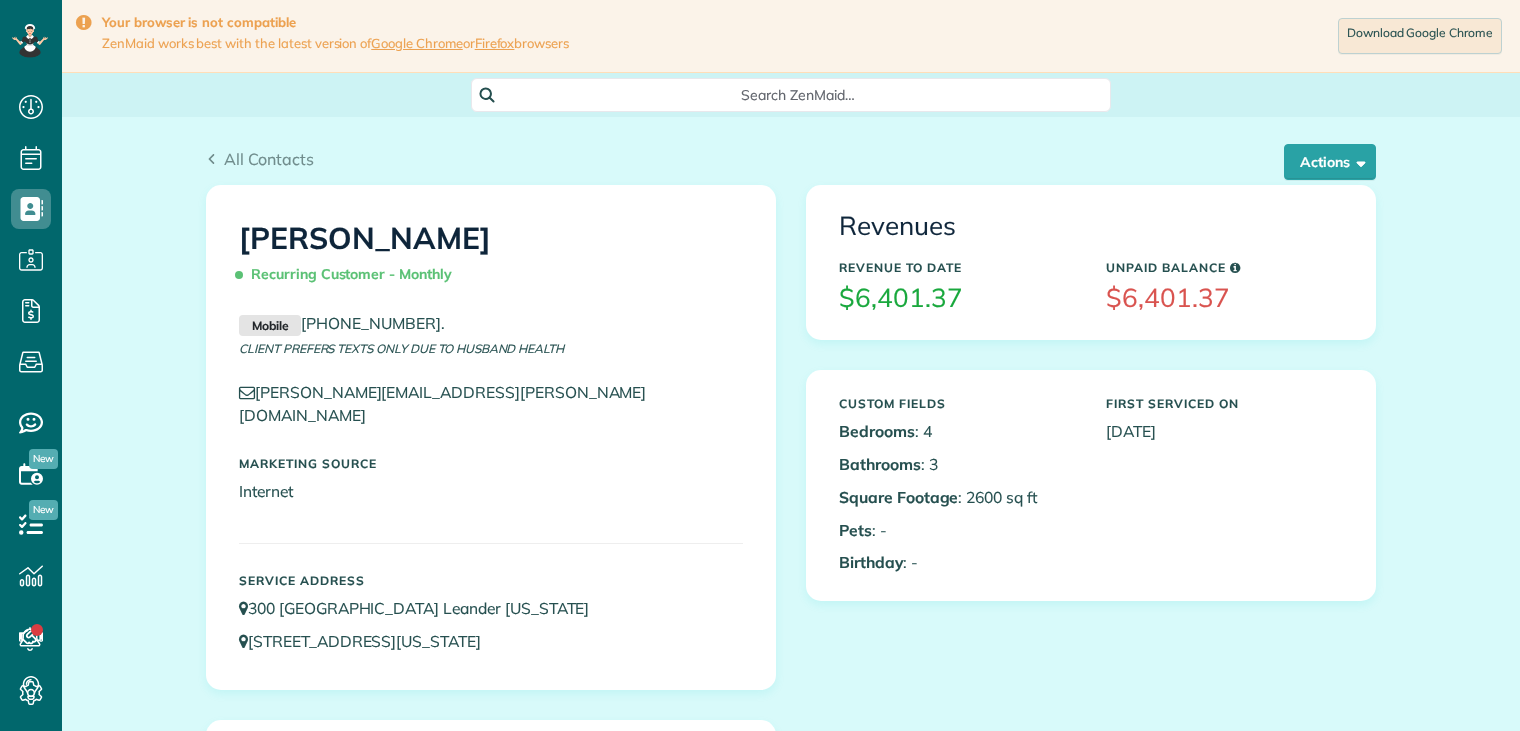 scroll, scrollTop: 0, scrollLeft: 0, axis: both 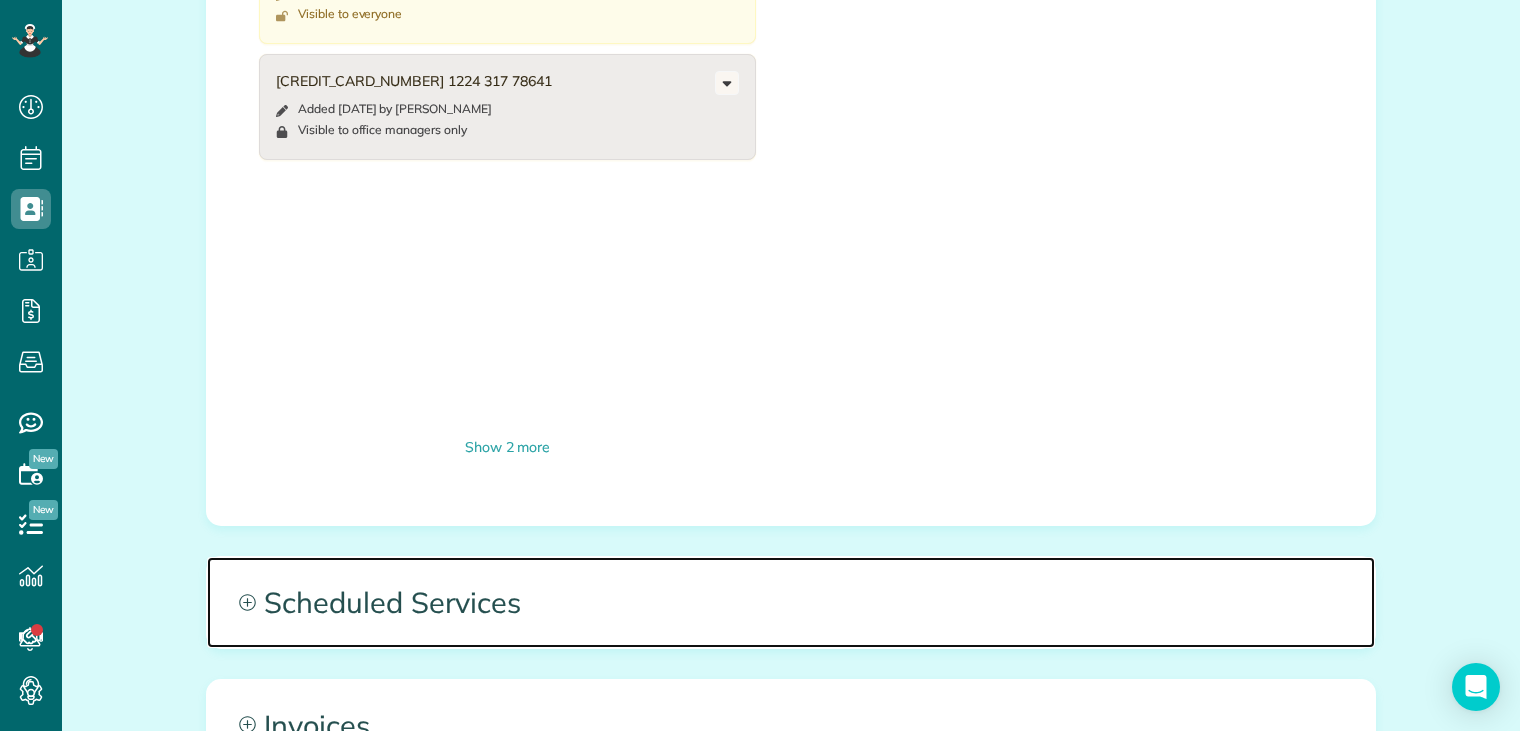 click on "Scheduled Services" at bounding box center (791, 602) 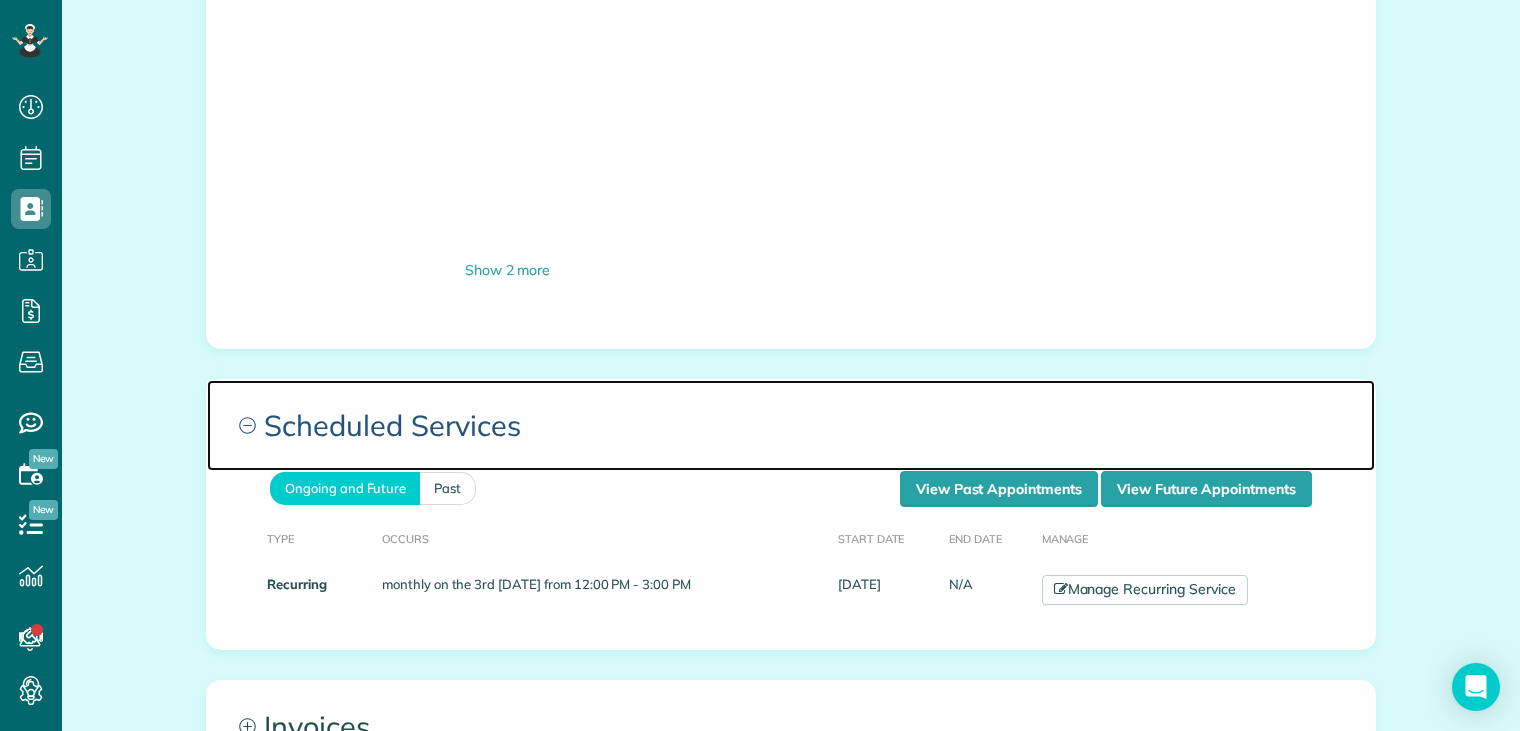 scroll, scrollTop: 1900, scrollLeft: 0, axis: vertical 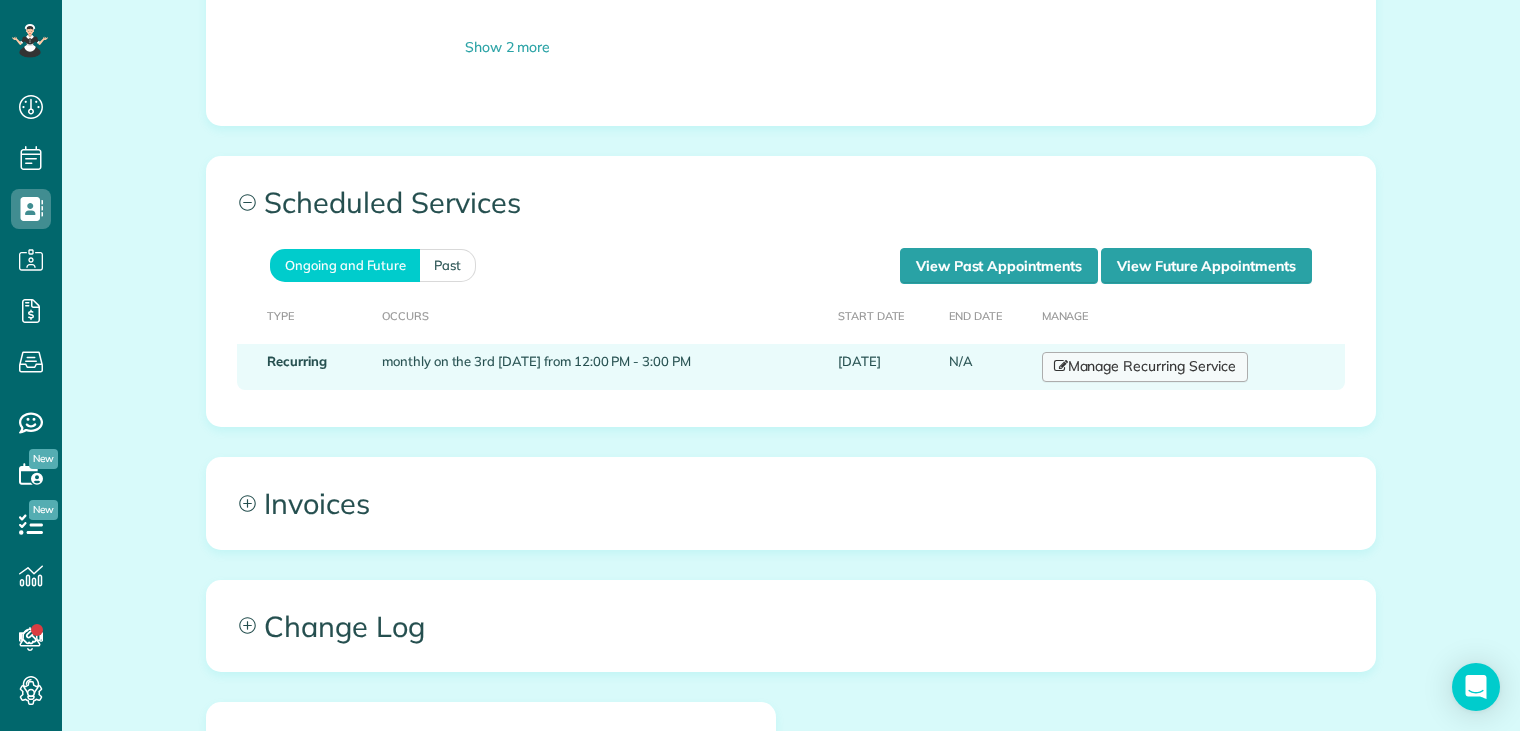click on "Manage Recurring Service" at bounding box center (1145, 367) 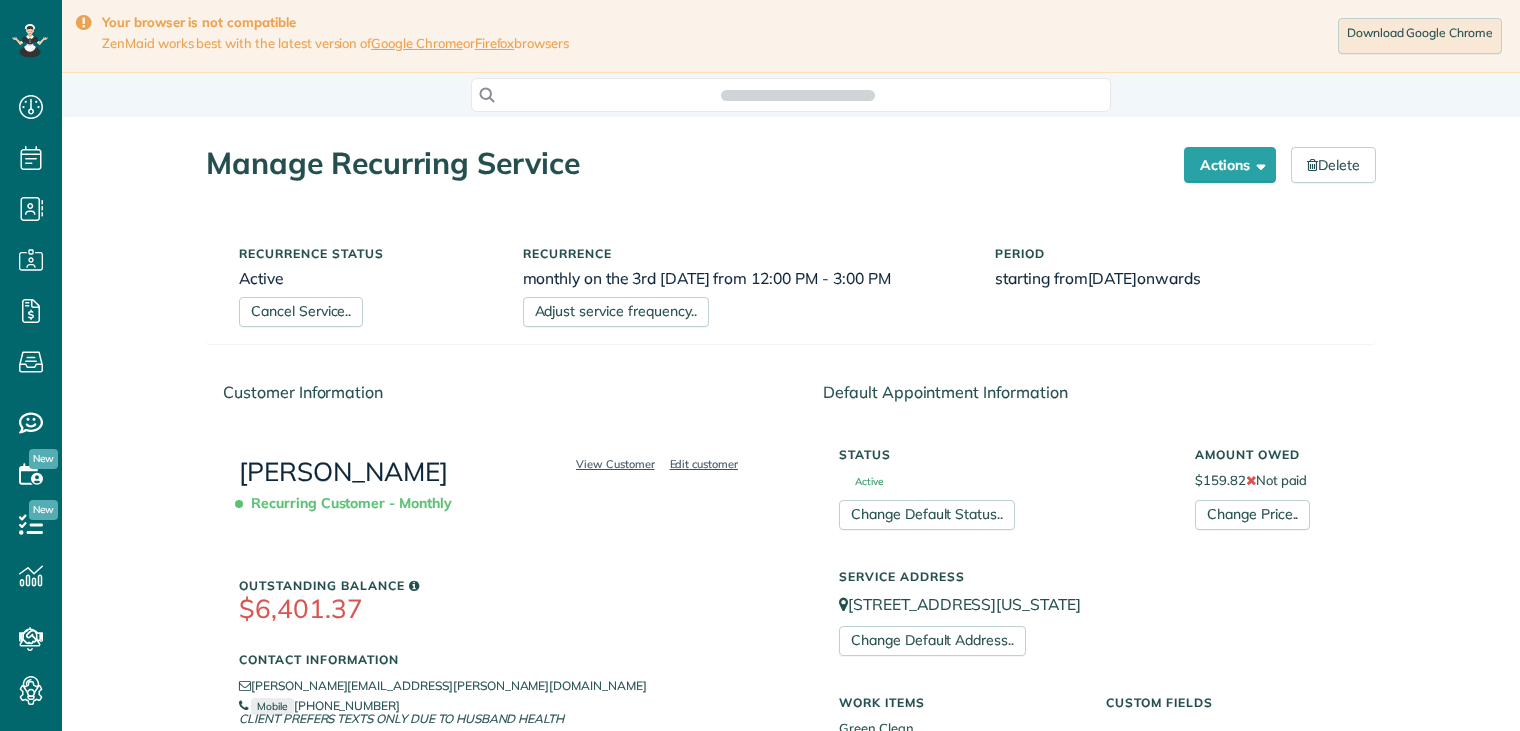scroll, scrollTop: 0, scrollLeft: 0, axis: both 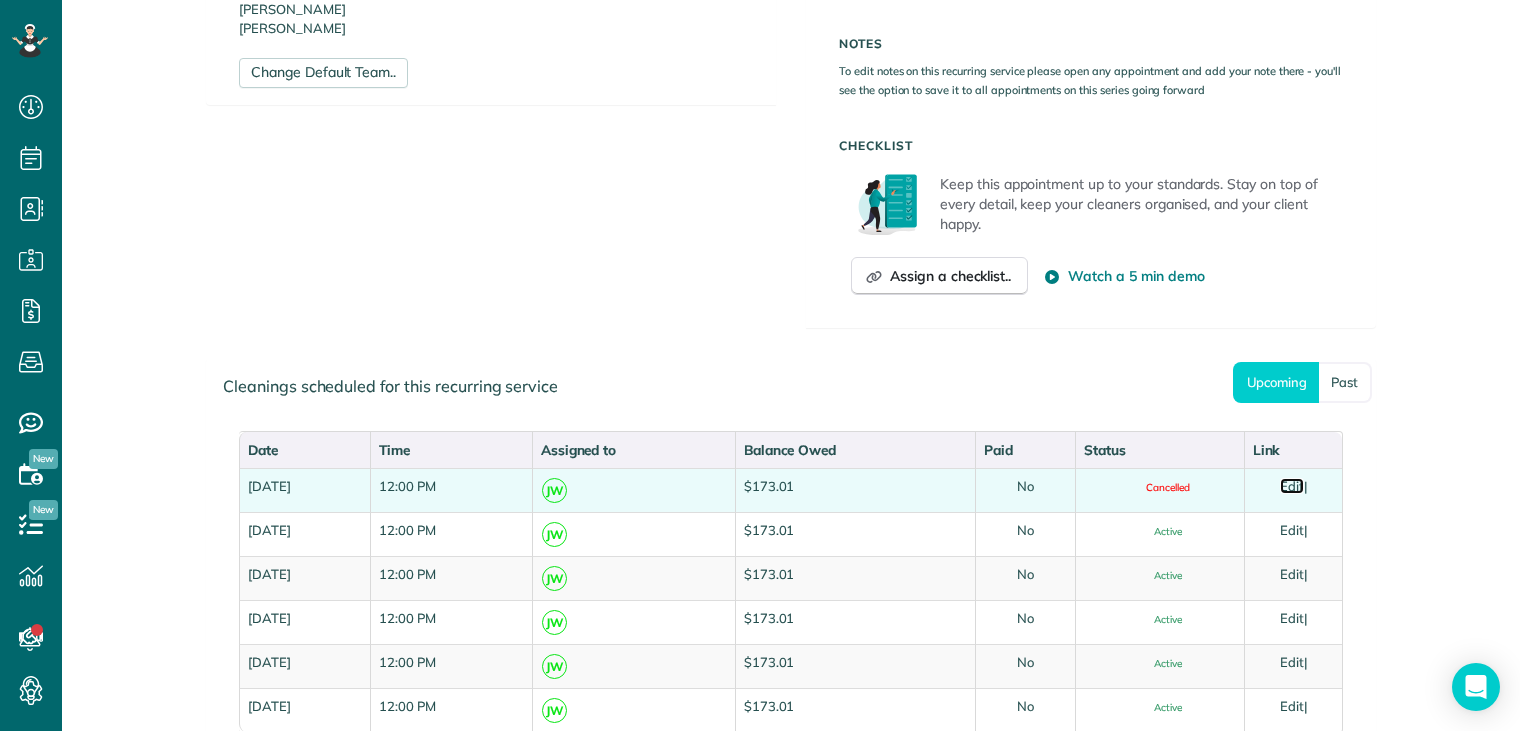 click on "Edit" at bounding box center [1292, 486] 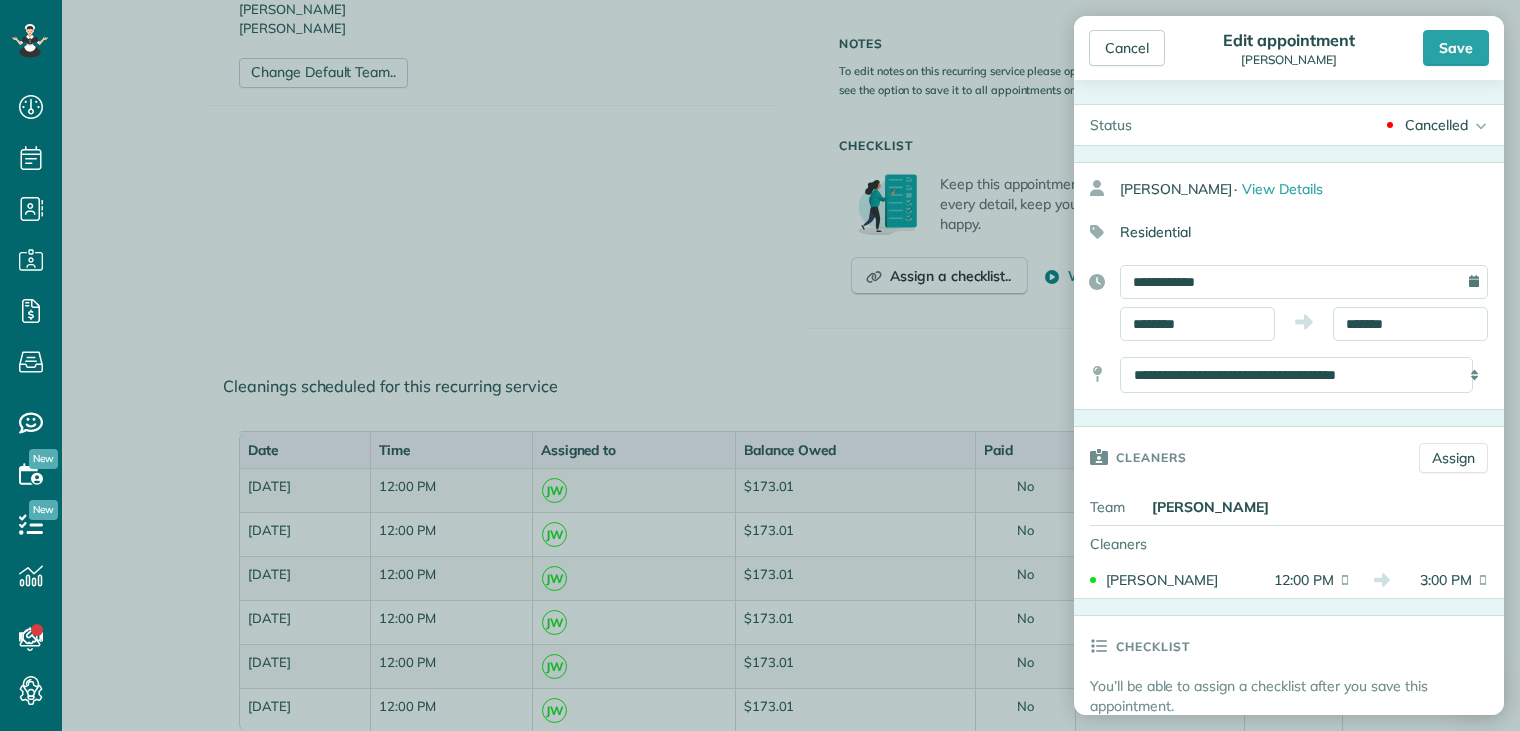 click on "Cancelled" at bounding box center [1436, 125] 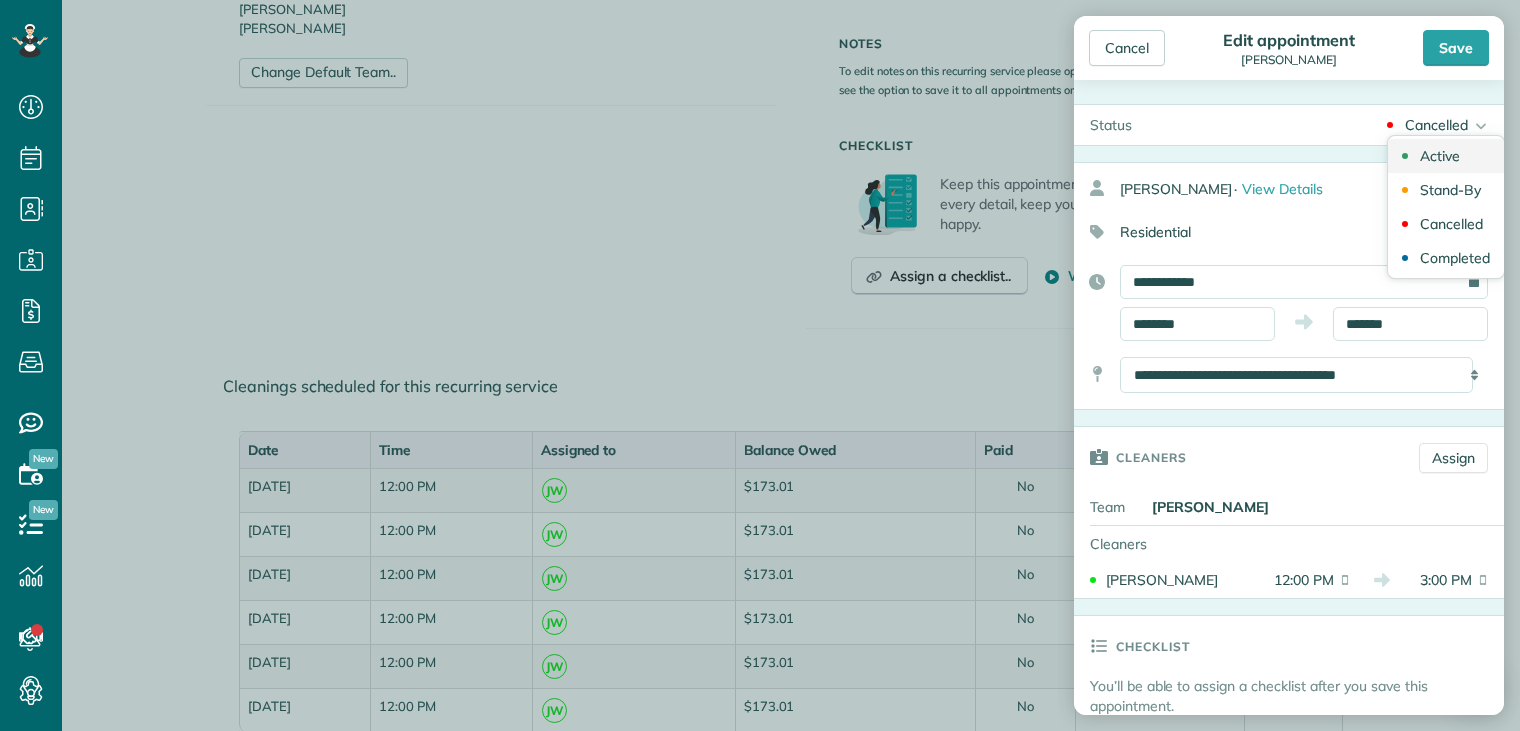 click on "Active" at bounding box center (1440, 156) 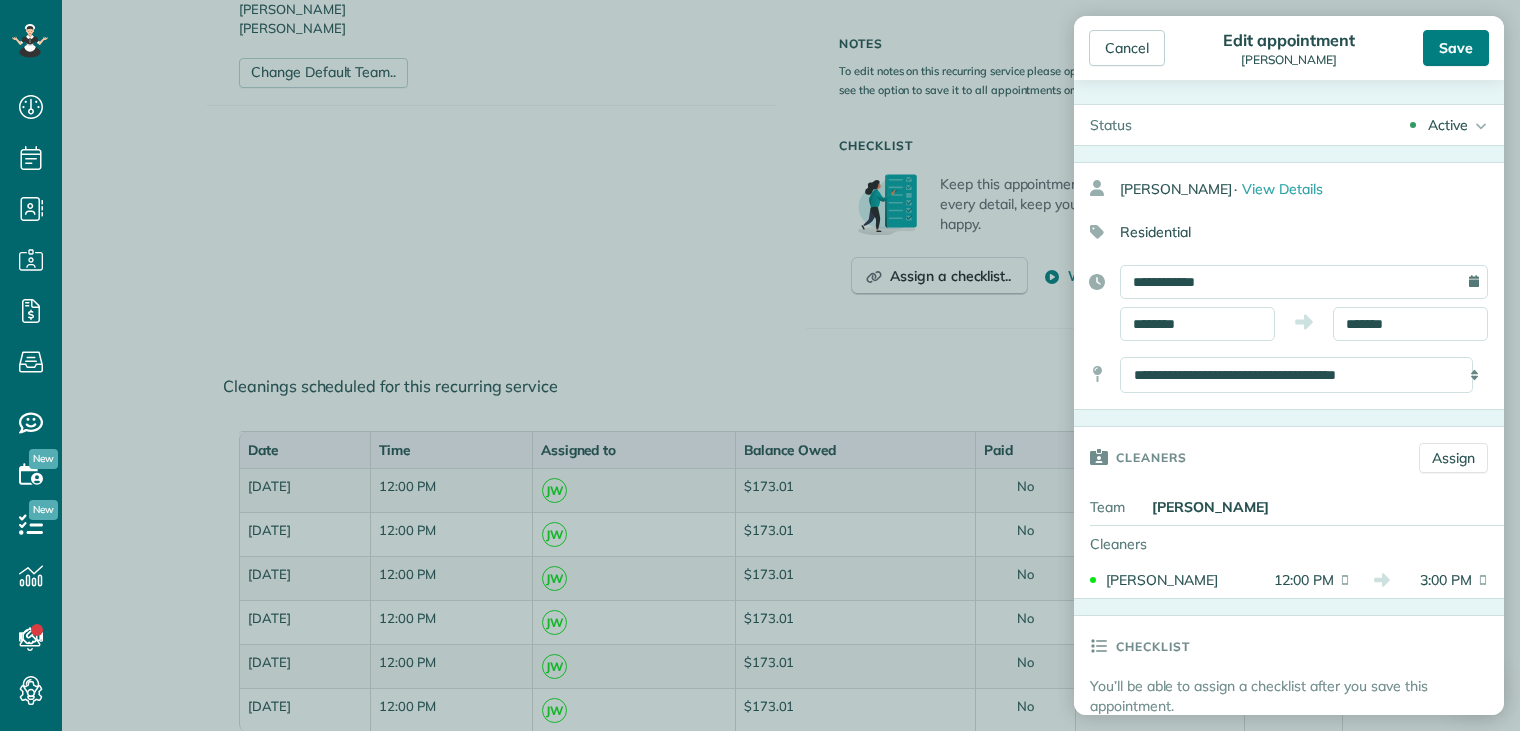 click on "Save" at bounding box center (1456, 48) 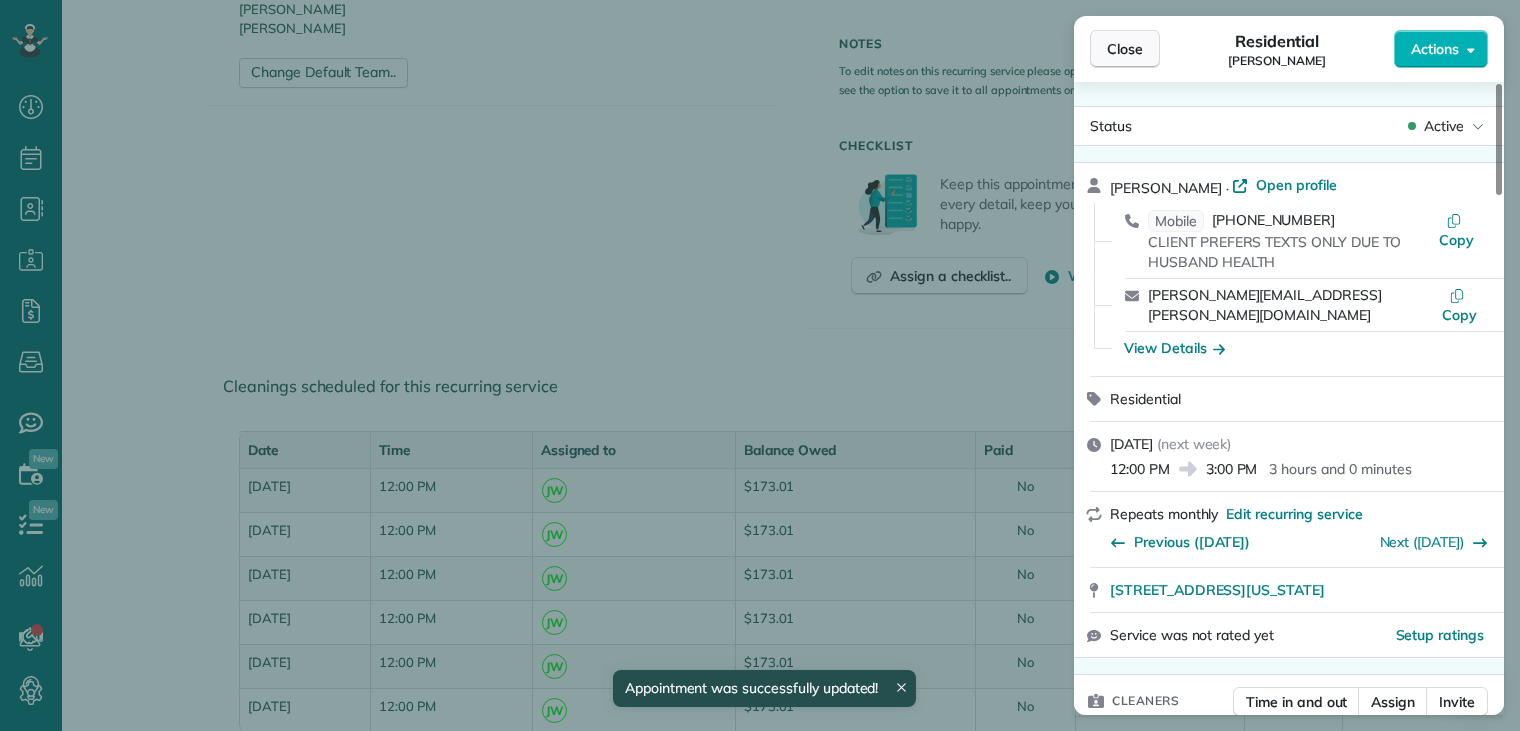 click on "Close" at bounding box center (1125, 49) 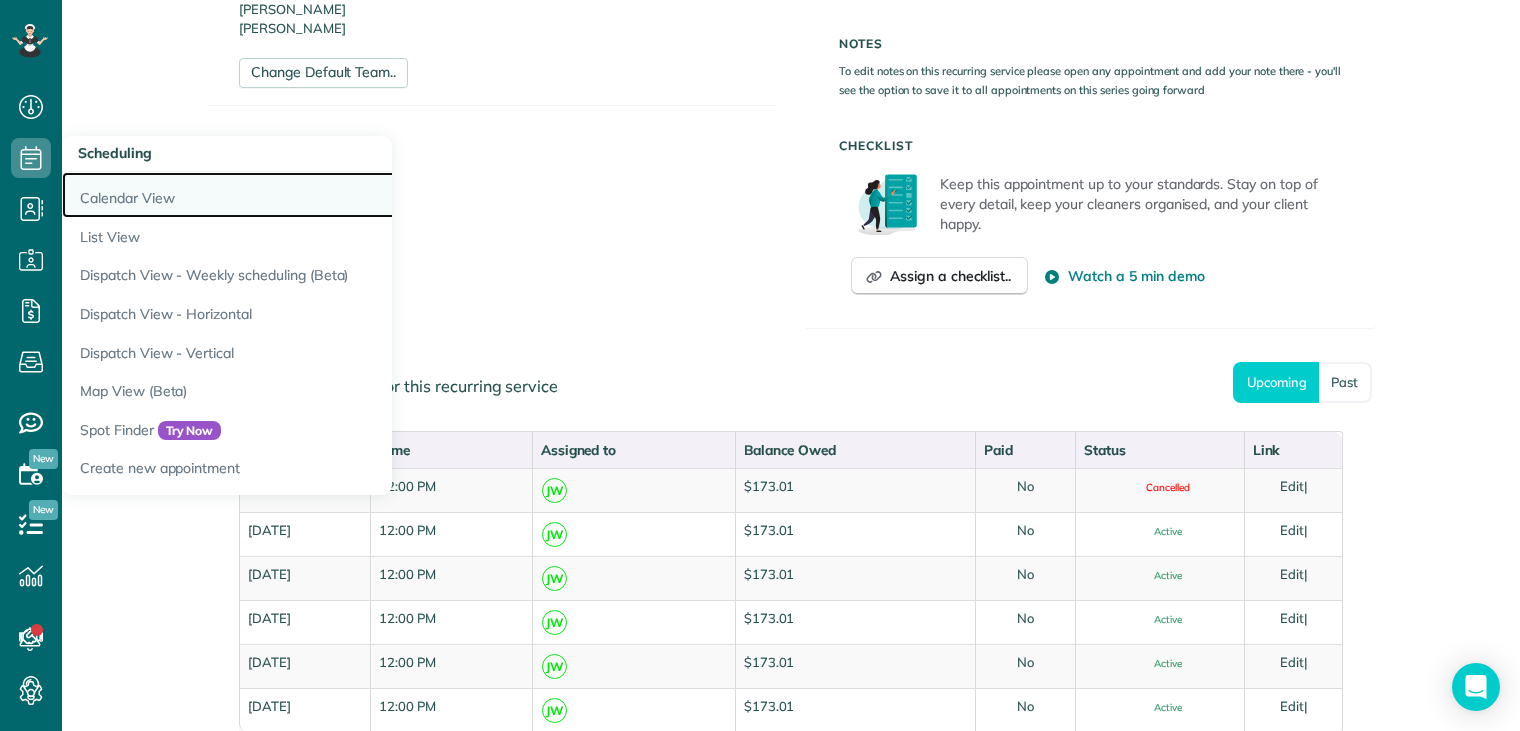 click on "Calendar View" at bounding box center (312, 195) 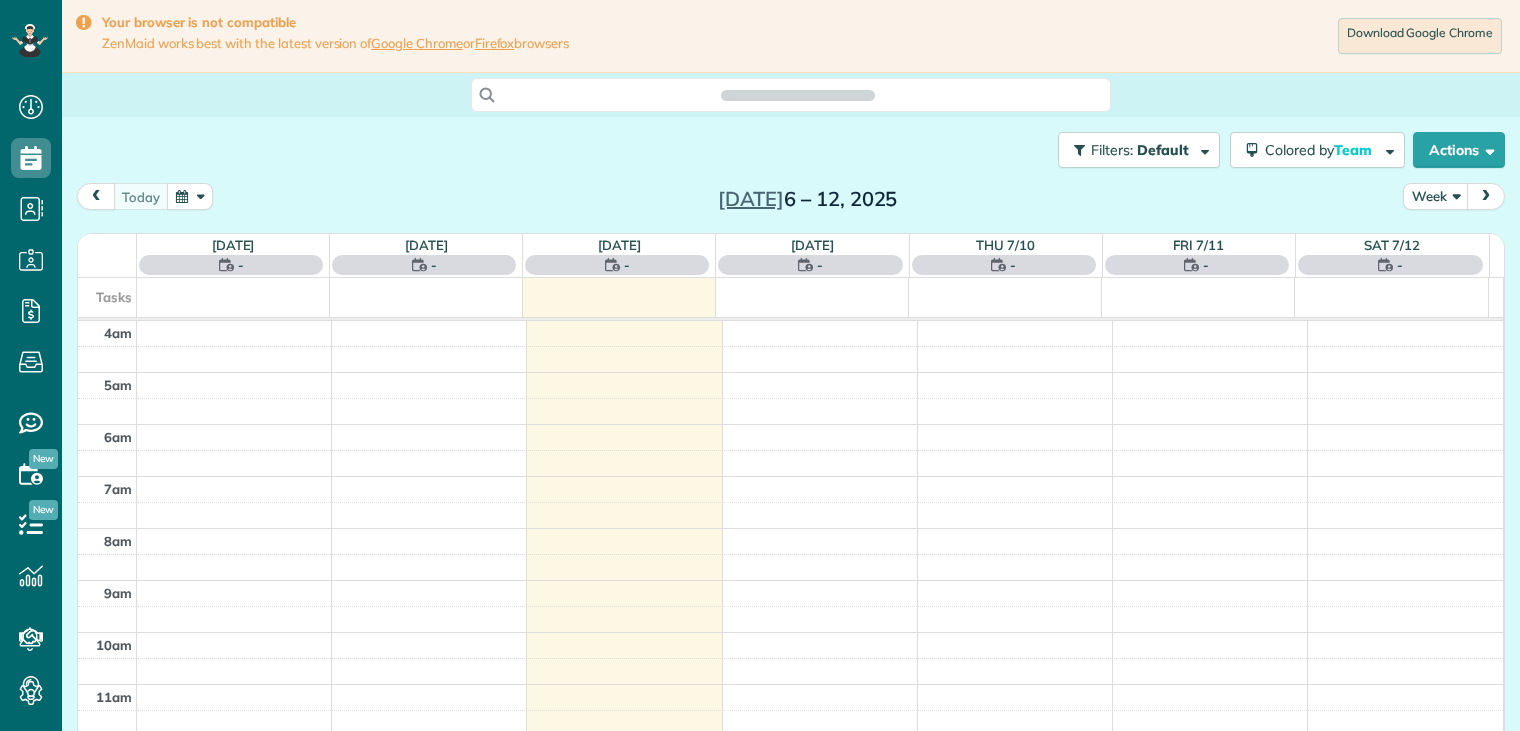 scroll, scrollTop: 0, scrollLeft: 0, axis: both 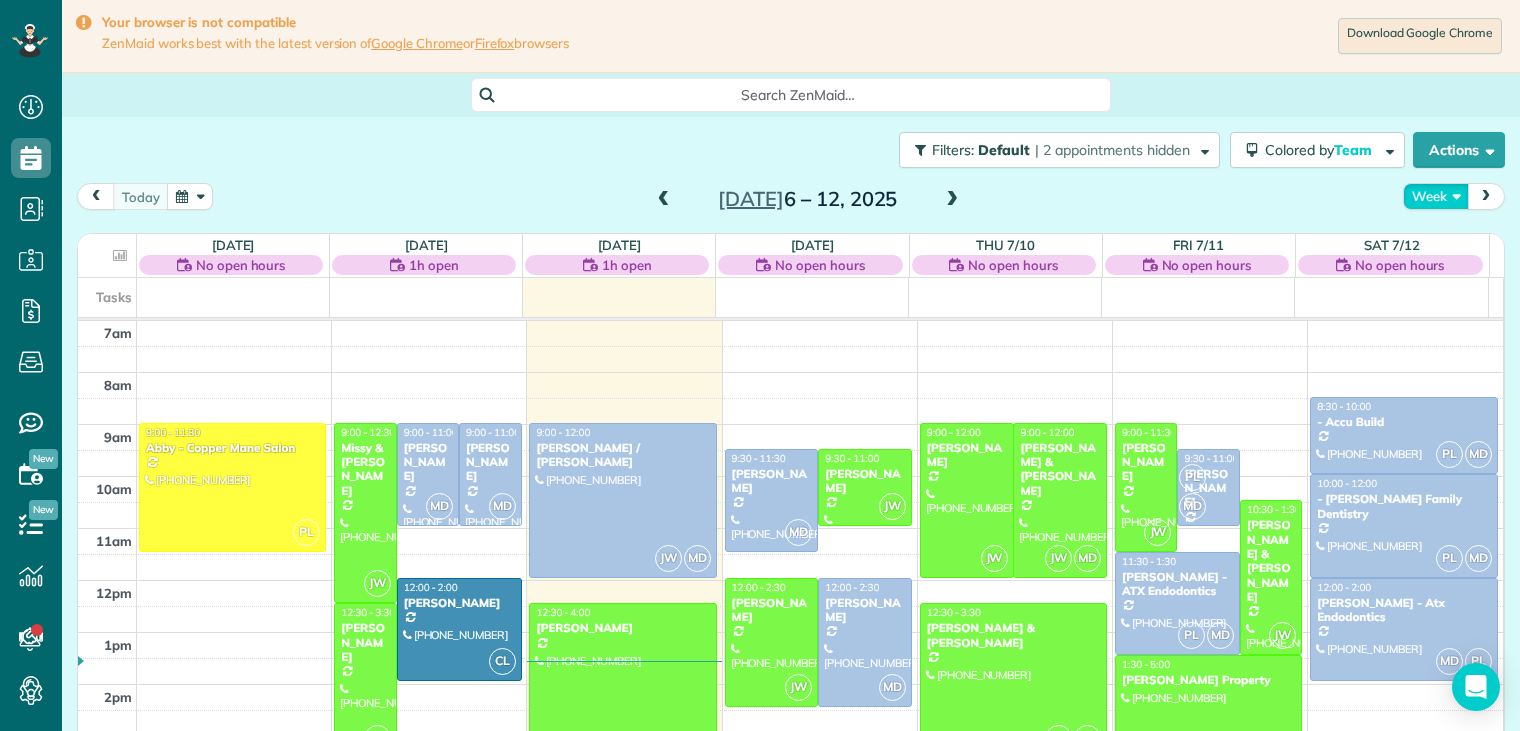 click on "Week" at bounding box center (1436, 196) 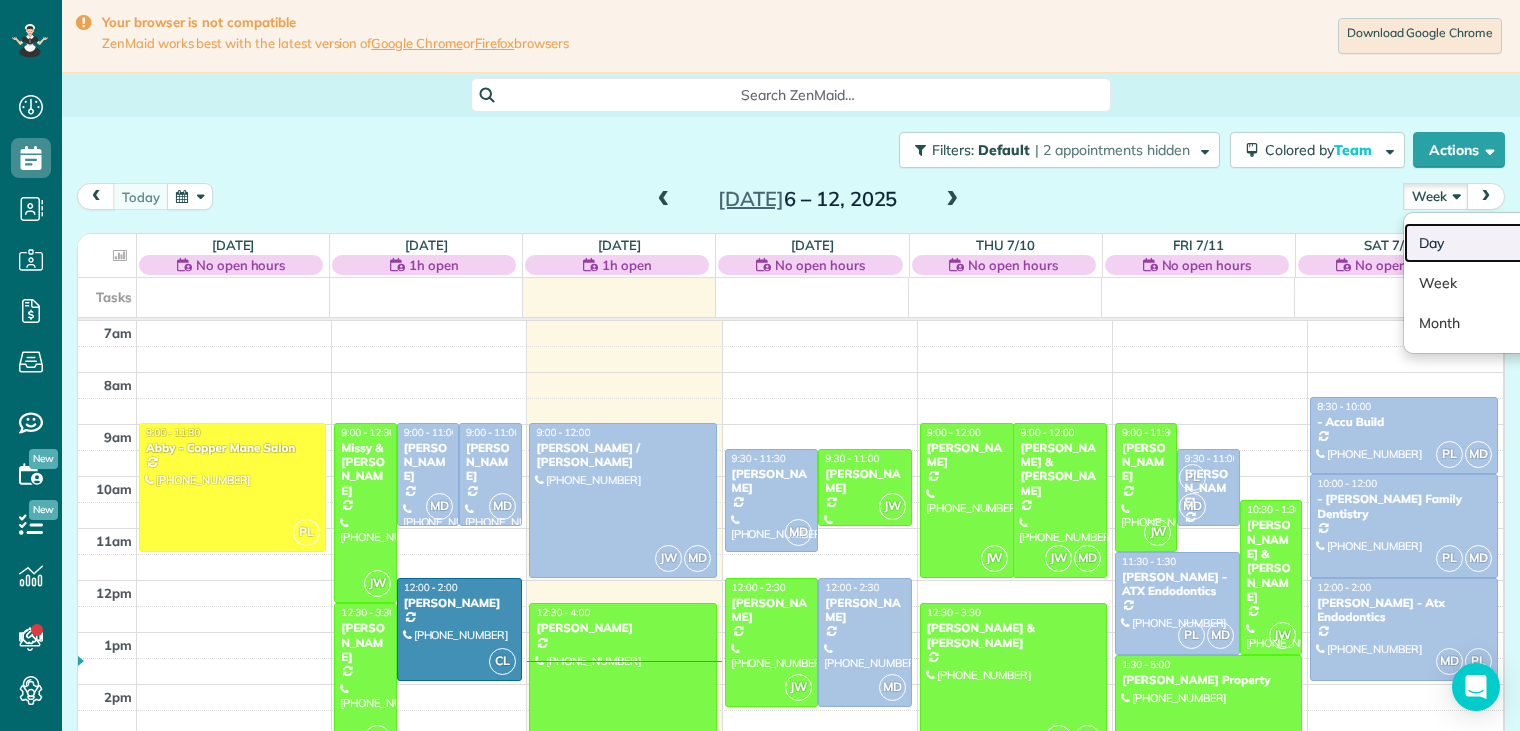 click on "Day" at bounding box center (1483, 243) 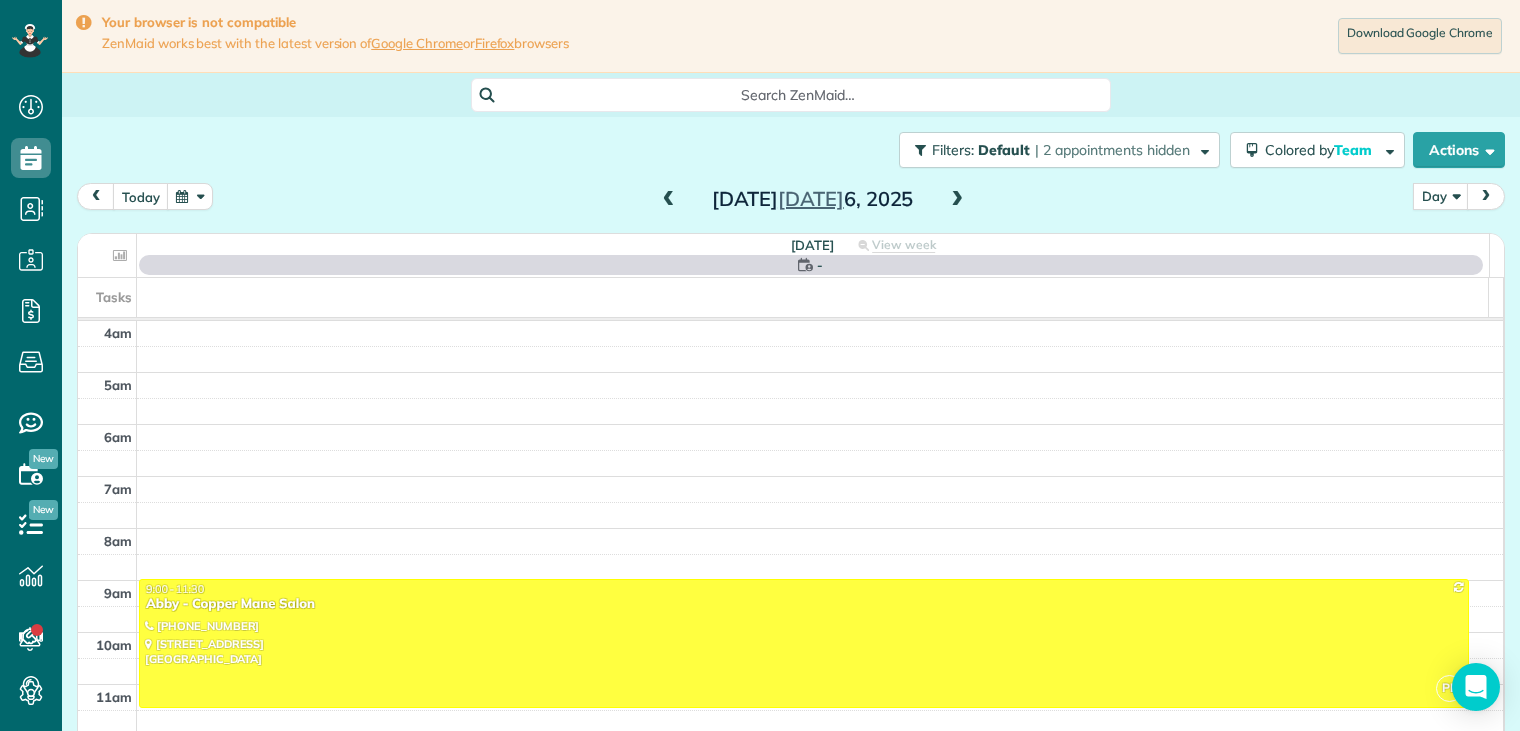 scroll, scrollTop: 156, scrollLeft: 0, axis: vertical 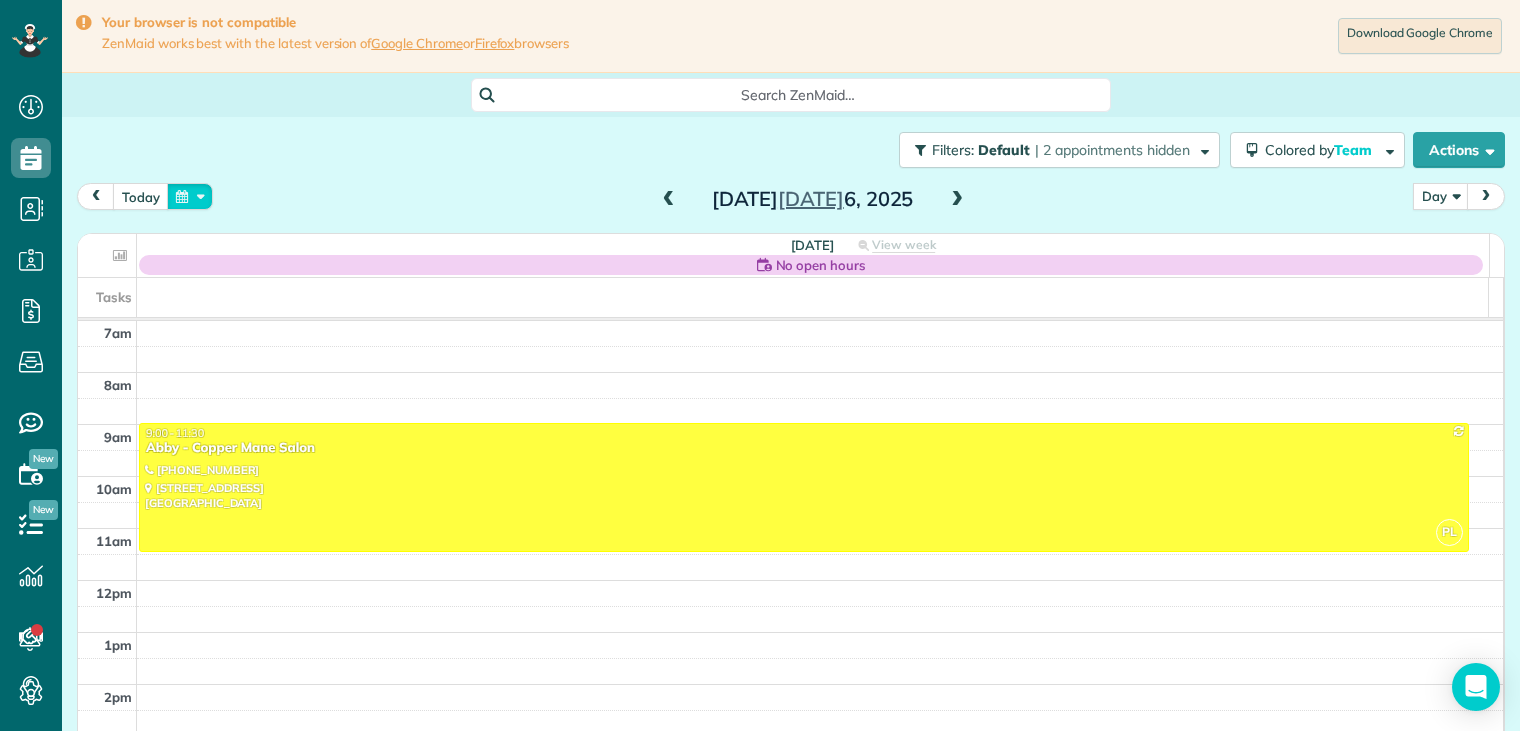 click at bounding box center [190, 196] 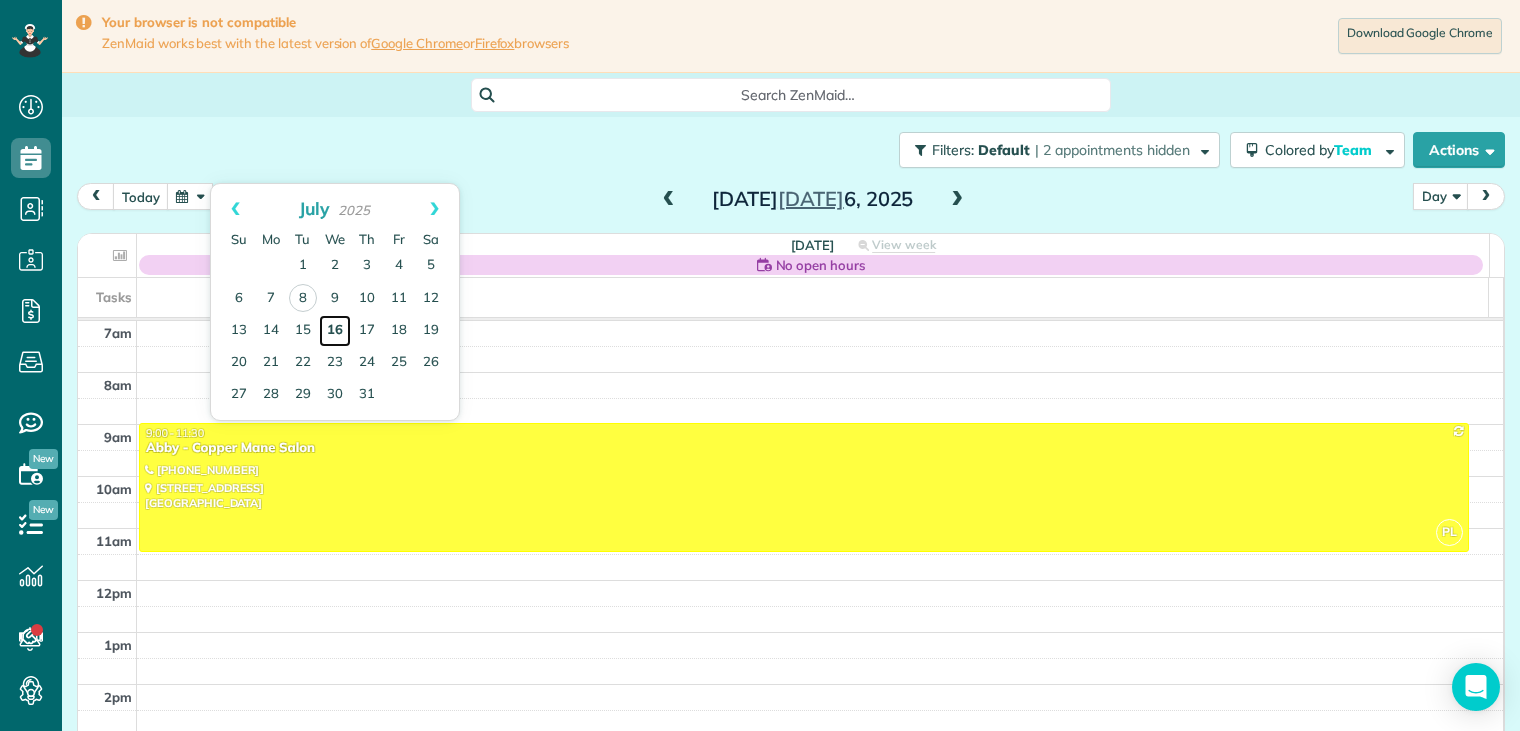 click on "16" at bounding box center [335, 331] 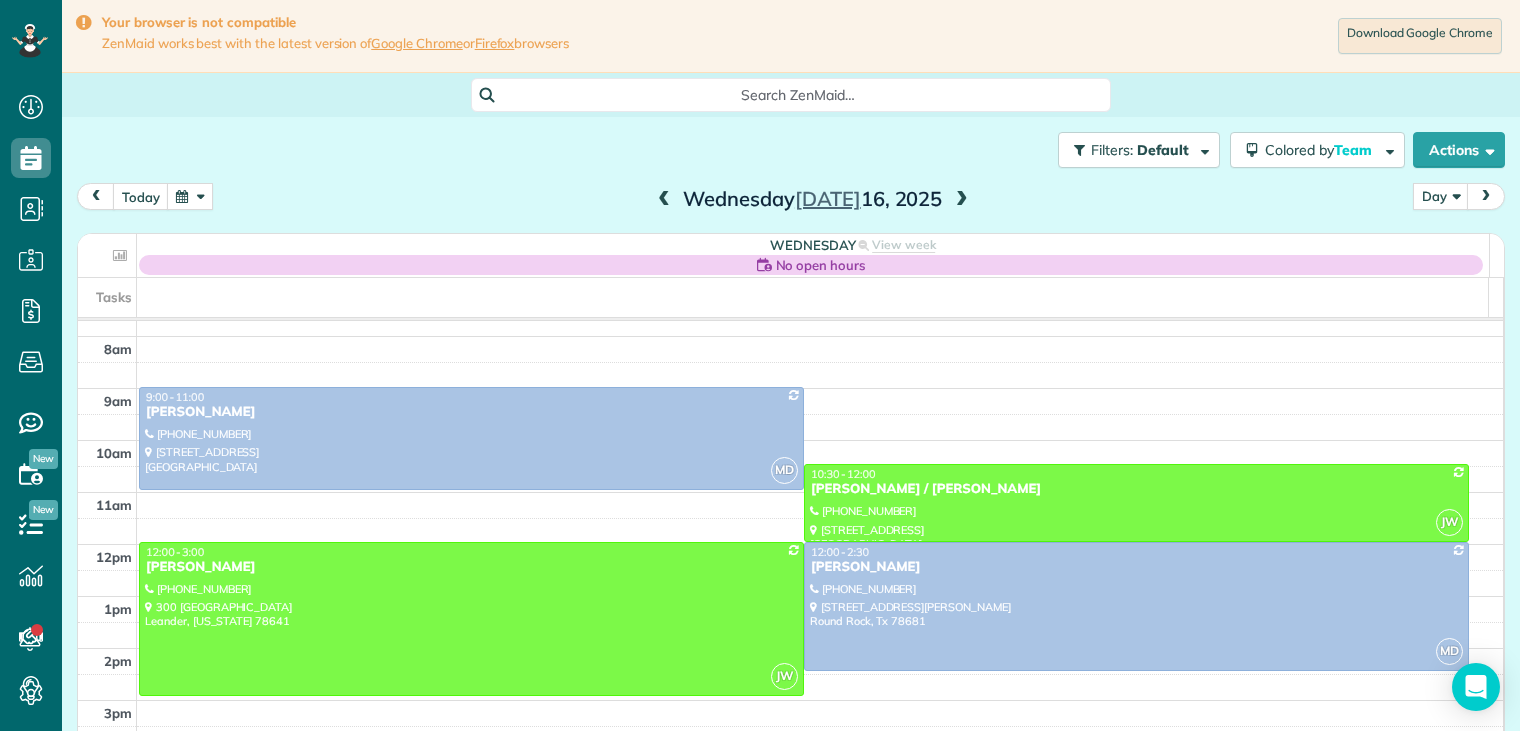 scroll, scrollTop: 212, scrollLeft: 0, axis: vertical 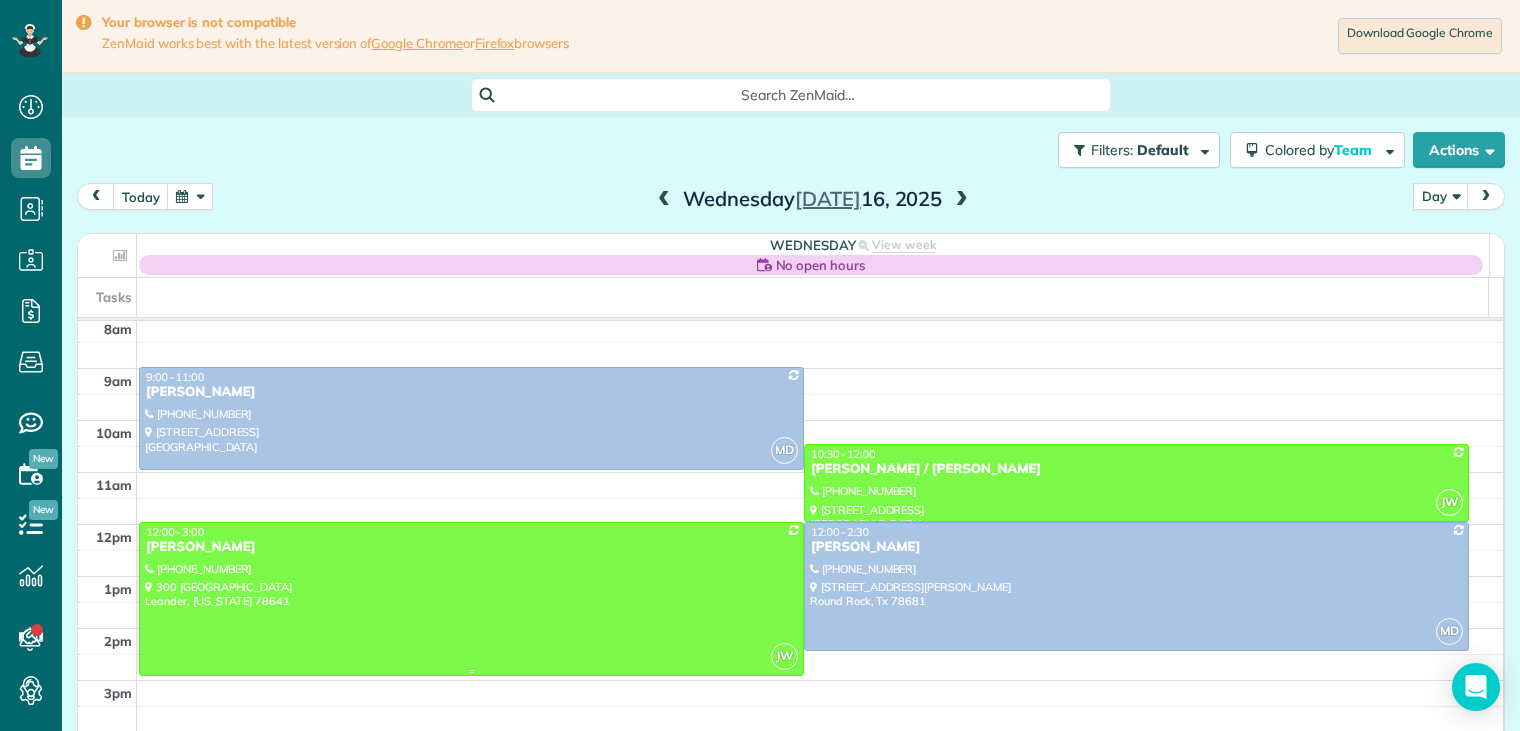 click on "[PERSON_NAME]" at bounding box center [471, 547] 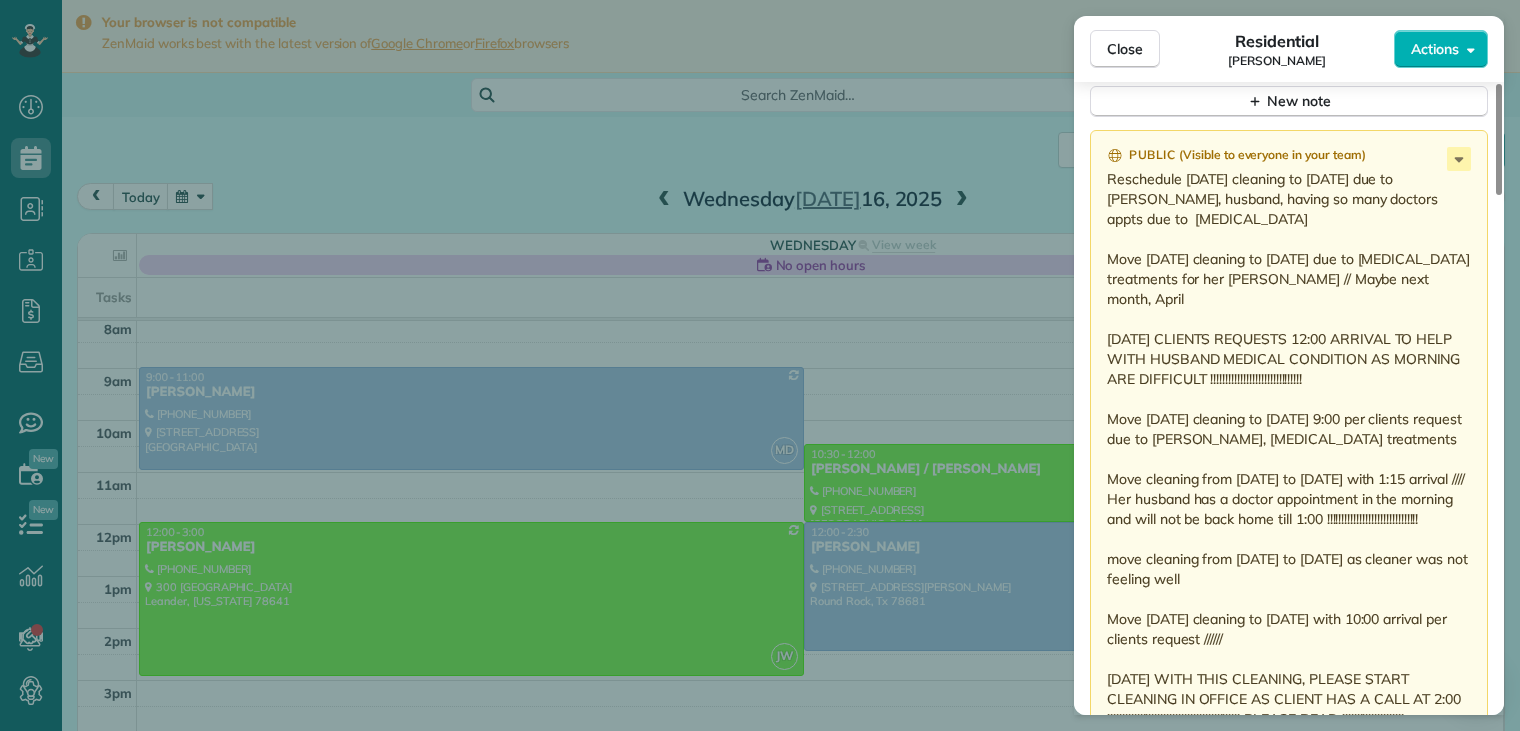 scroll, scrollTop: 1700, scrollLeft: 0, axis: vertical 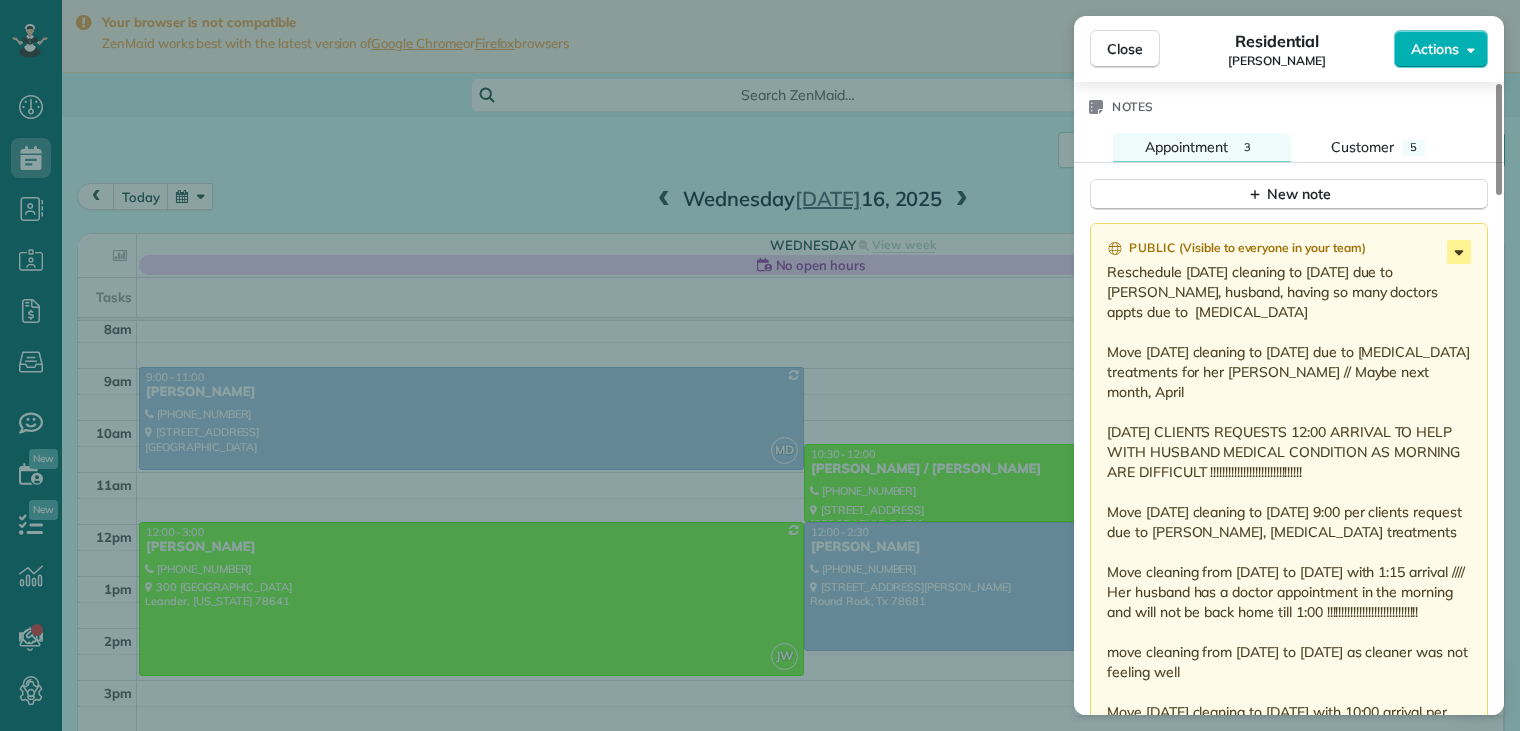 click 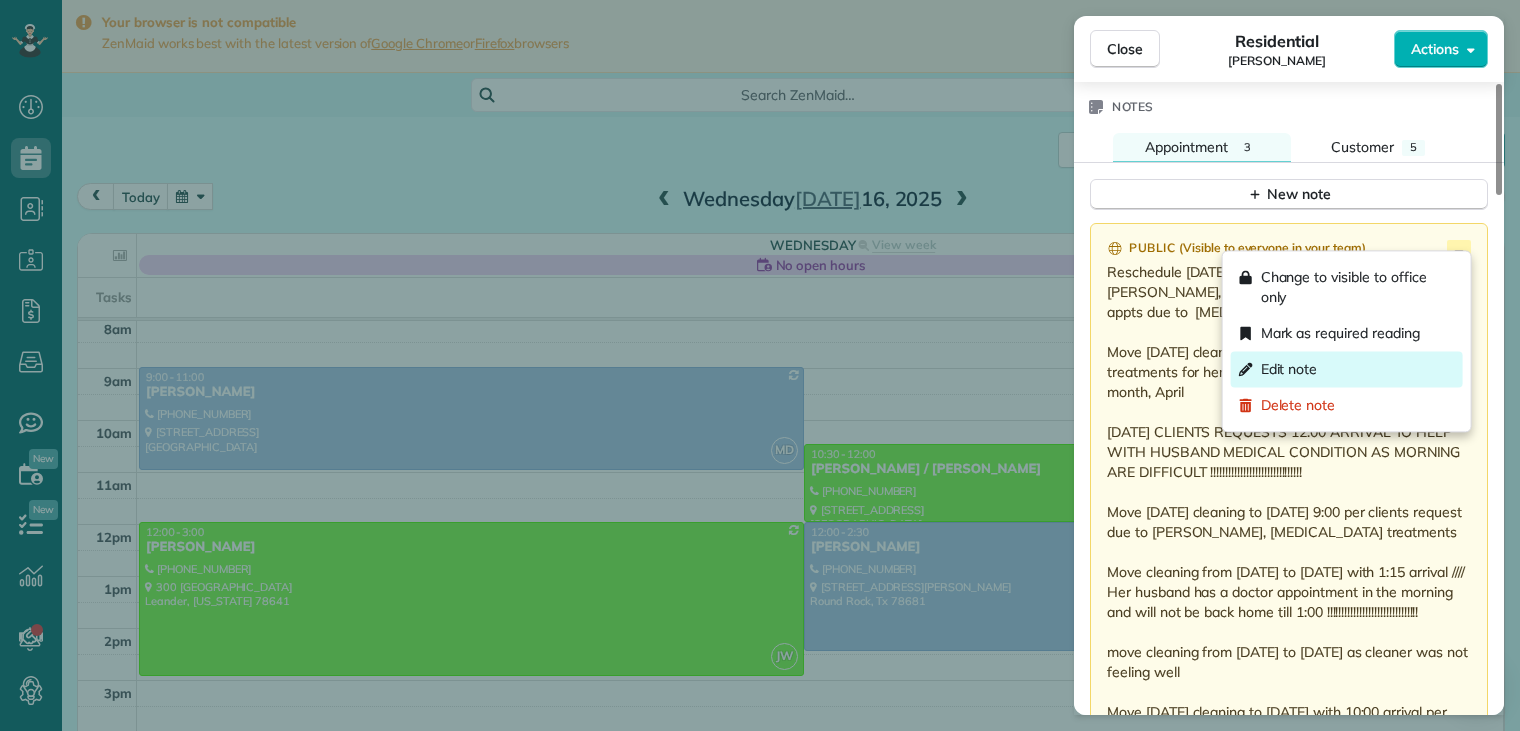 click on "Edit note" at bounding box center (1289, 369) 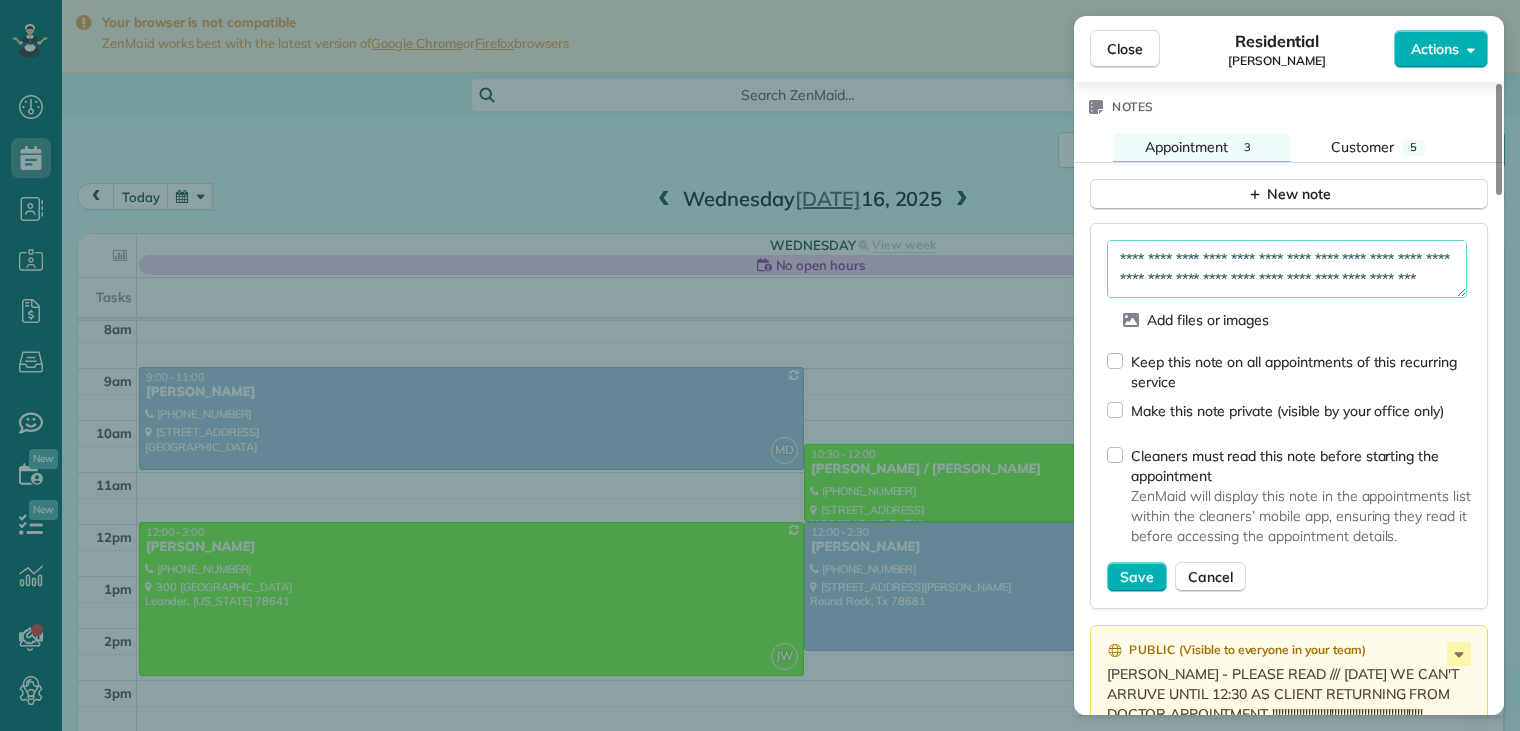 click on "**********" at bounding box center [1287, 269] 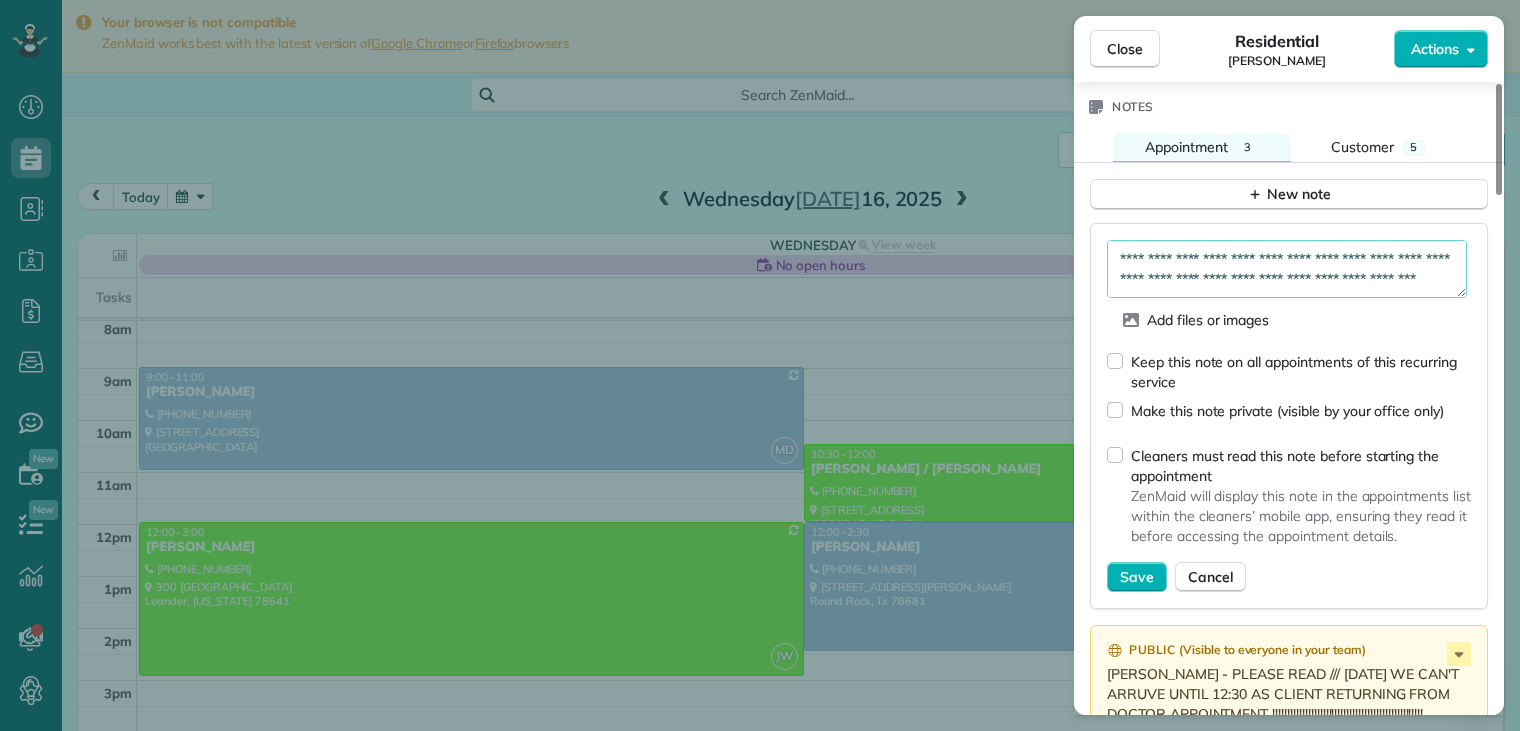 click on "**********" at bounding box center (1287, 269) 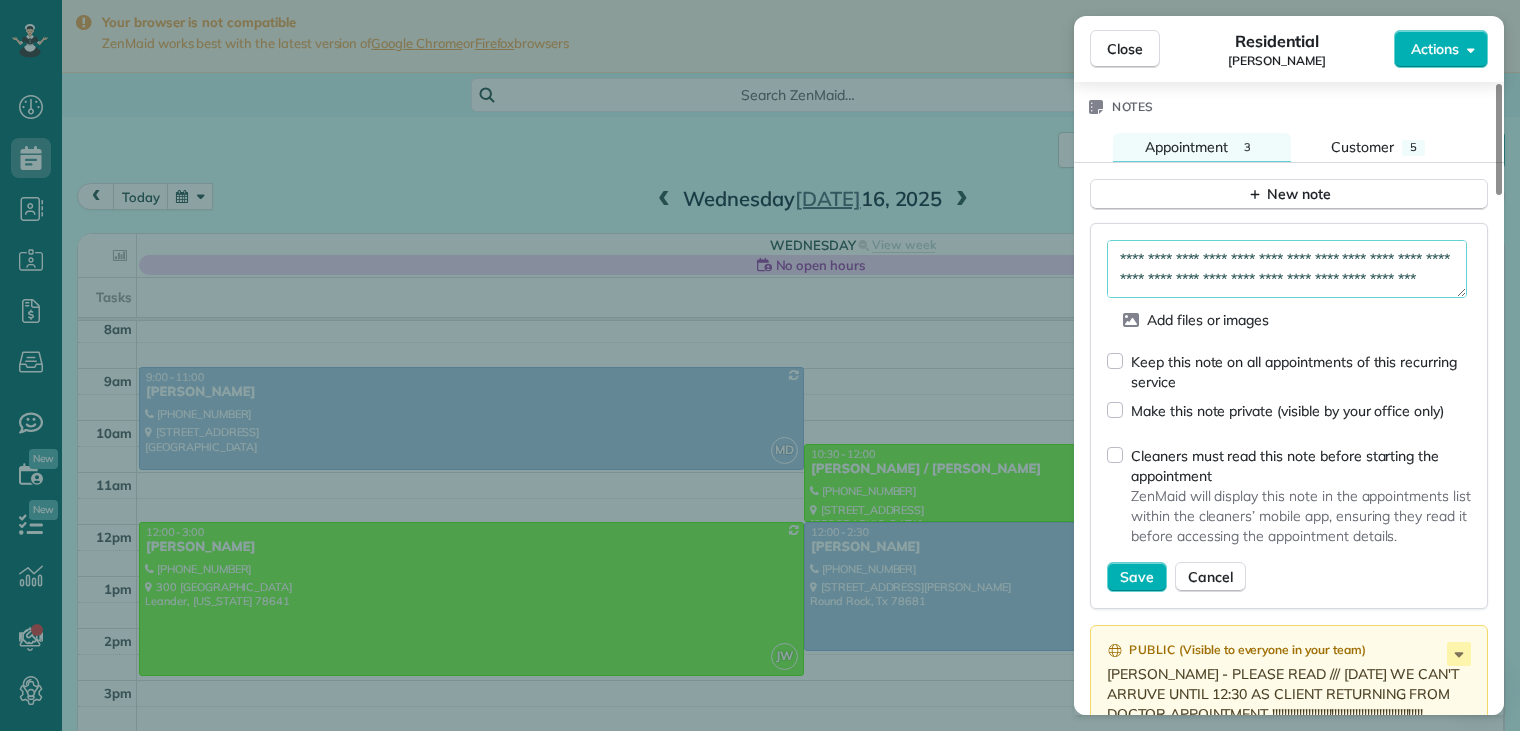 click on "**********" at bounding box center (1287, 269) 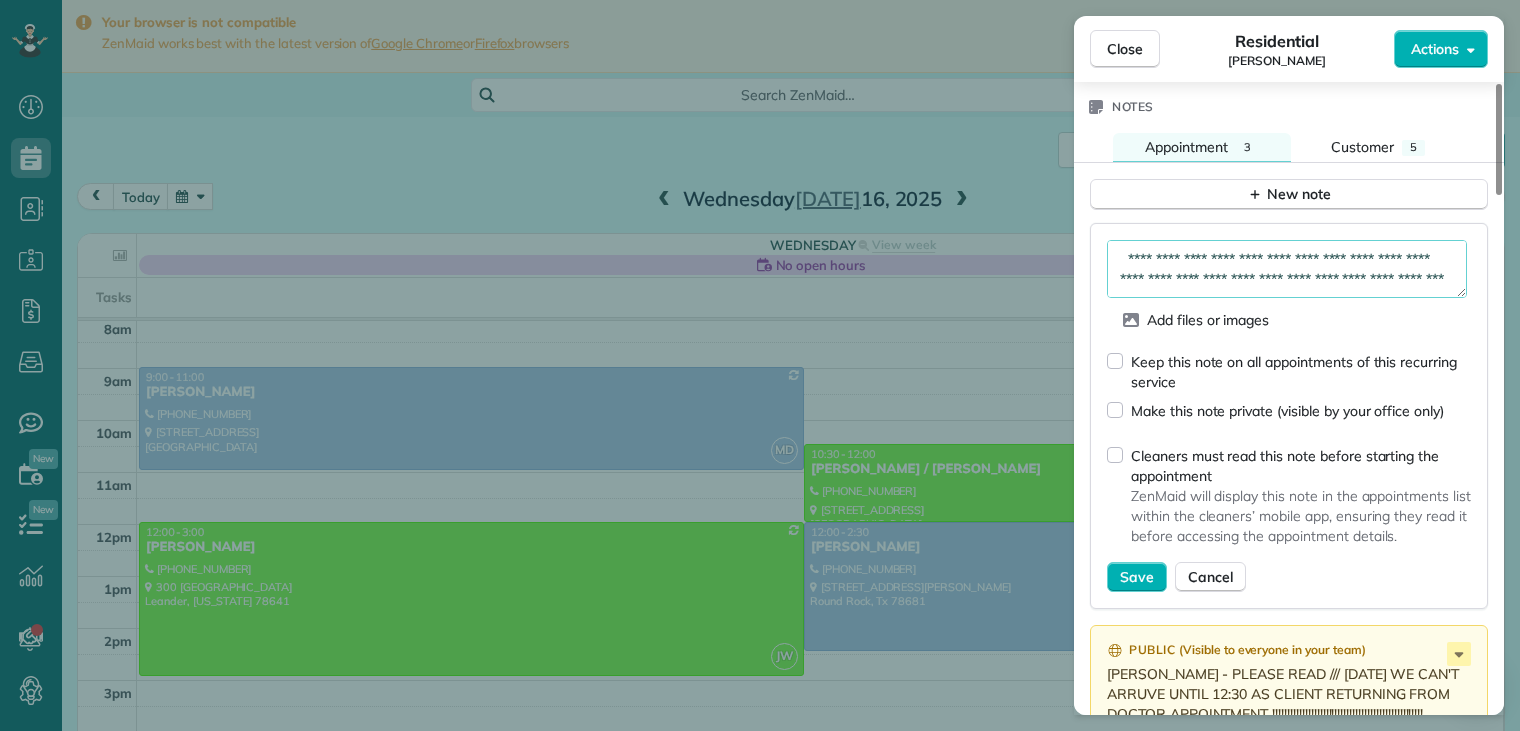 scroll, scrollTop: 11, scrollLeft: 0, axis: vertical 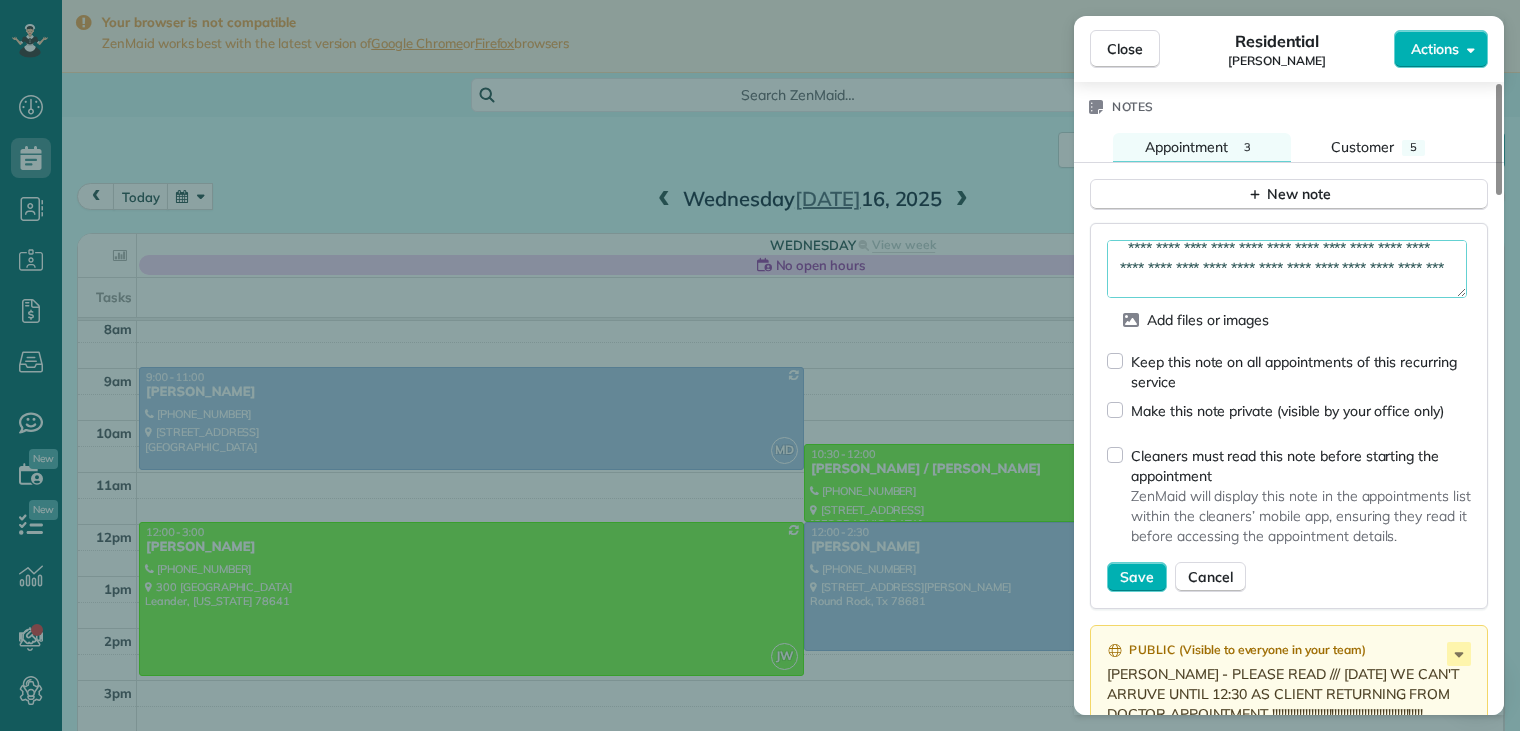 click on "**********" at bounding box center (1287, 269) 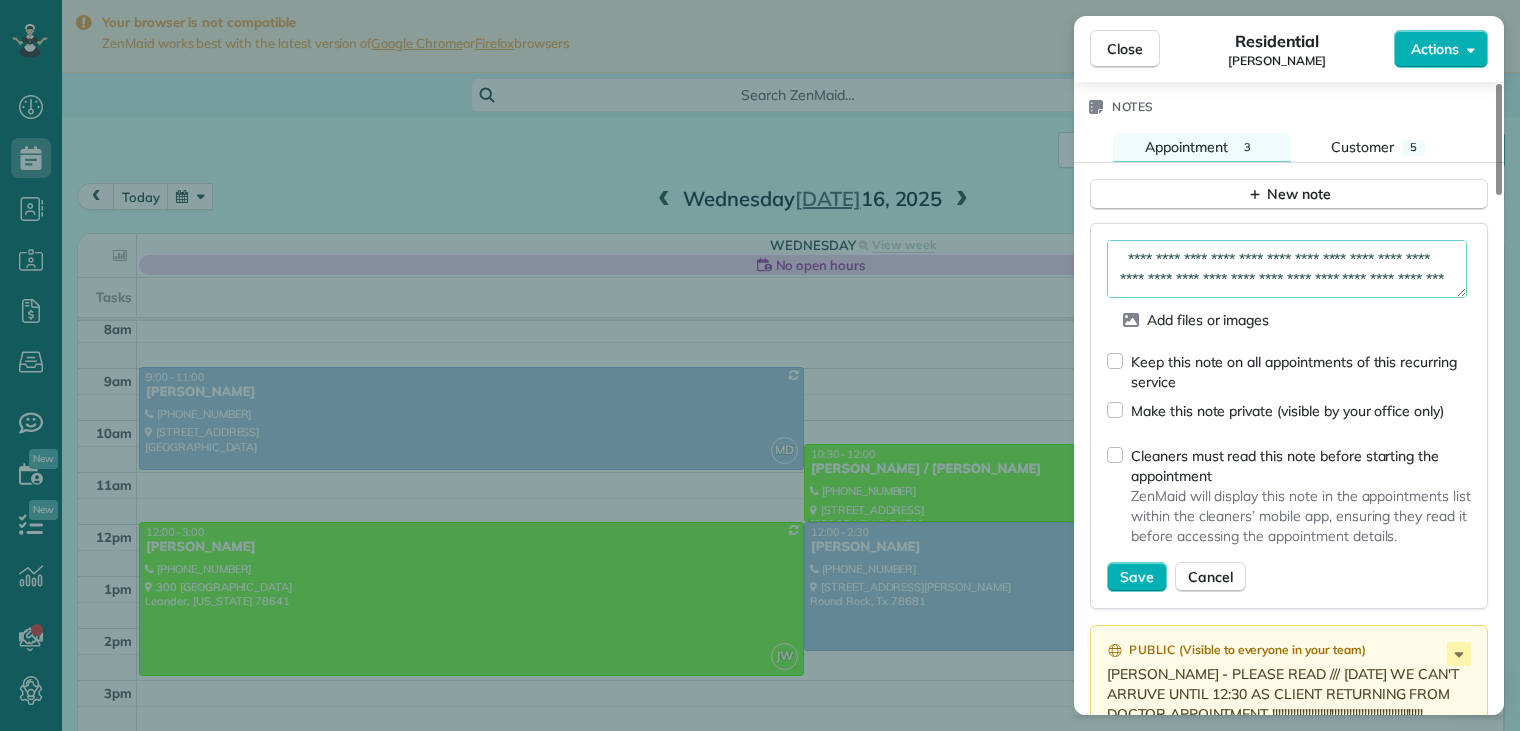 click on "**********" at bounding box center (1287, 269) 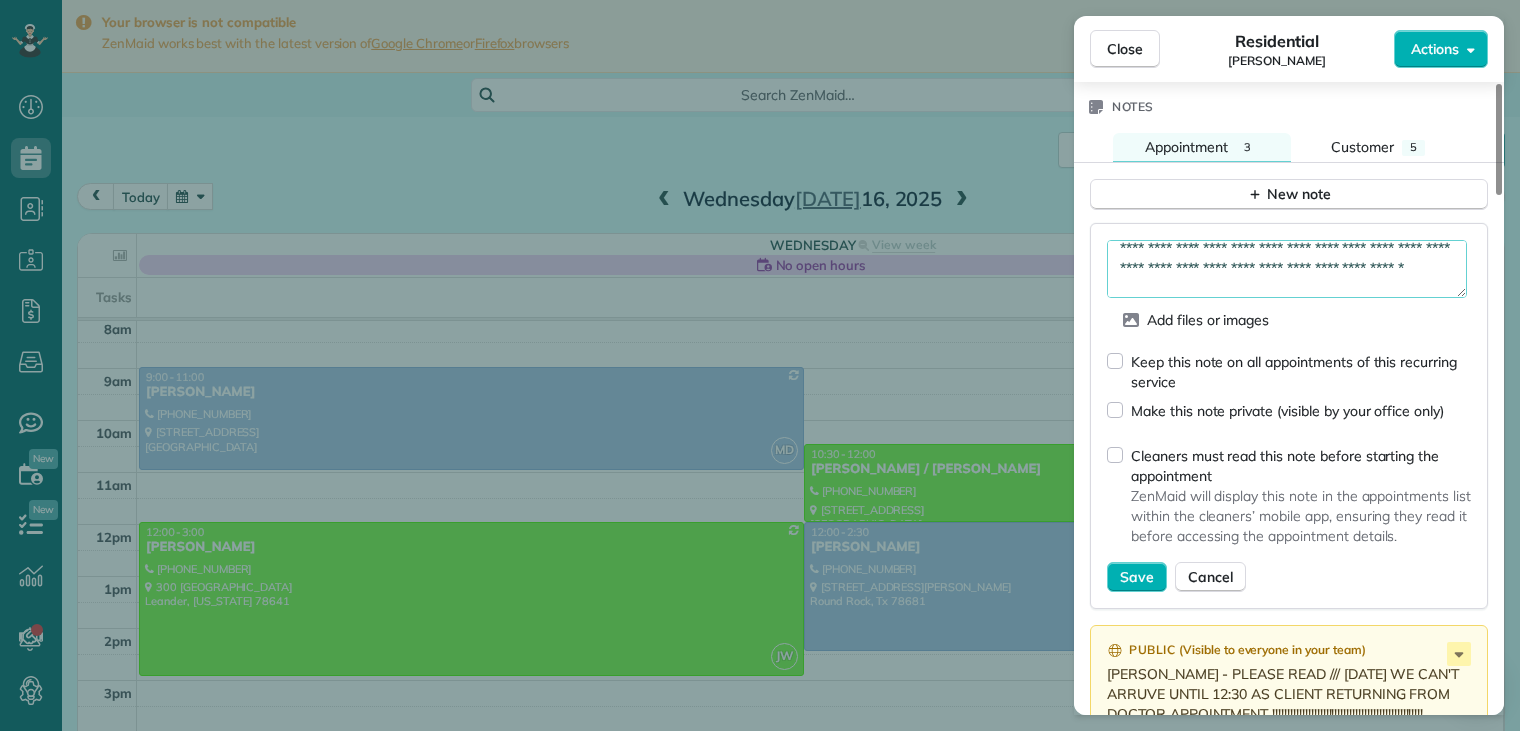 scroll, scrollTop: 31, scrollLeft: 0, axis: vertical 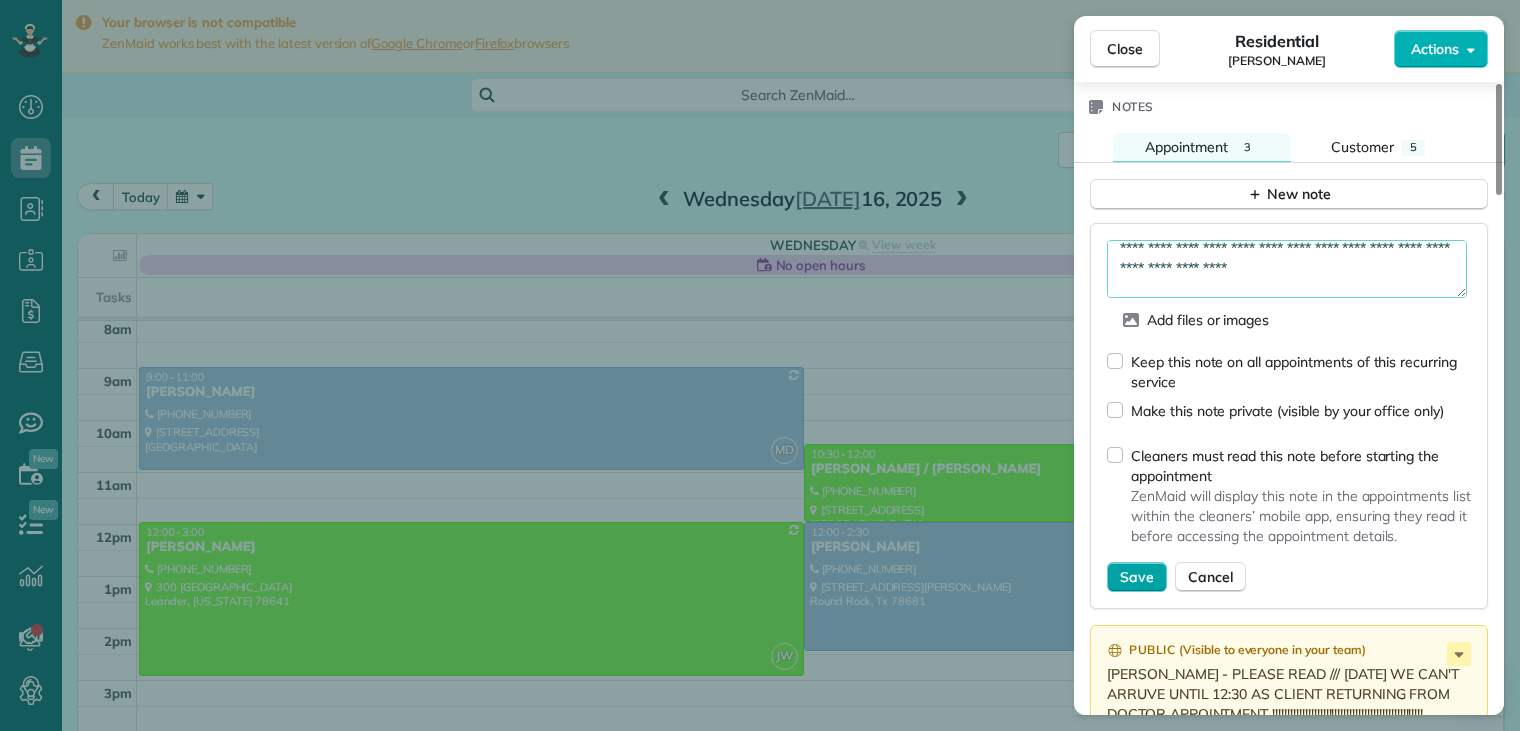 type on "**********" 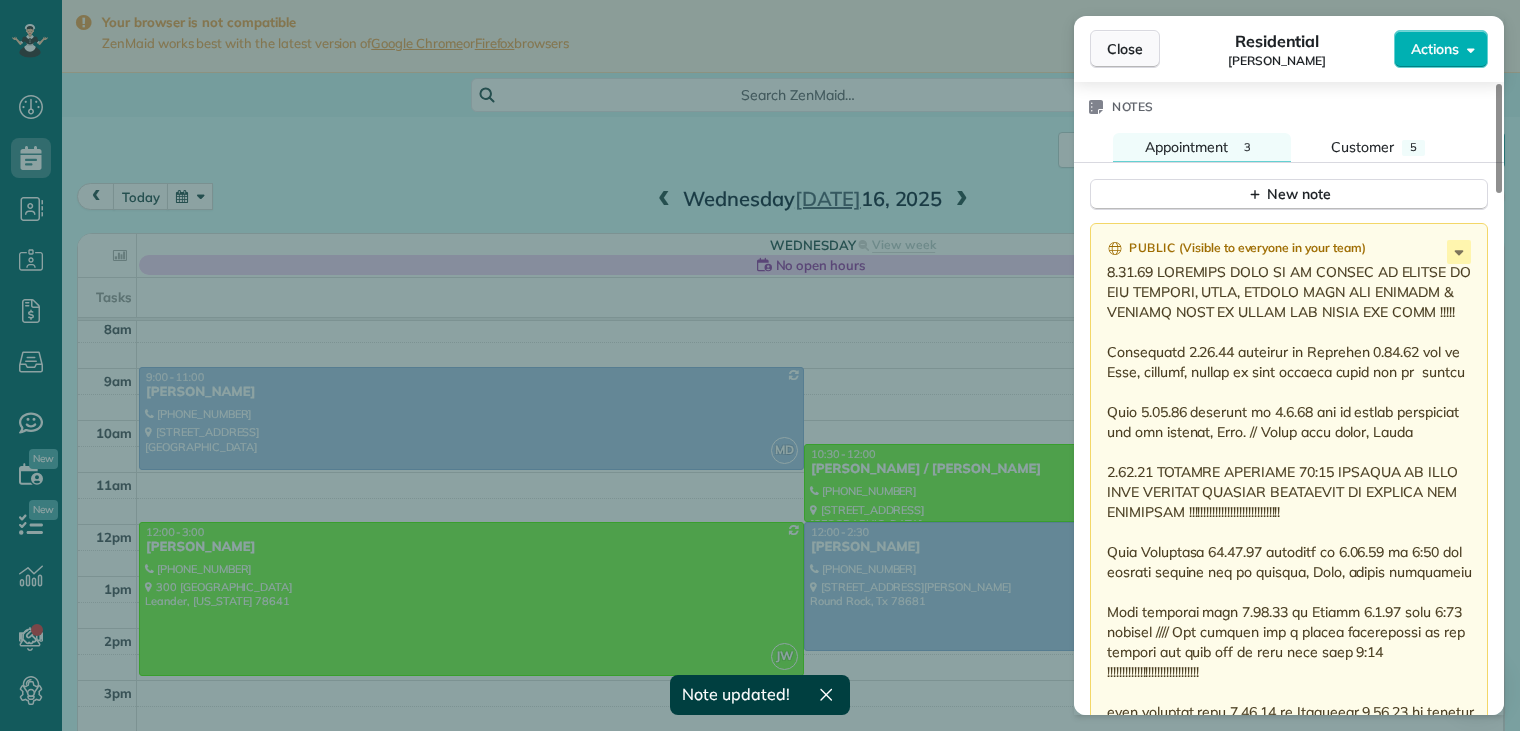 click on "Close" at bounding box center (1125, 49) 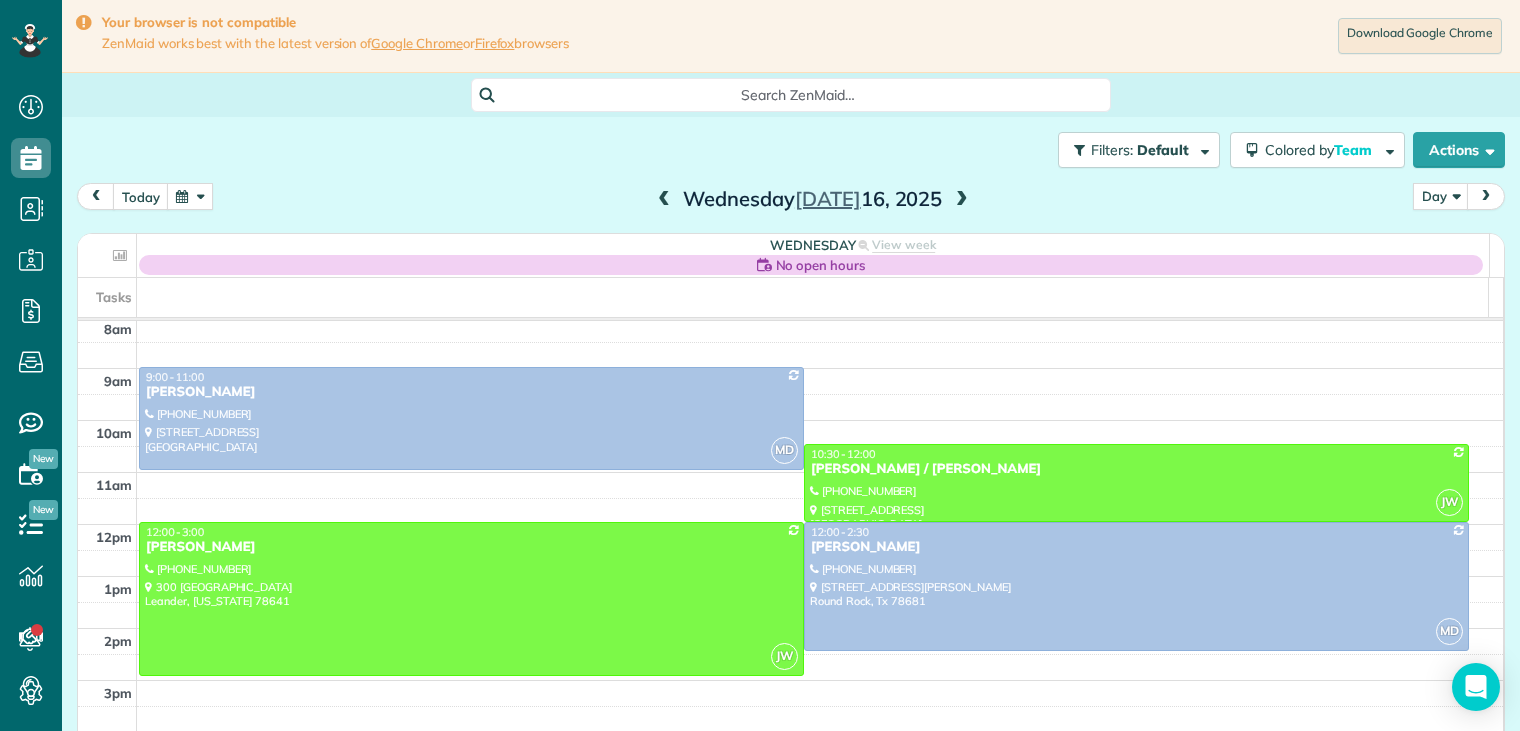click at bounding box center (190, 196) 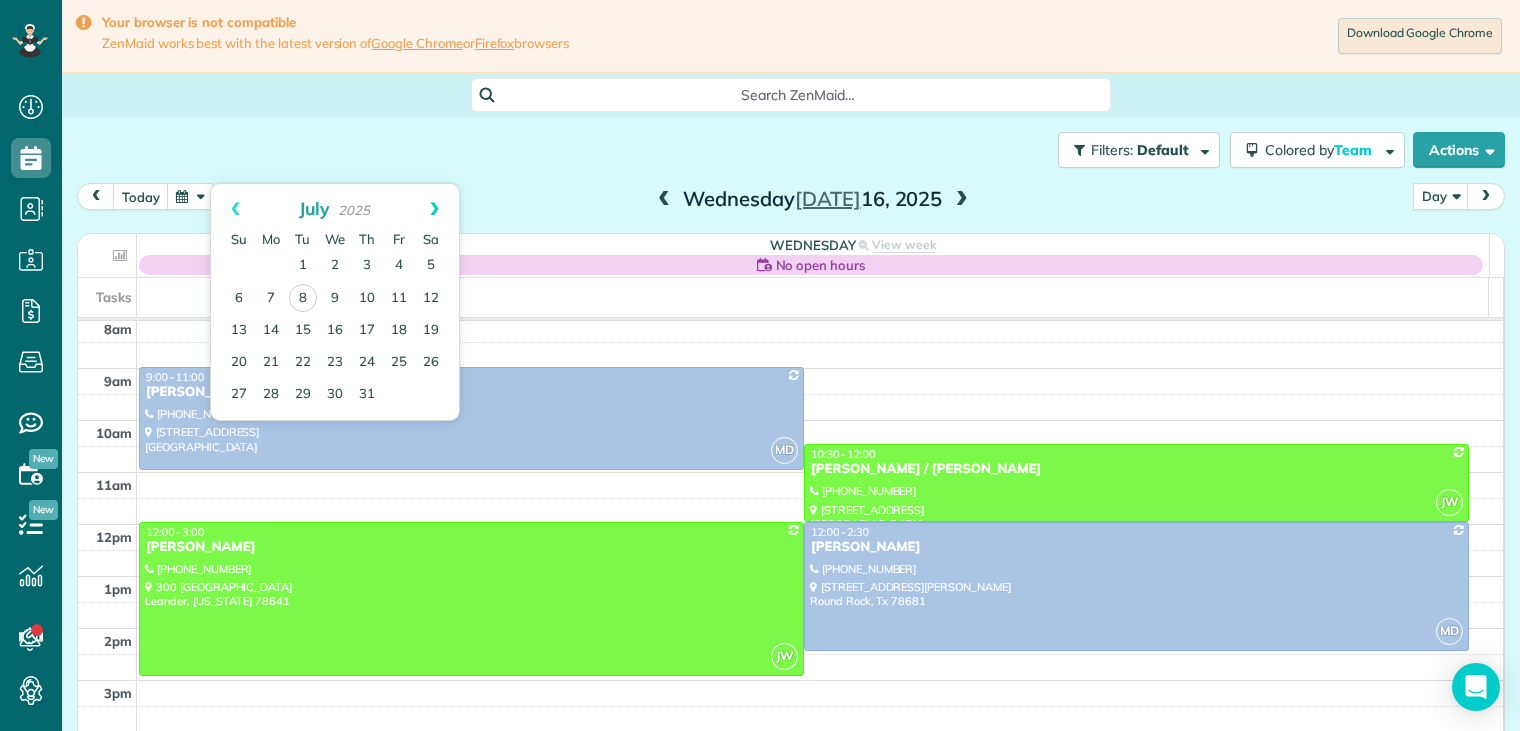 click on "Next" at bounding box center (434, 209) 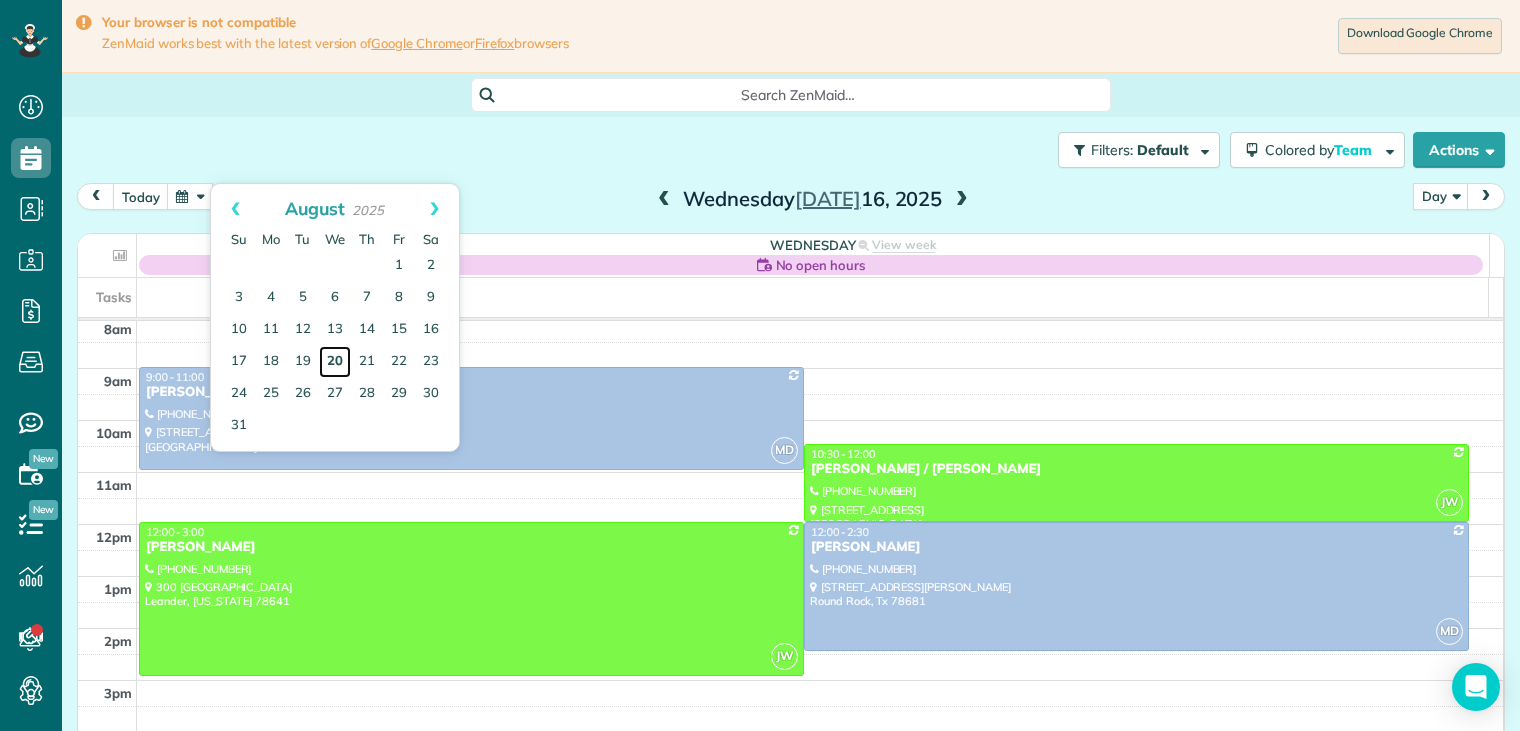 click on "20" at bounding box center (335, 362) 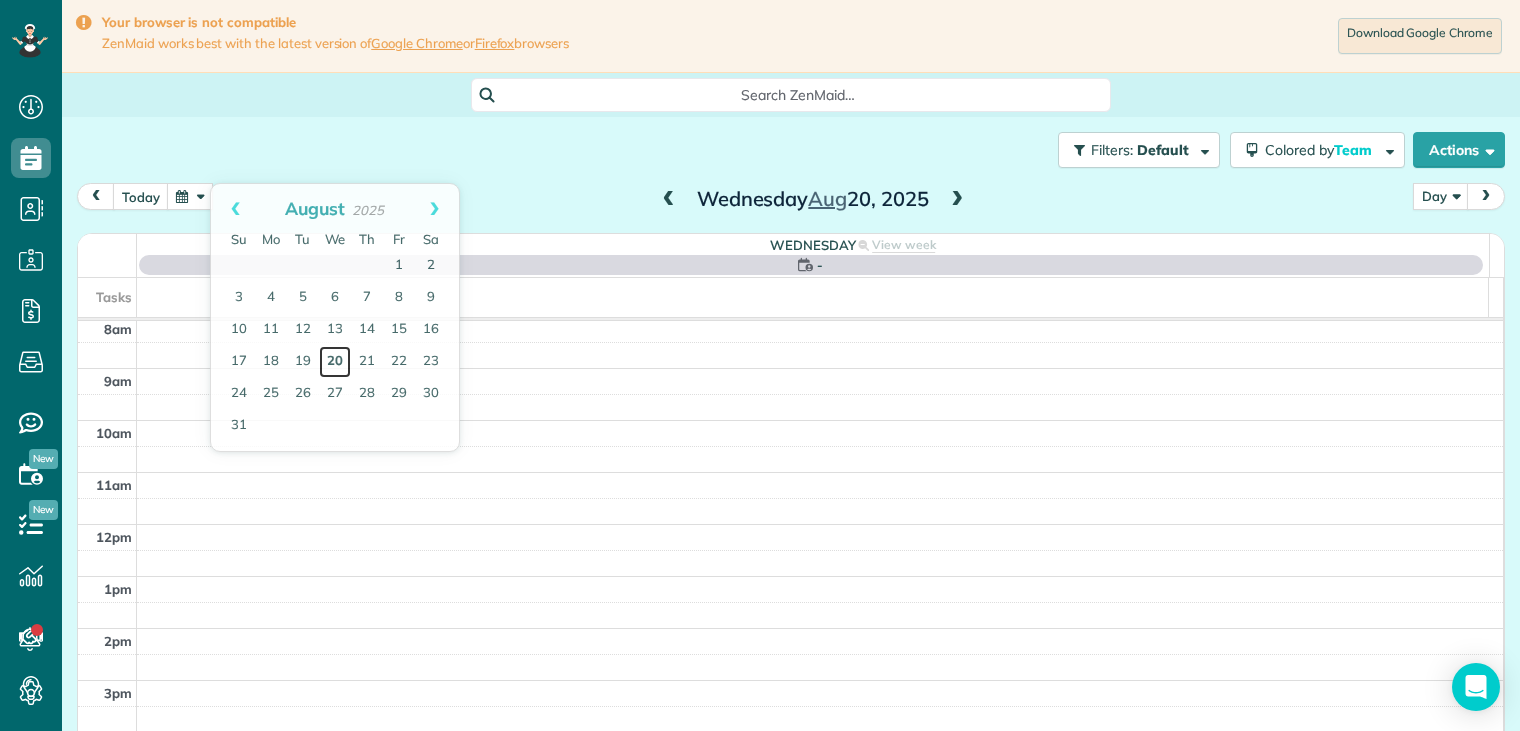 scroll, scrollTop: 156, scrollLeft: 0, axis: vertical 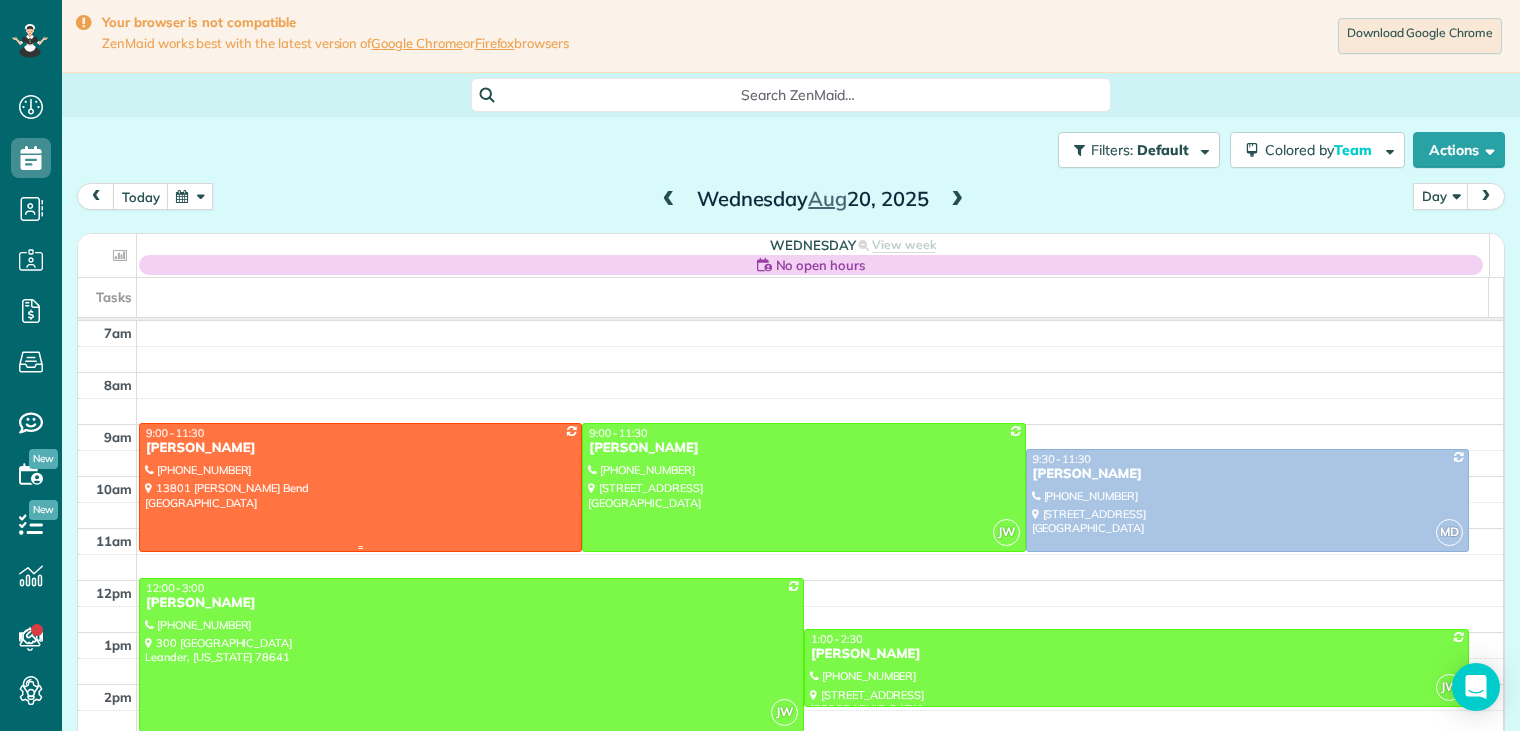 click on "[PERSON_NAME]" at bounding box center (360, 448) 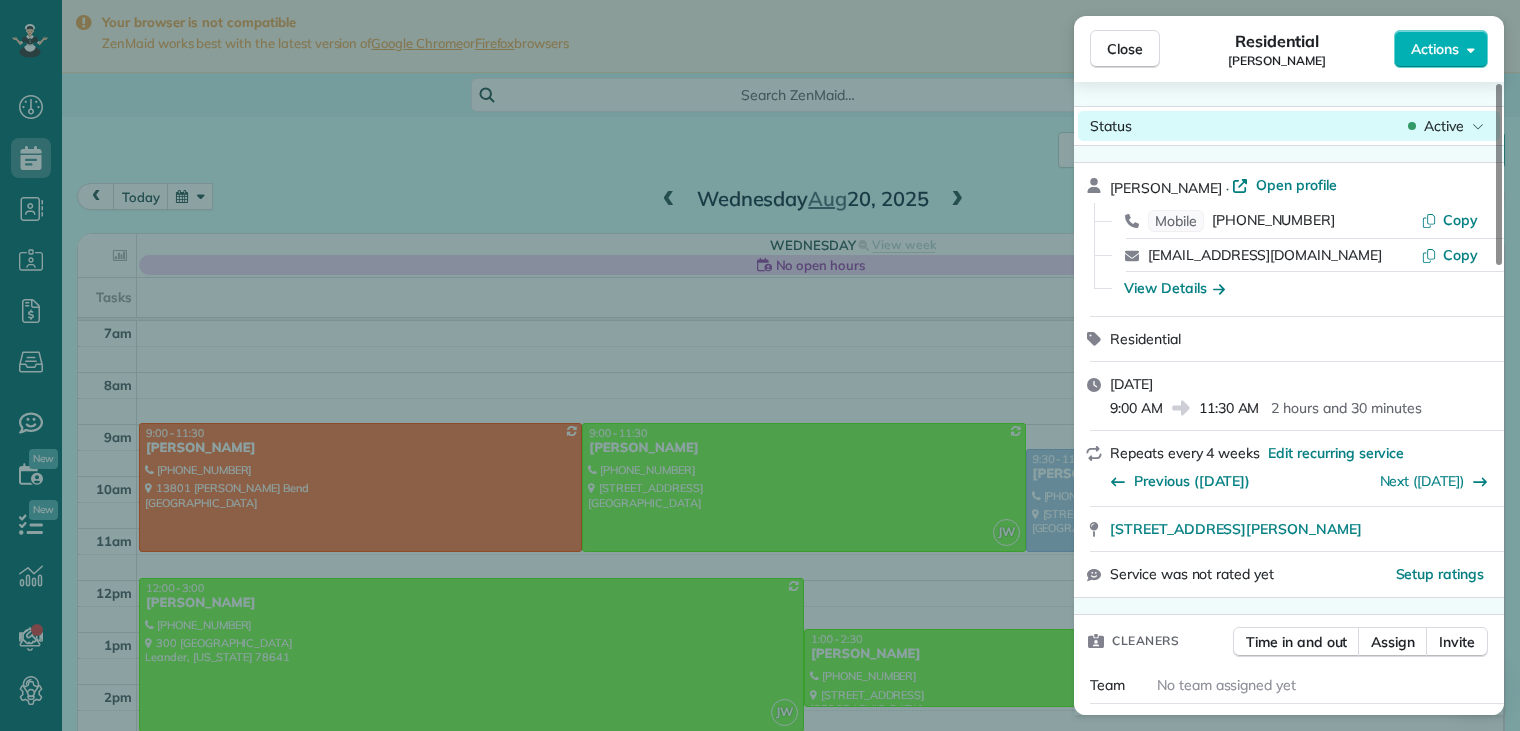 click on "Active" at bounding box center (1444, 126) 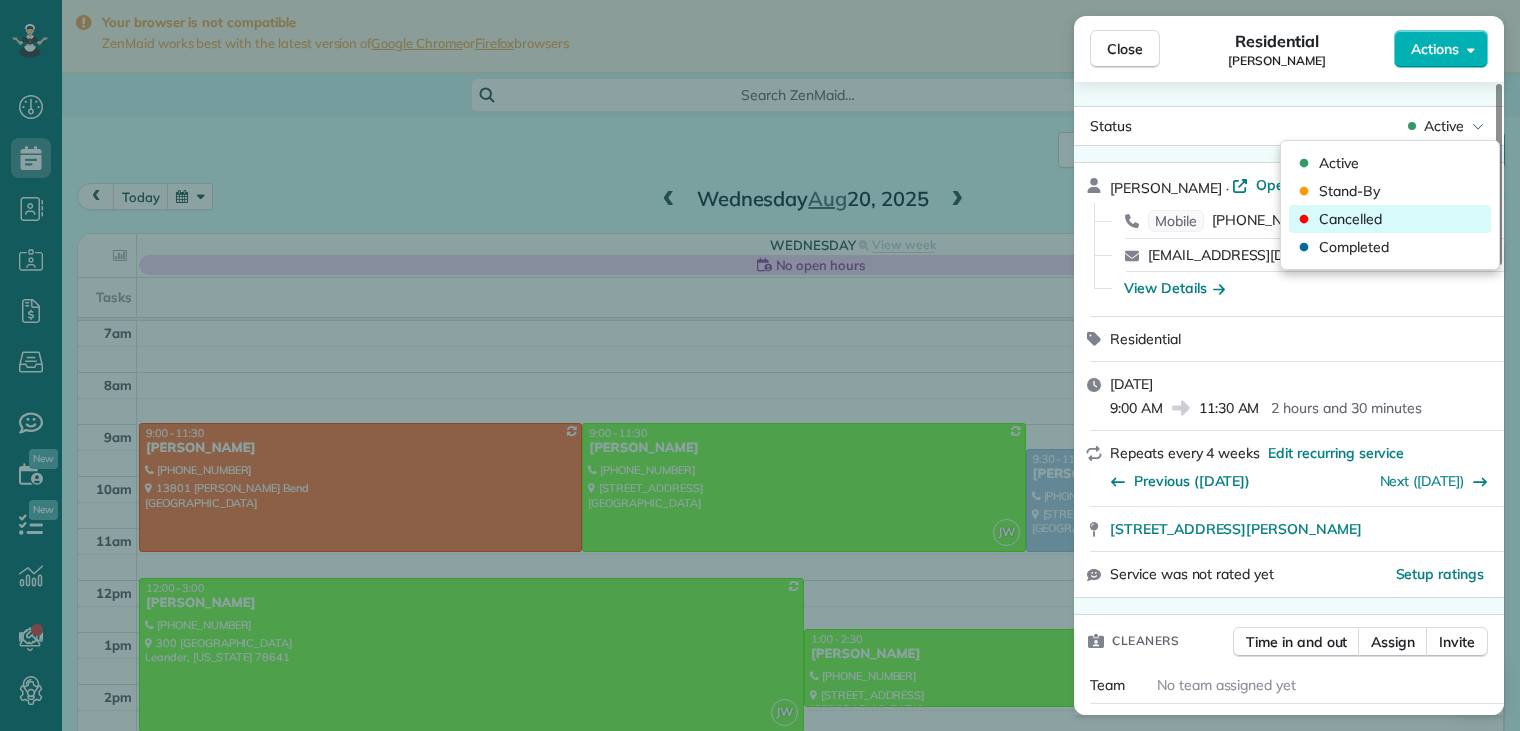 click on "Cancelled" at bounding box center [1350, 219] 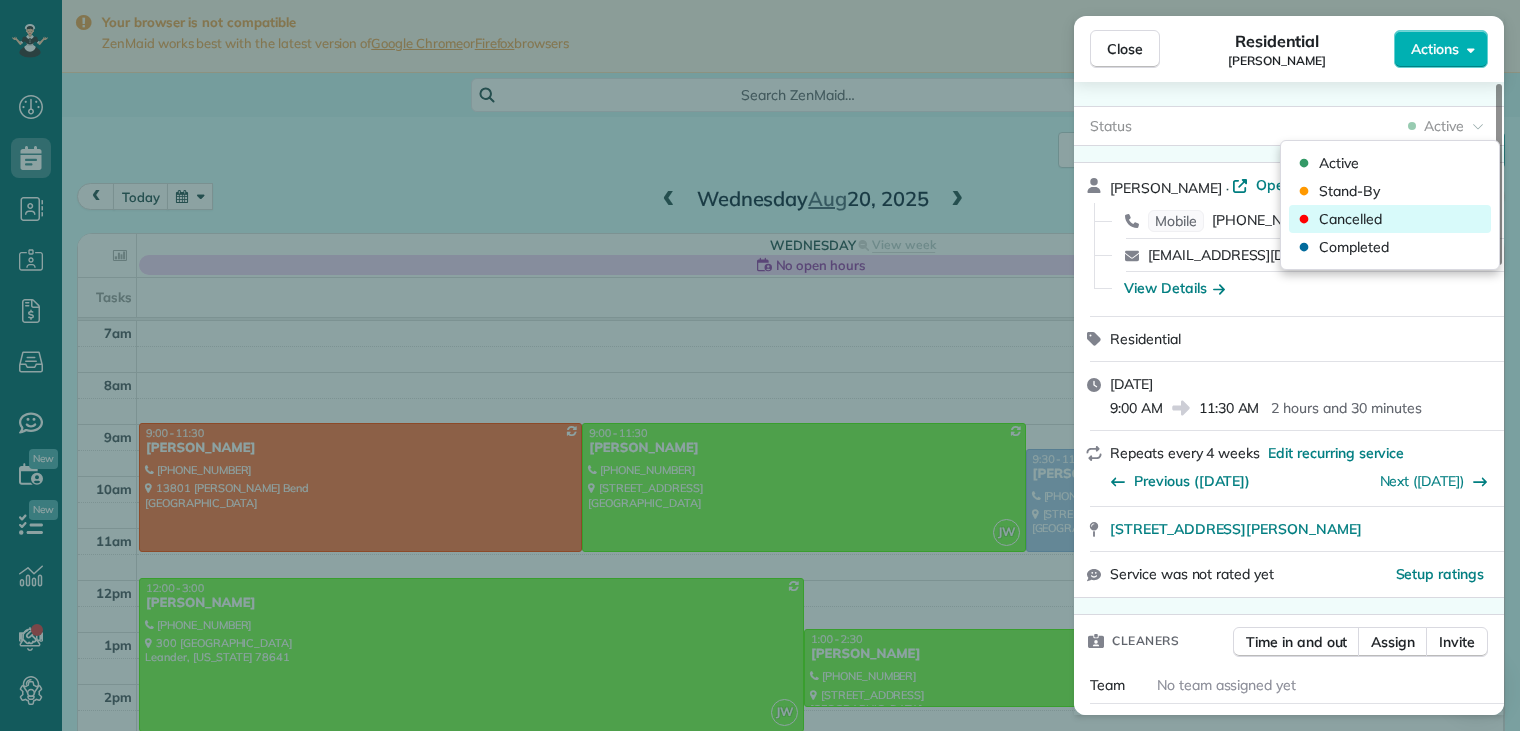 click on "Cancelled" at bounding box center [1350, 219] 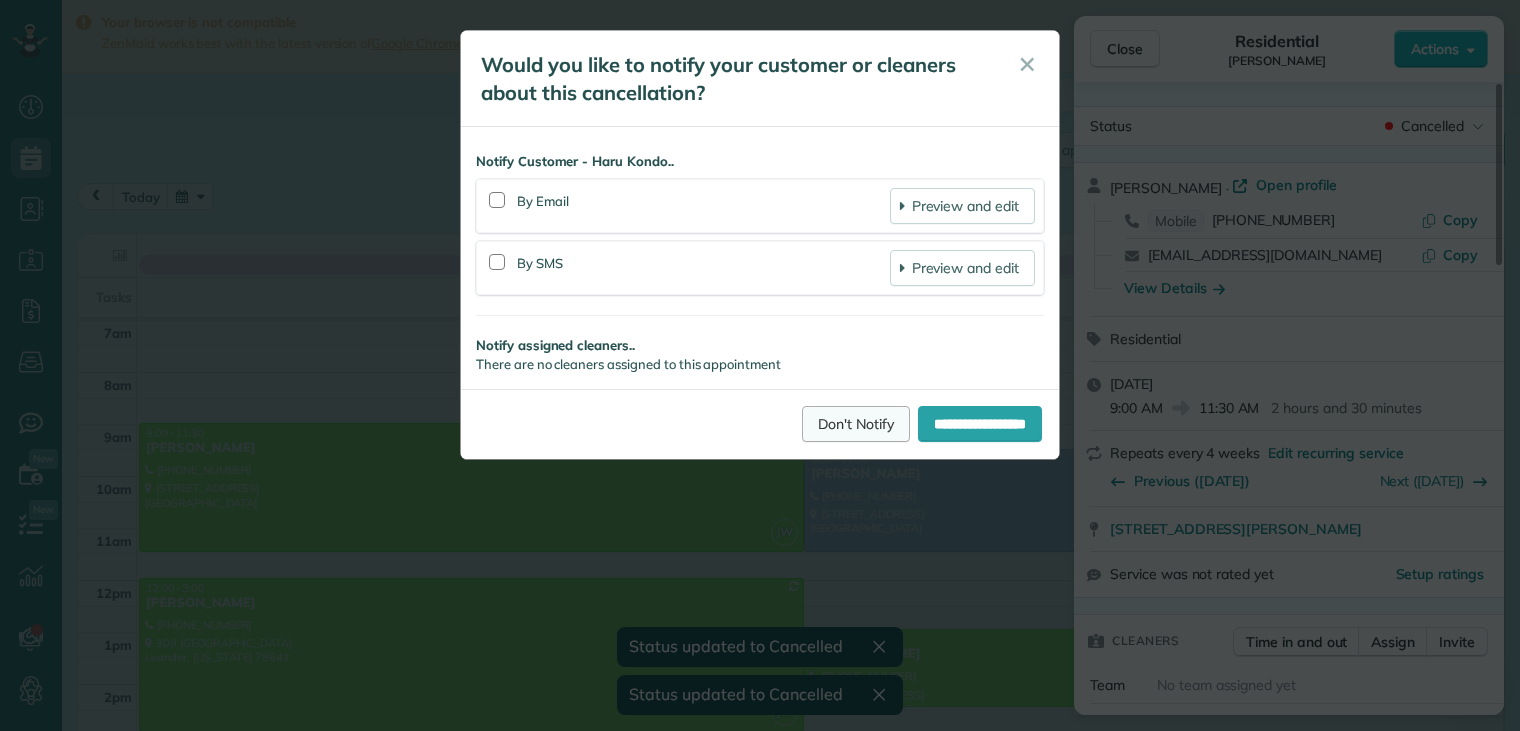 click on "Don't Notify" at bounding box center [856, 424] 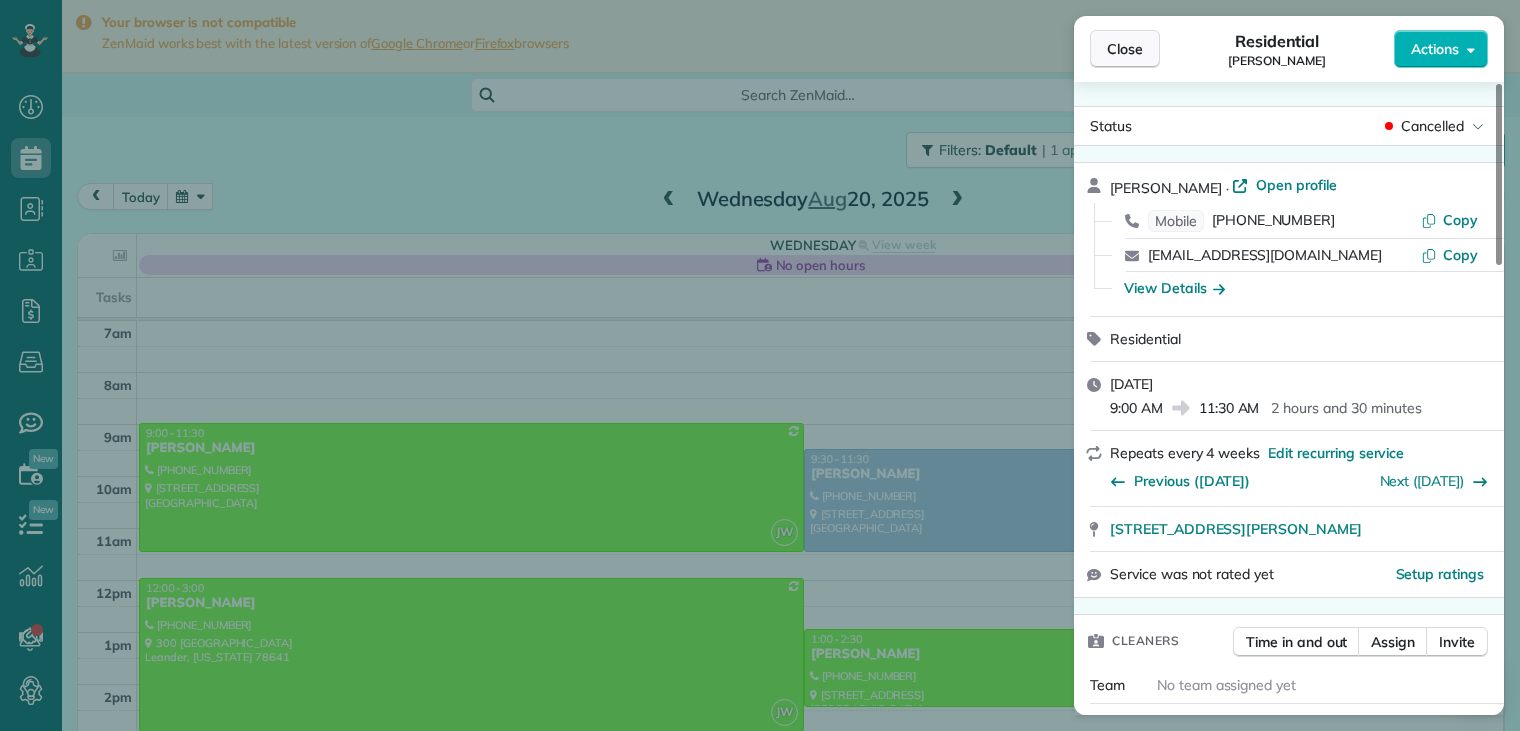 click on "Close" at bounding box center (1125, 49) 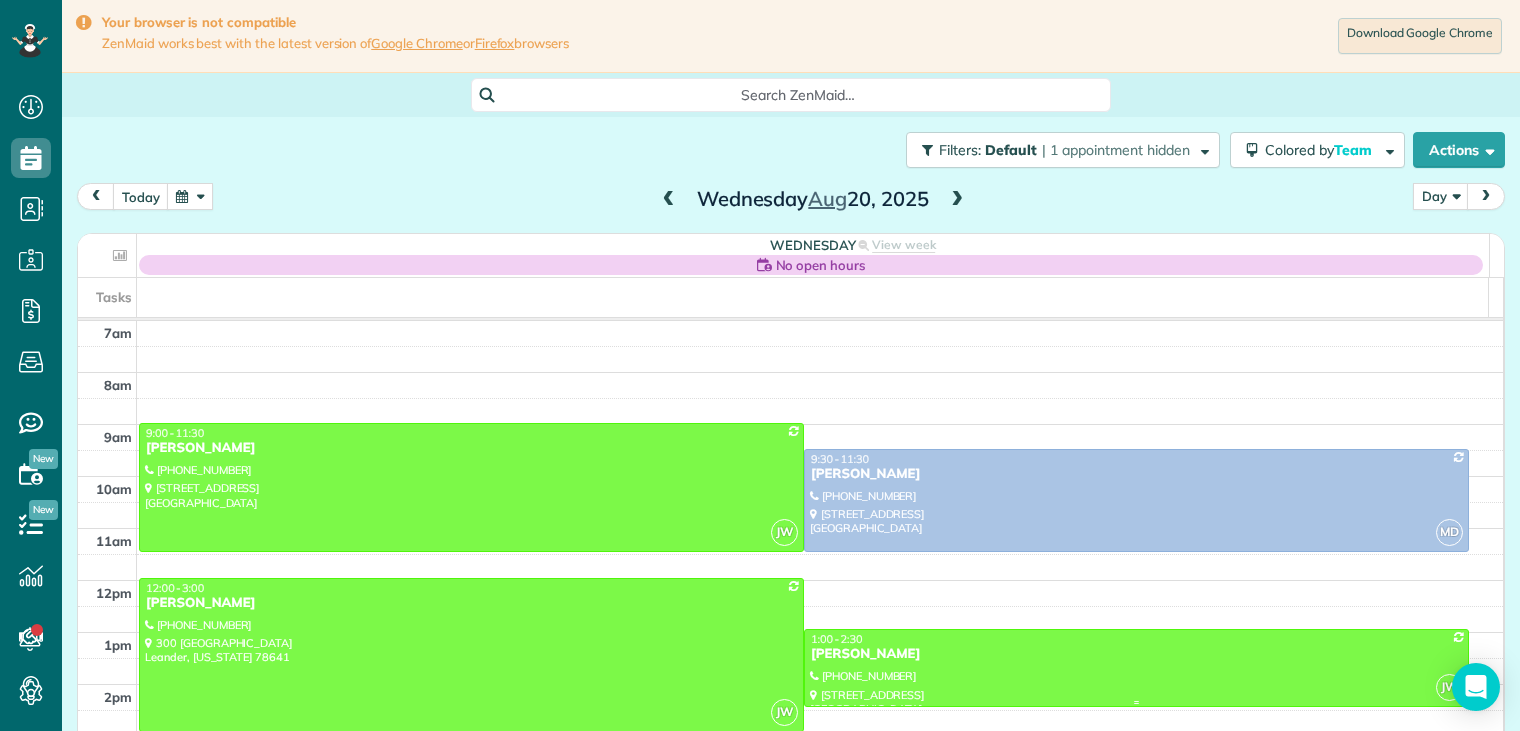 click on "[PERSON_NAME]" at bounding box center [1136, 654] 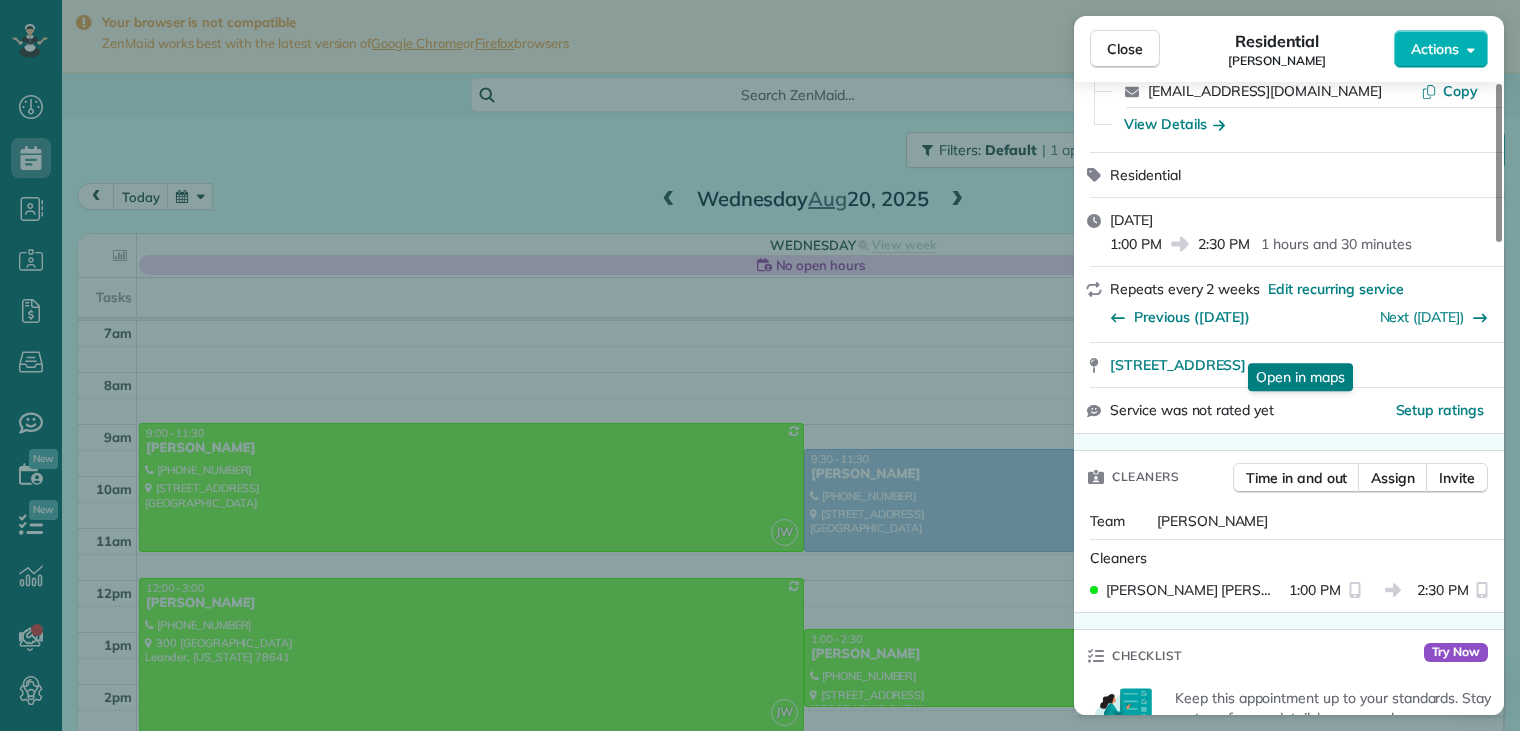 scroll, scrollTop: 200, scrollLeft: 0, axis: vertical 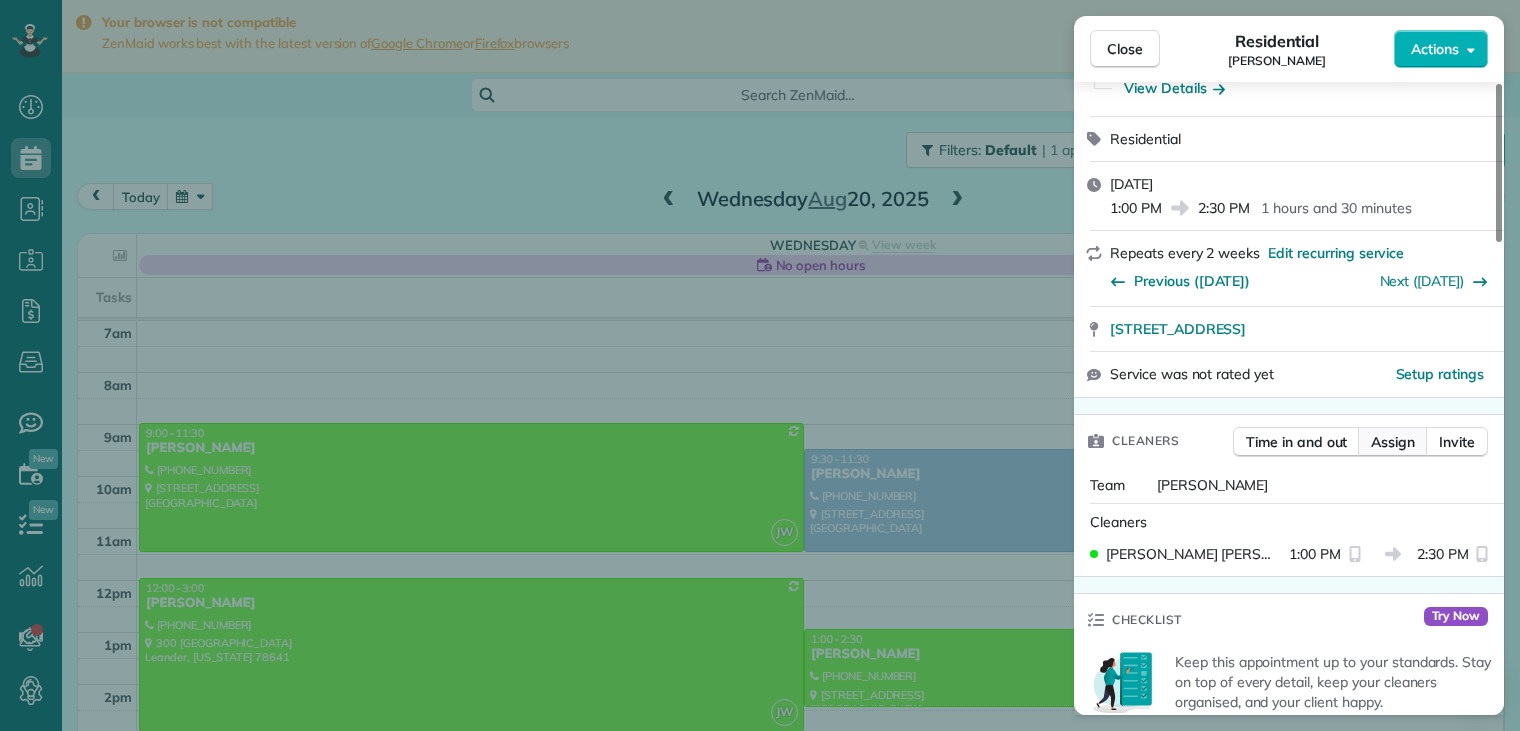 click on "Assign" at bounding box center (1393, 442) 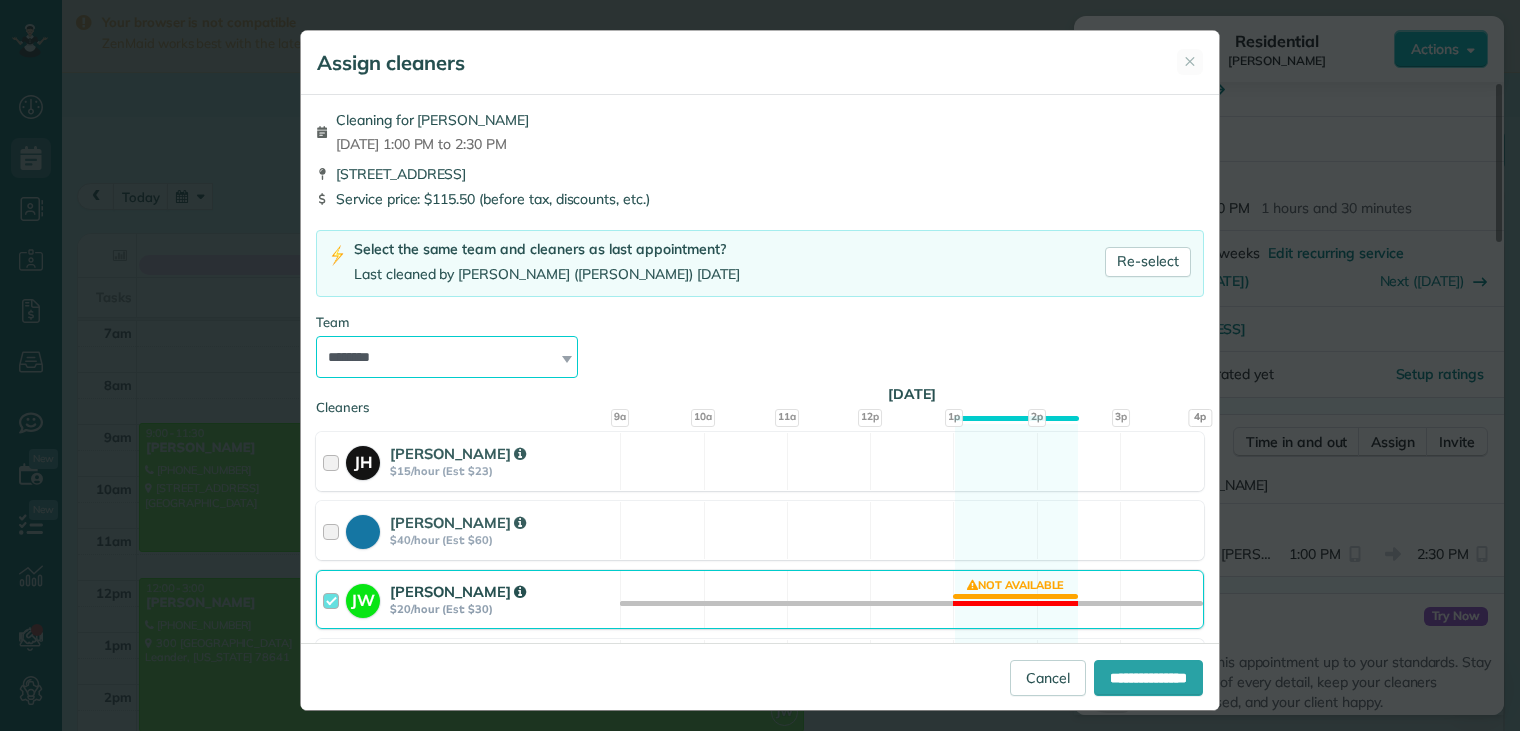 click on "**********" at bounding box center (447, 357) 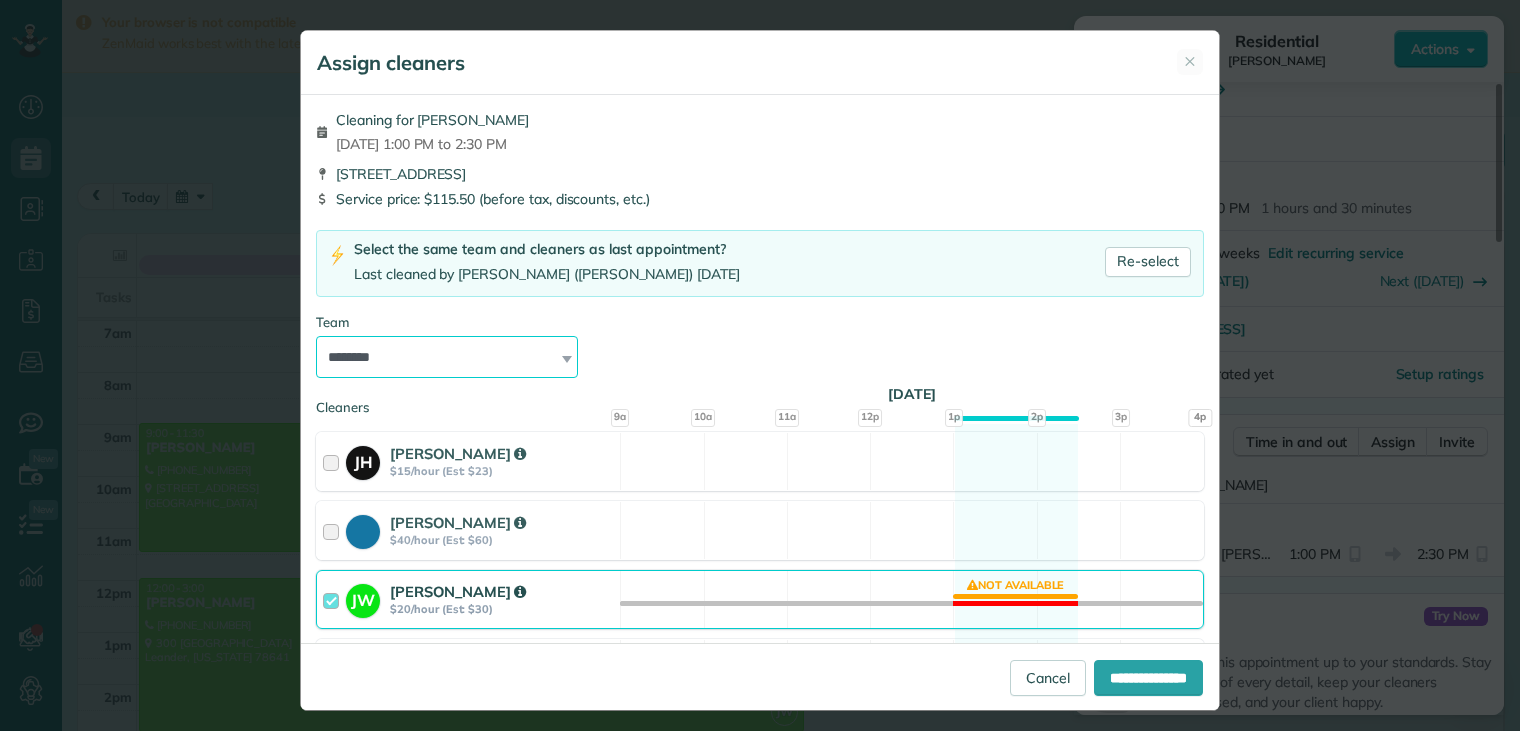 select on "*****" 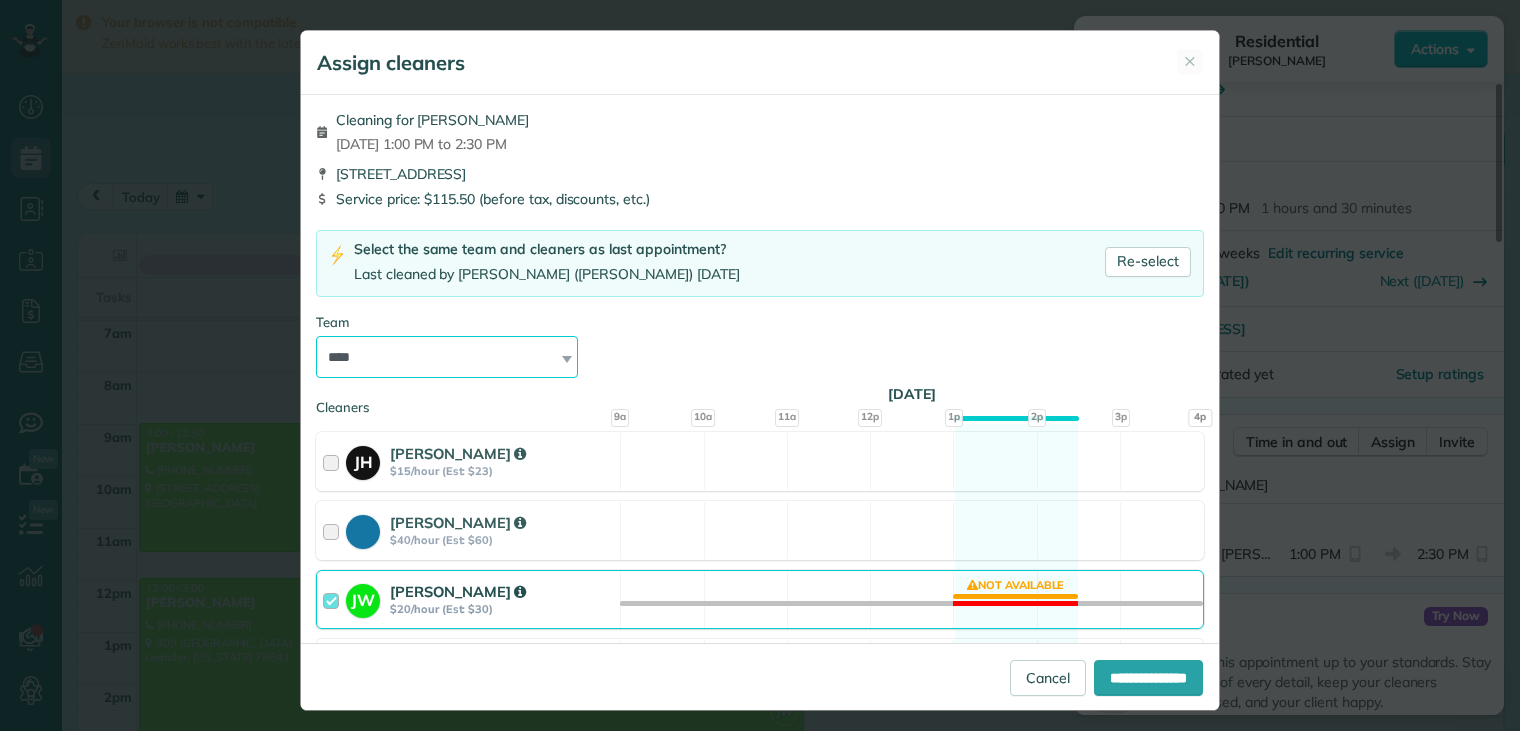 click on "**********" at bounding box center (447, 357) 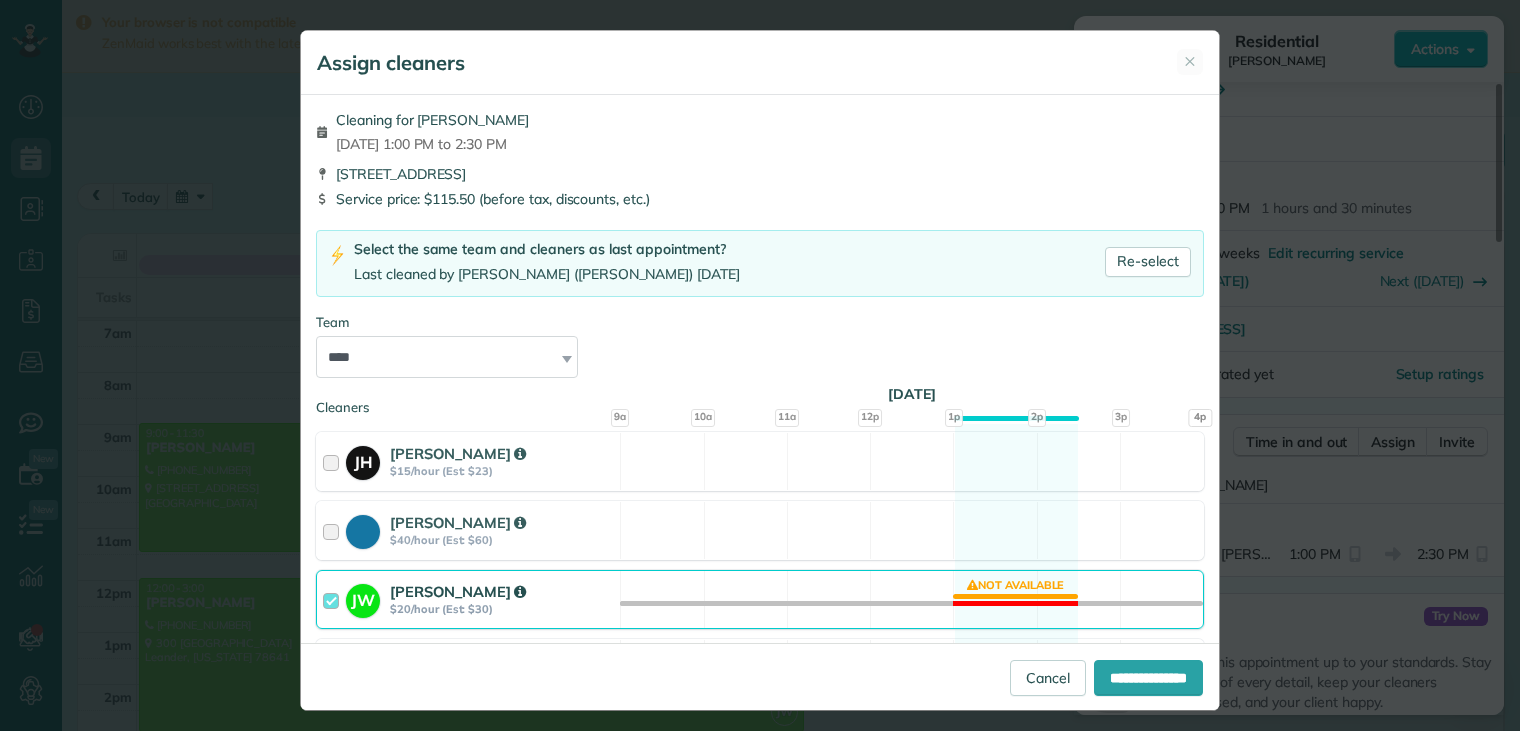 click on "**********" at bounding box center (760, 369) 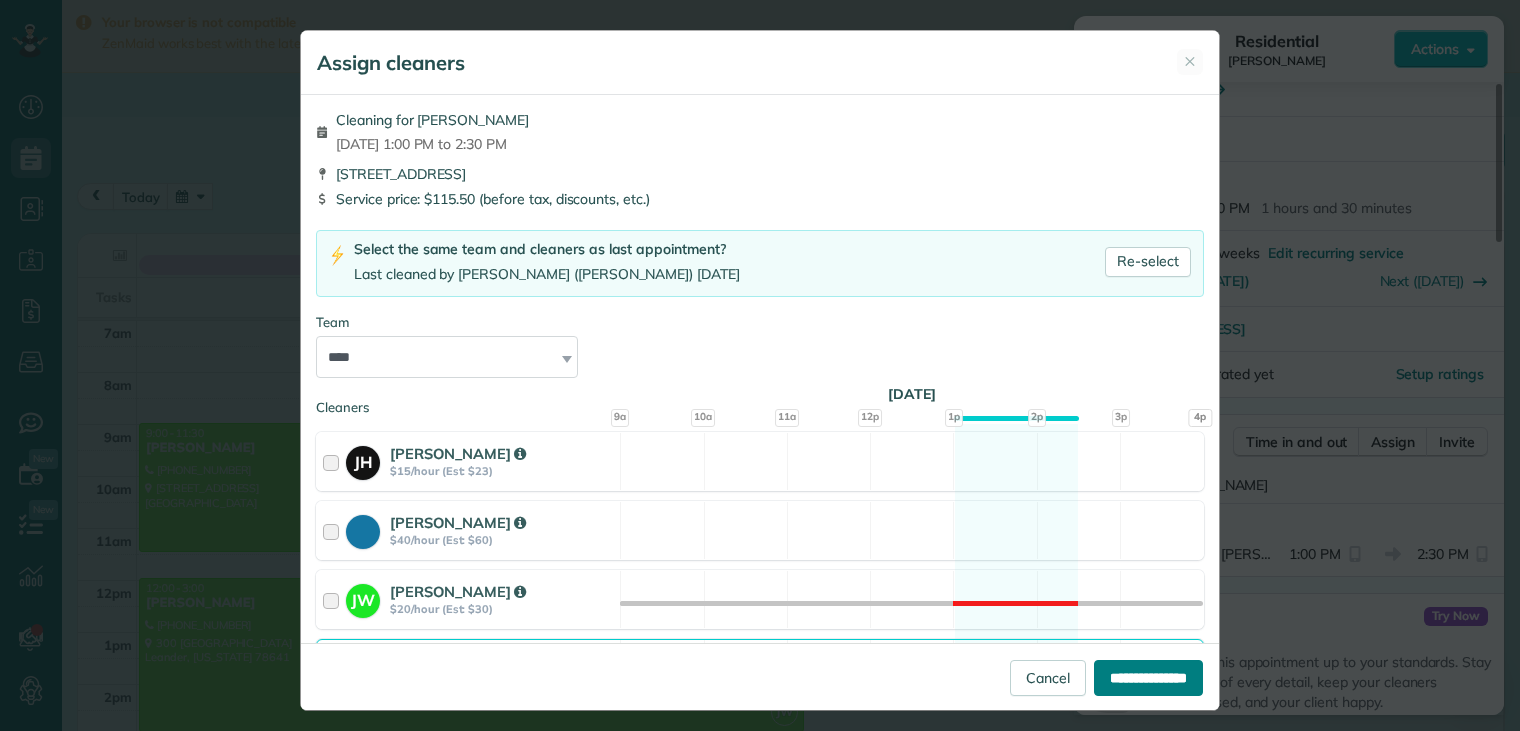 click on "**********" at bounding box center [1148, 678] 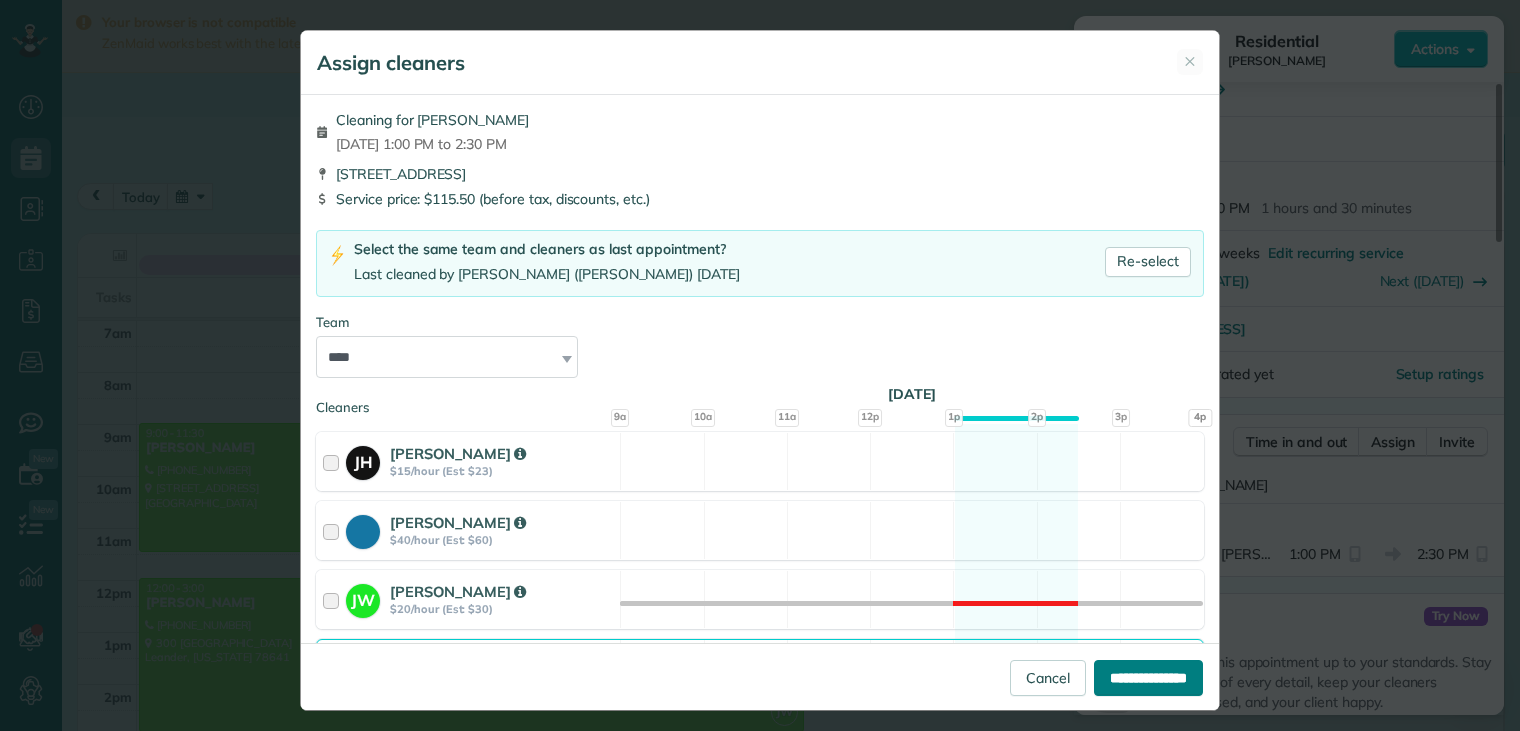 type on "**********" 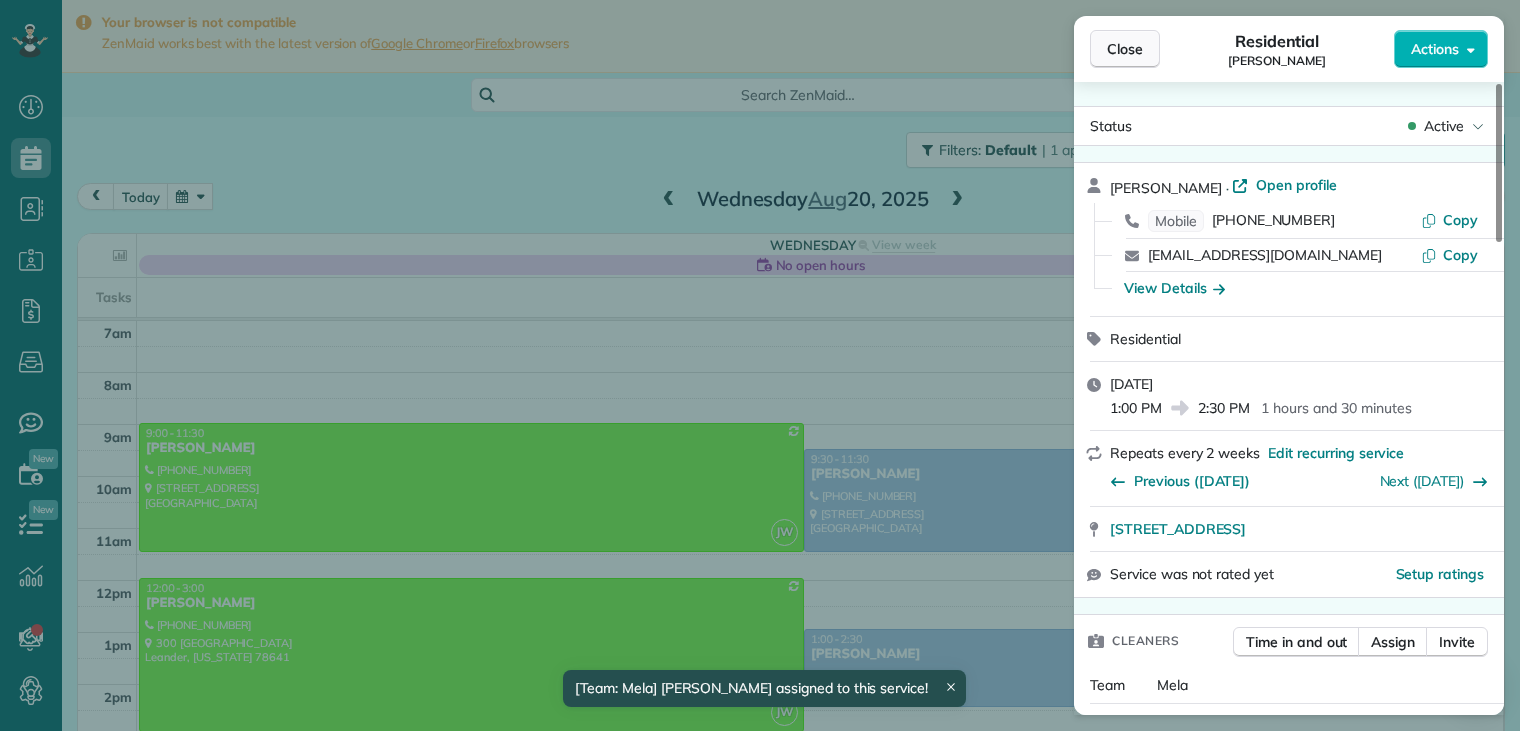 click on "Close" at bounding box center [1125, 49] 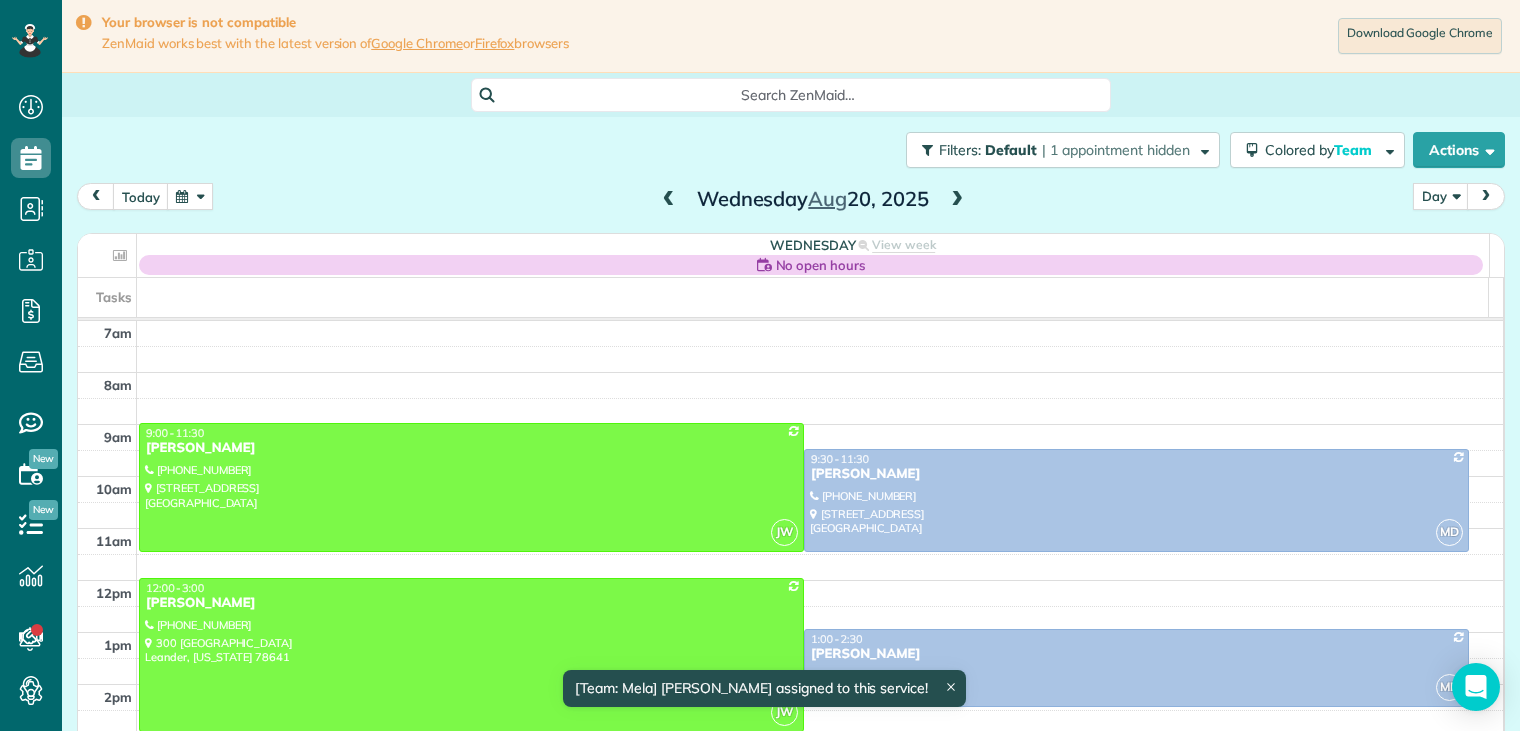 click on "Close" at bounding box center (1125, 49) 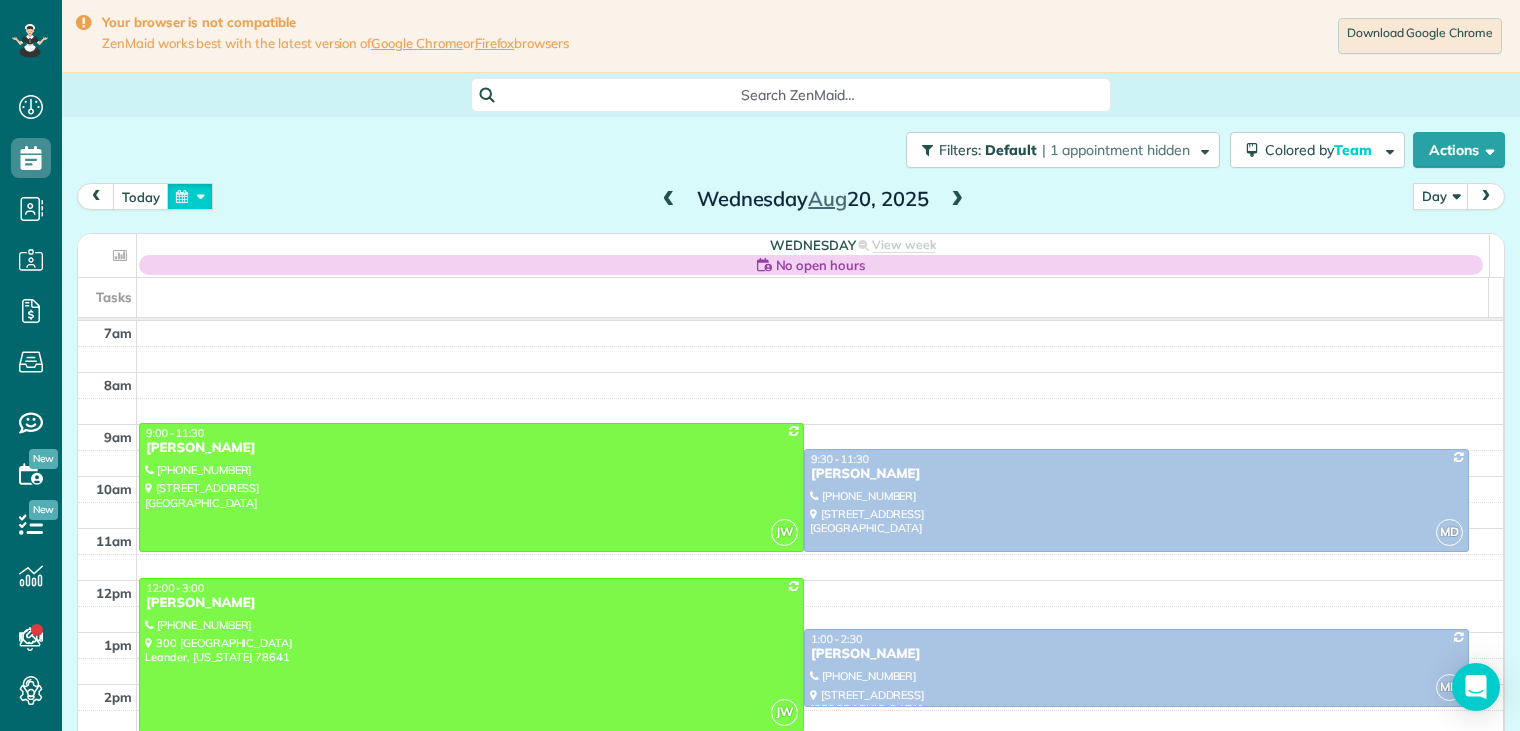 click at bounding box center (190, 196) 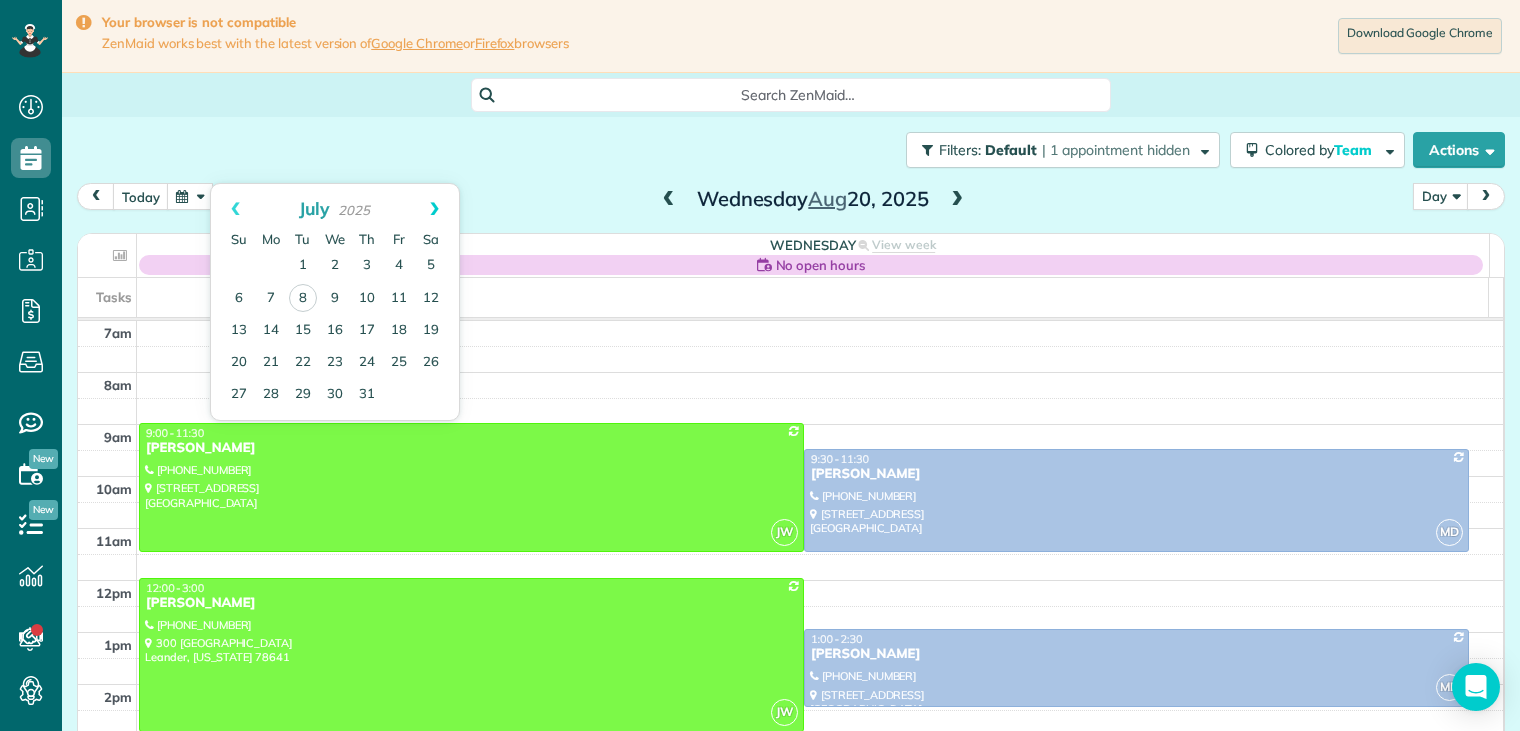 click on "Next" at bounding box center (434, 209) 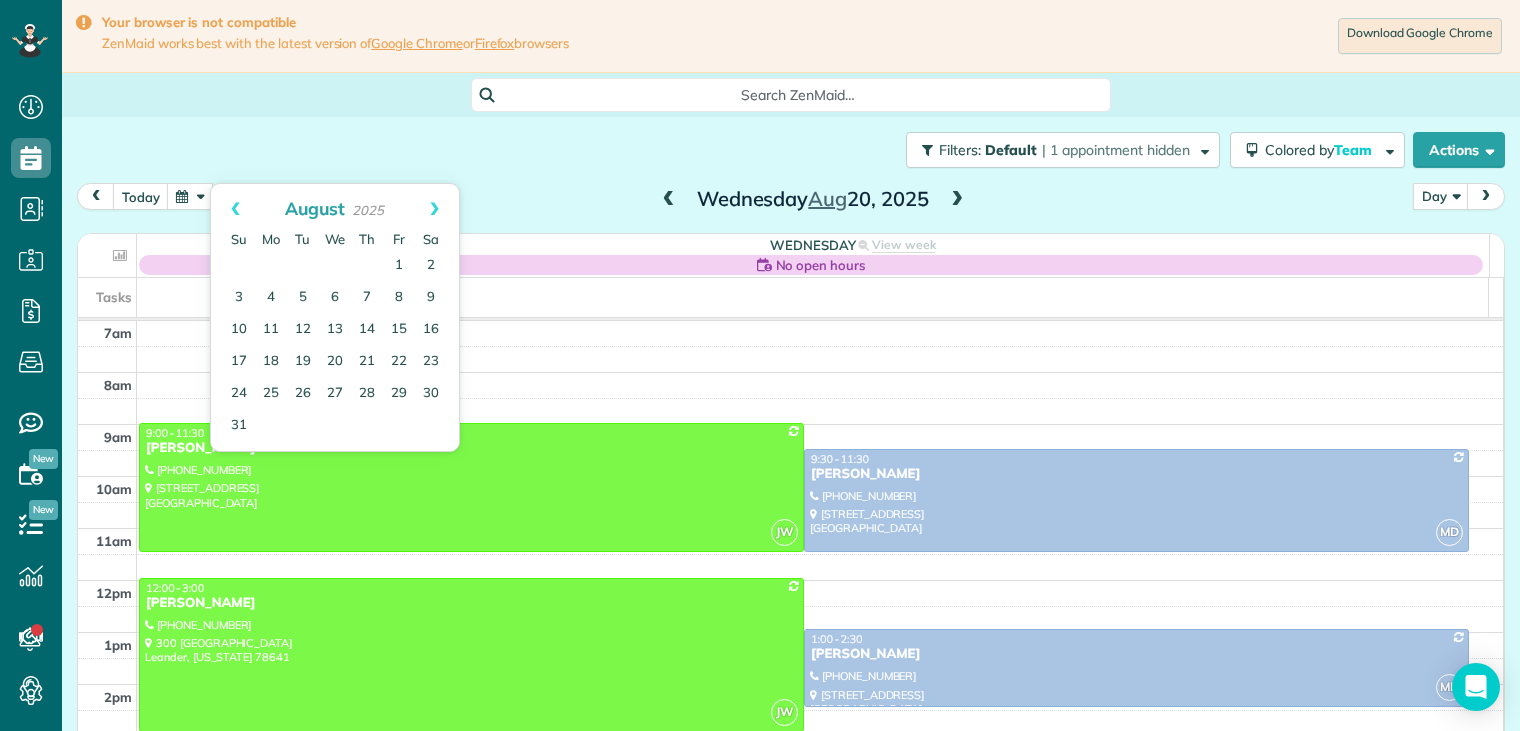 click on "Next" at bounding box center [434, 209] 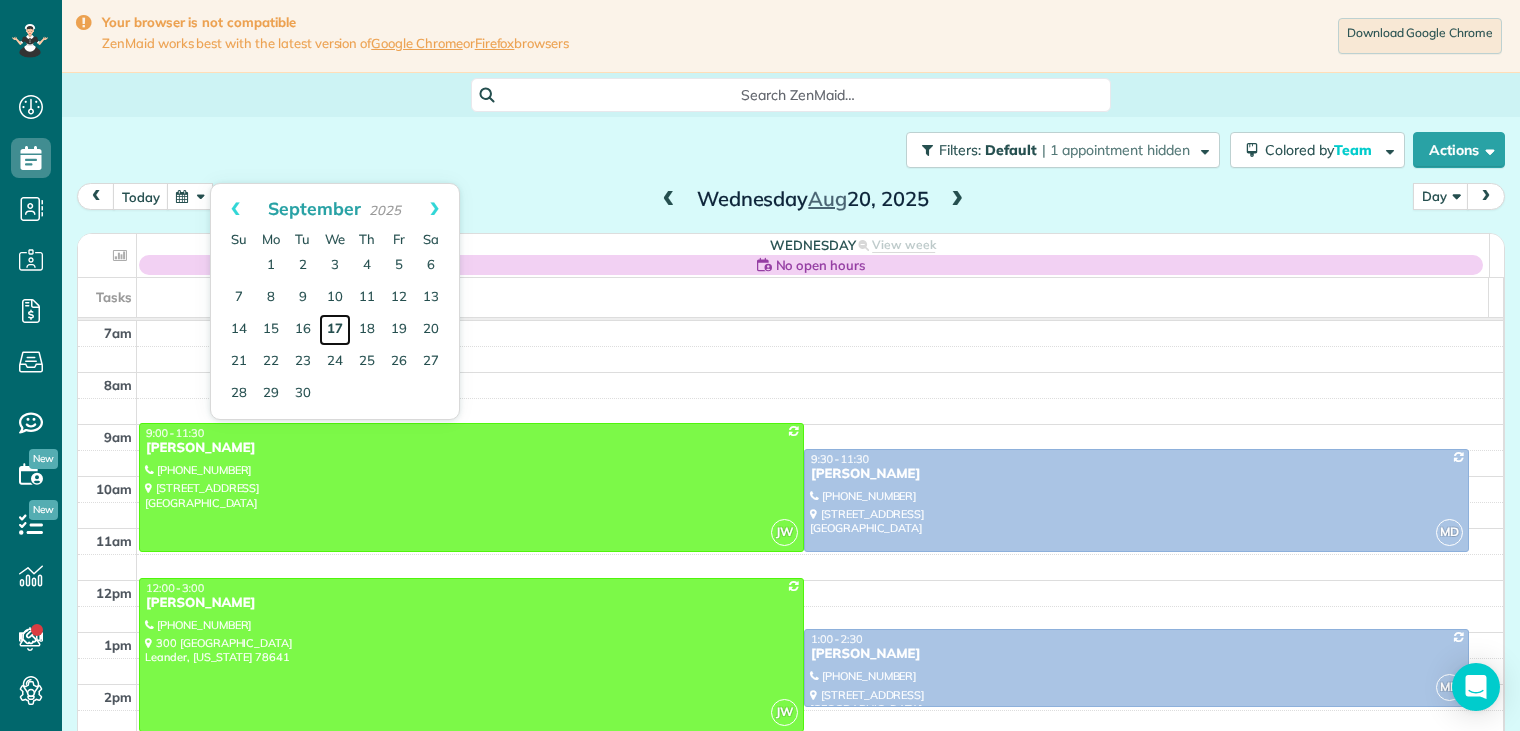 click on "17" at bounding box center [335, 330] 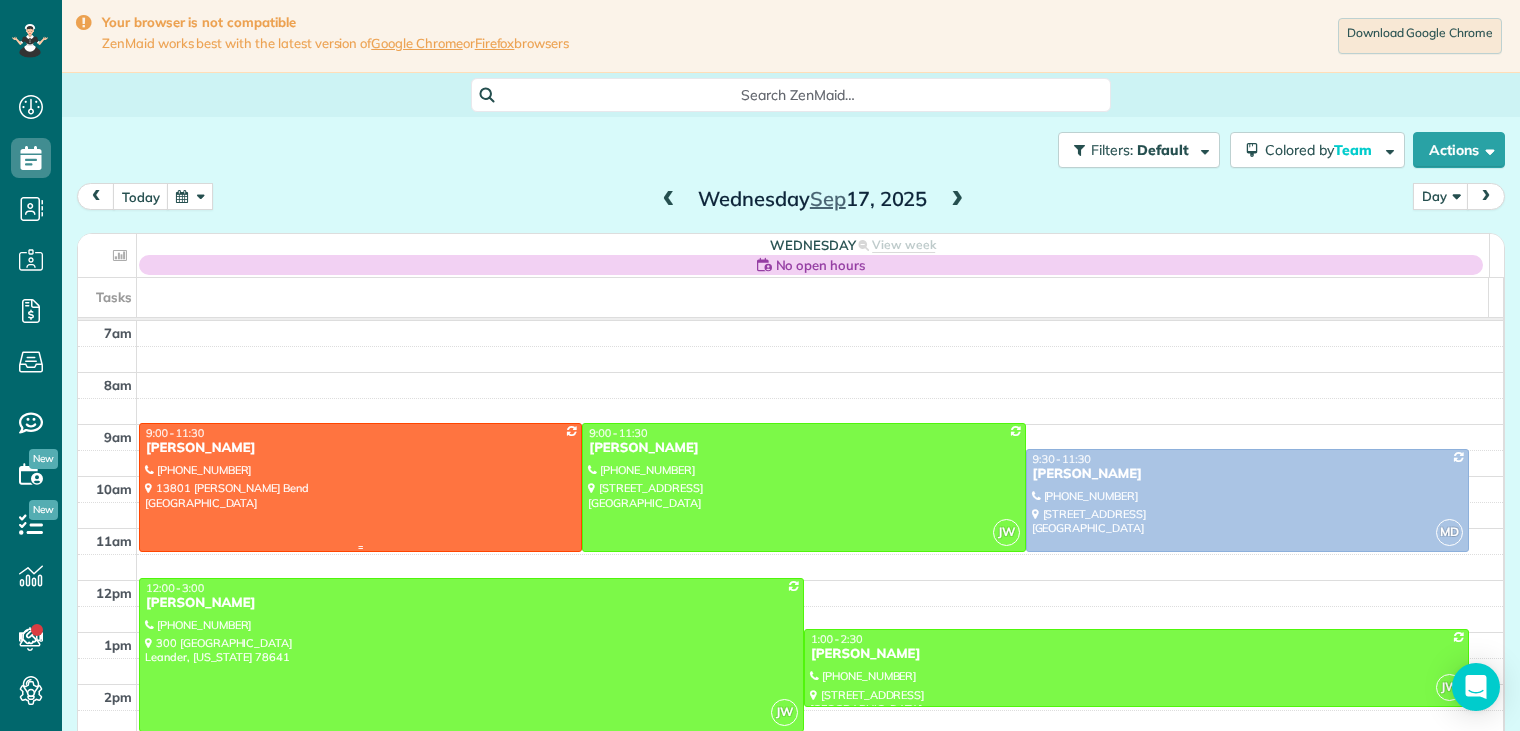 click on "9:00 - 11:30" at bounding box center (360, 433) 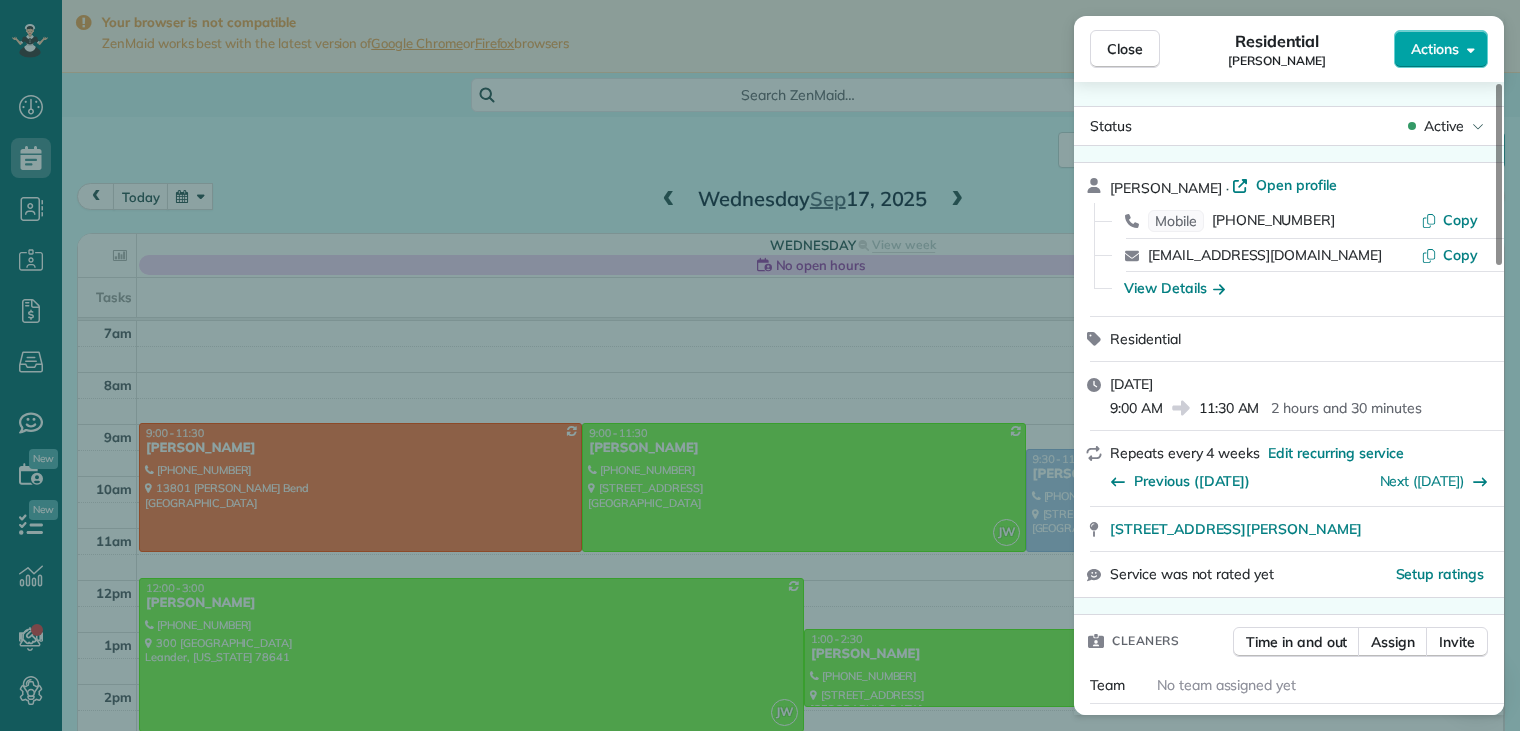 click on "Actions" at bounding box center (1435, 49) 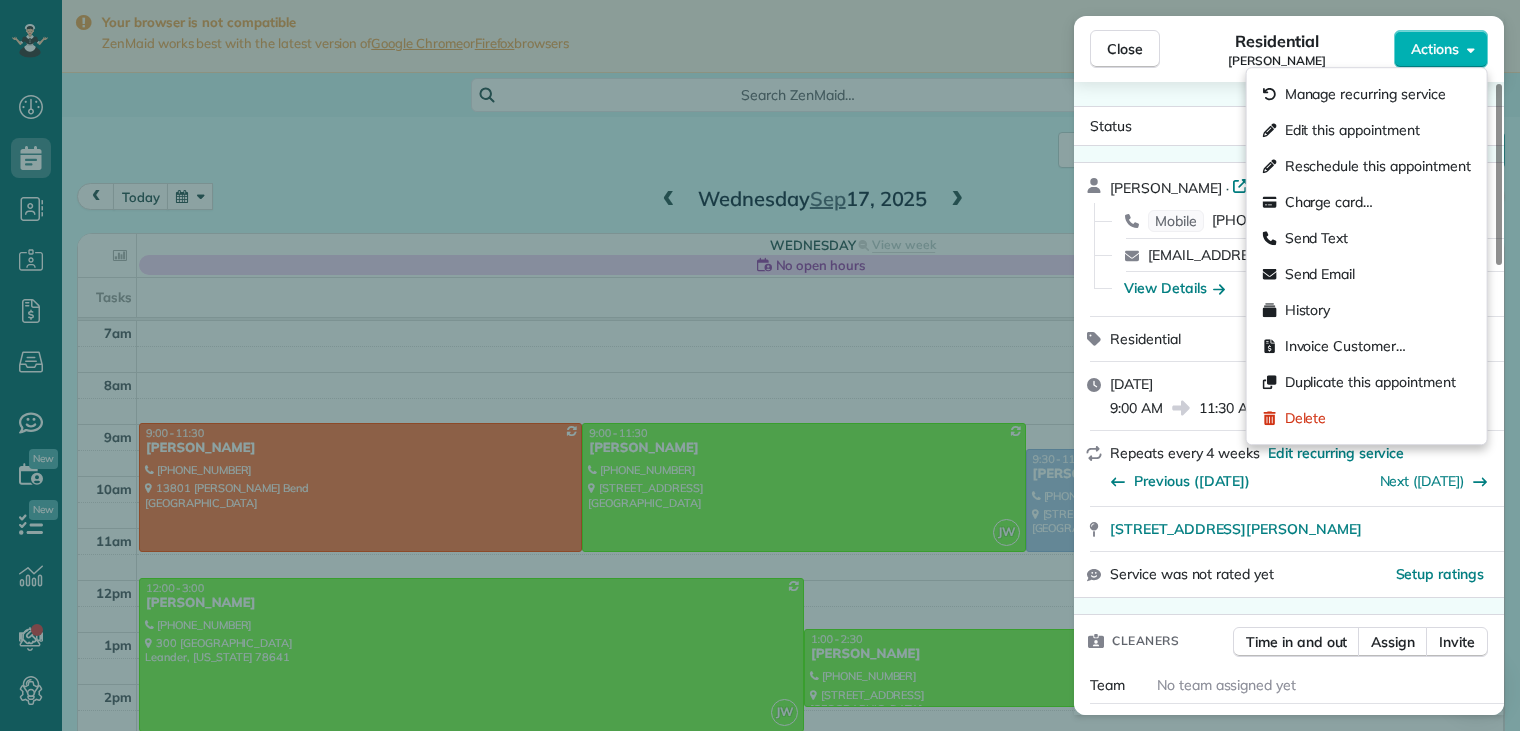 click on "Residential Haru Kondo" at bounding box center [1277, 49] 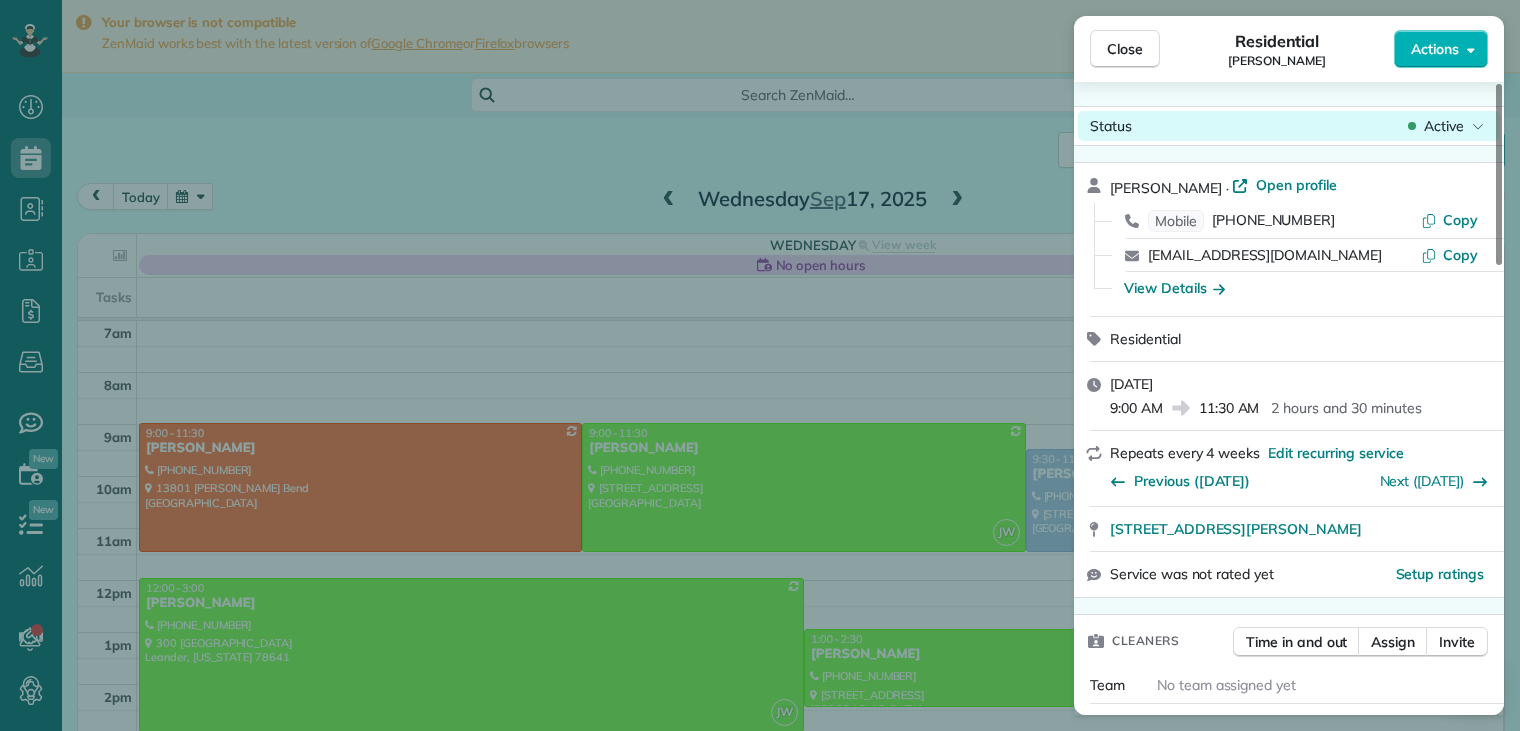 click on "Active" at bounding box center [1444, 126] 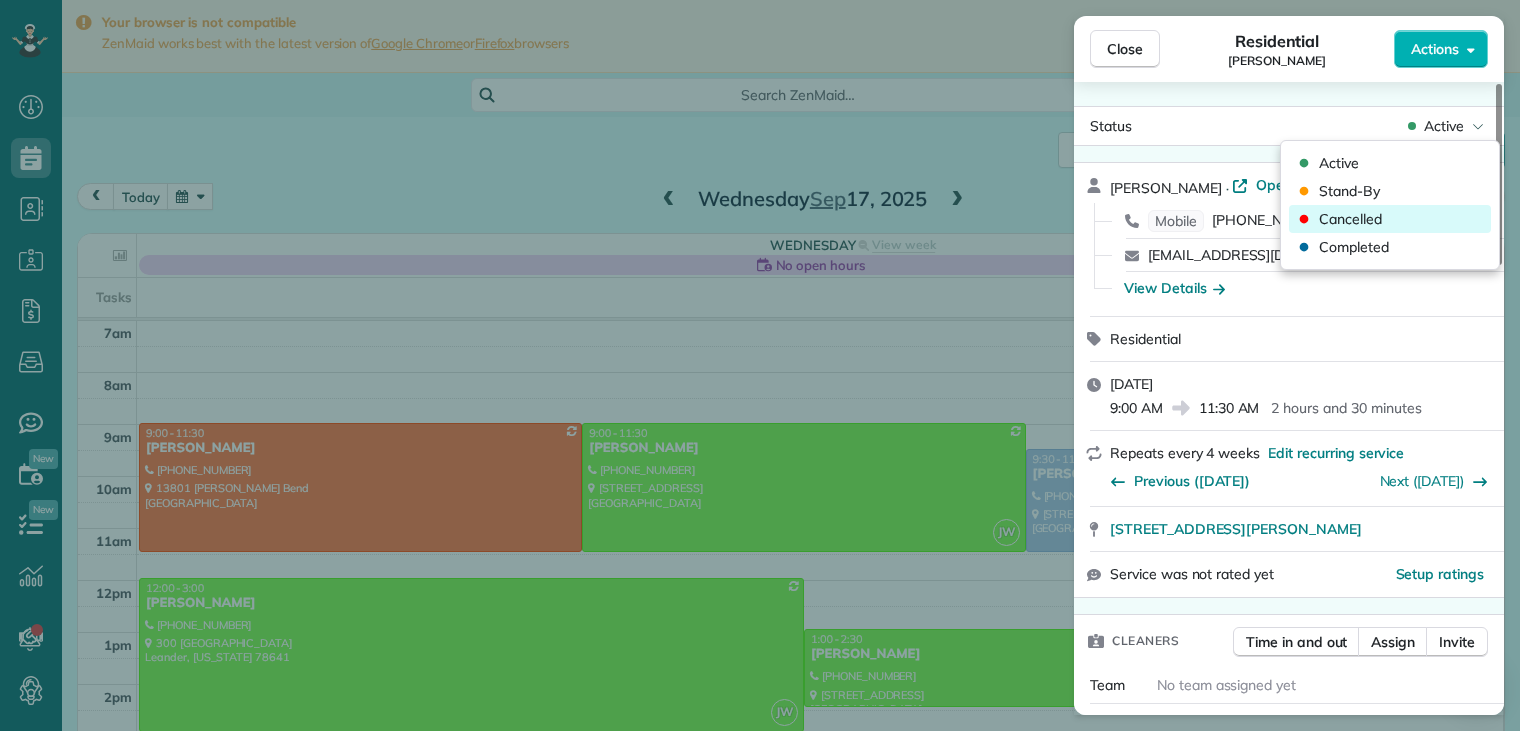 click on "Cancelled" at bounding box center [1350, 219] 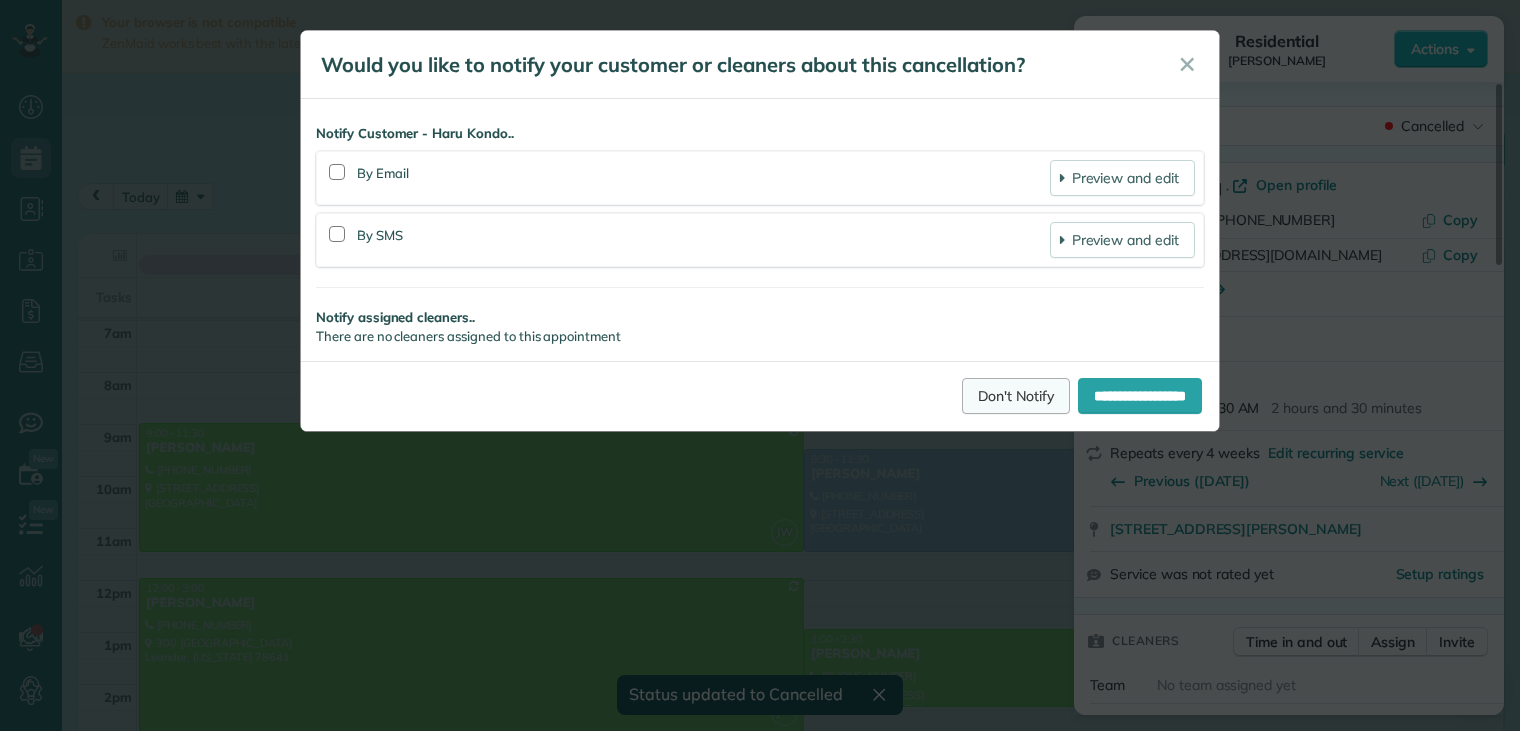 click on "Don't Notify" at bounding box center [1016, 396] 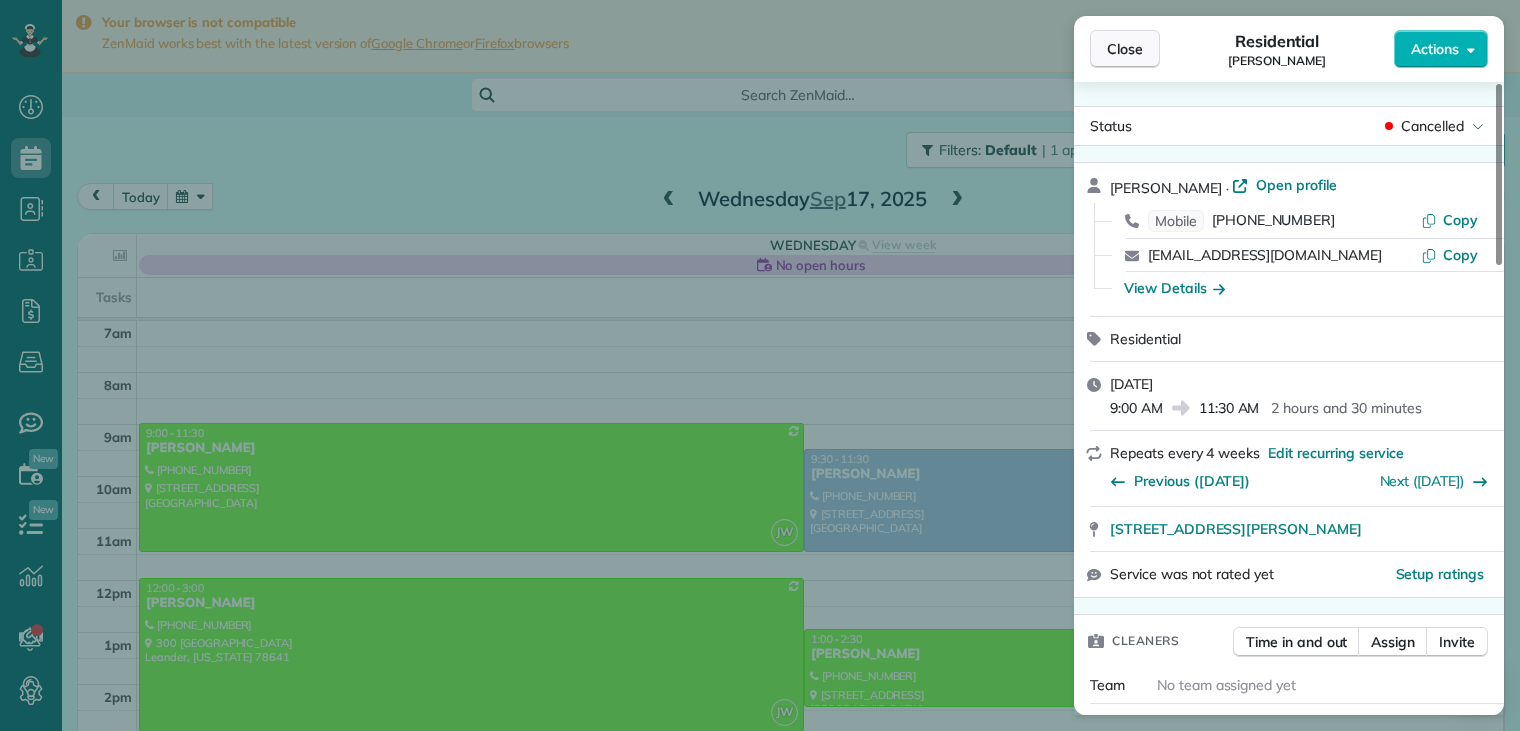 click on "Close" at bounding box center (1125, 49) 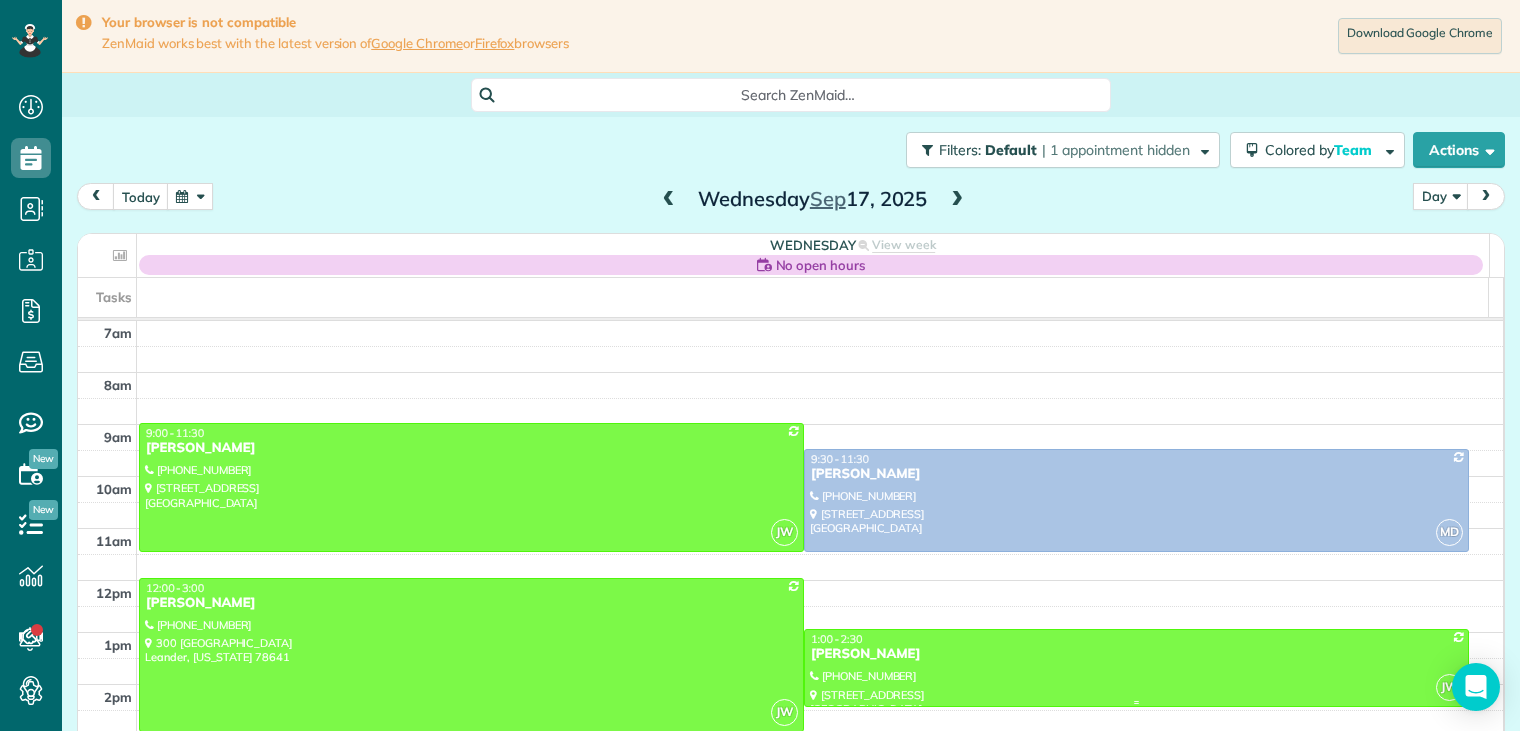 click on "1:00 - 2:30" at bounding box center [1136, 639] 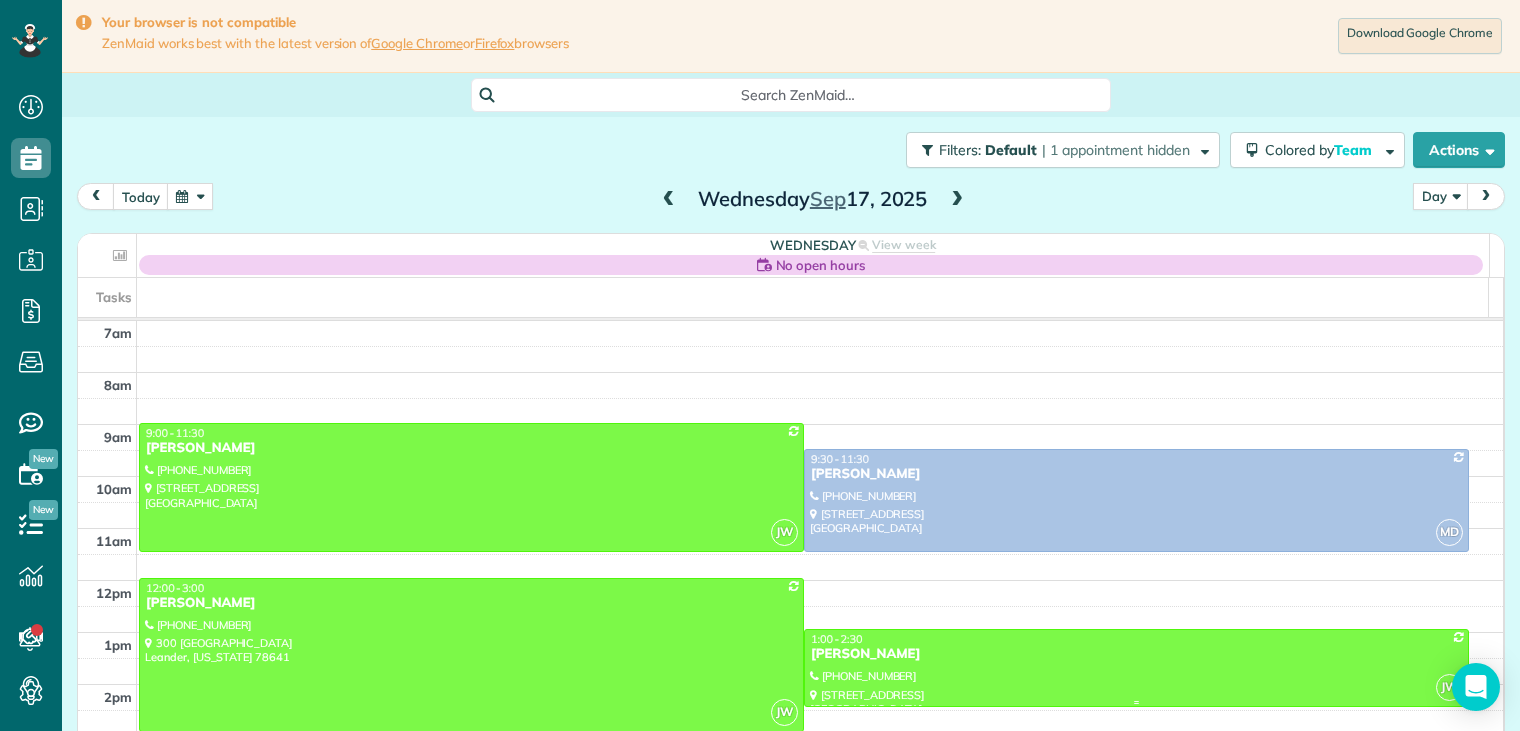 click at bounding box center [0, 0] 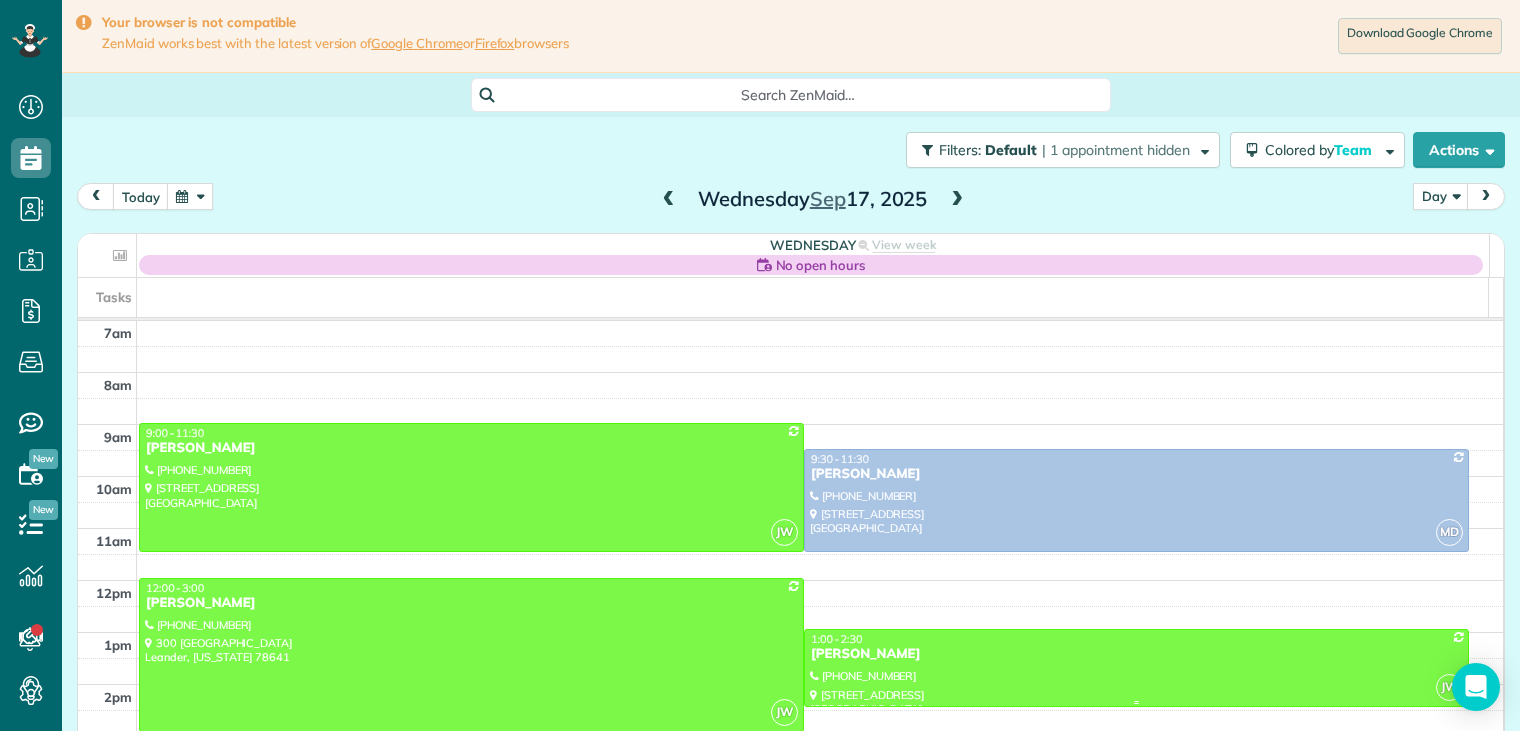 click on "[PERSON_NAME]" at bounding box center (1136, 654) 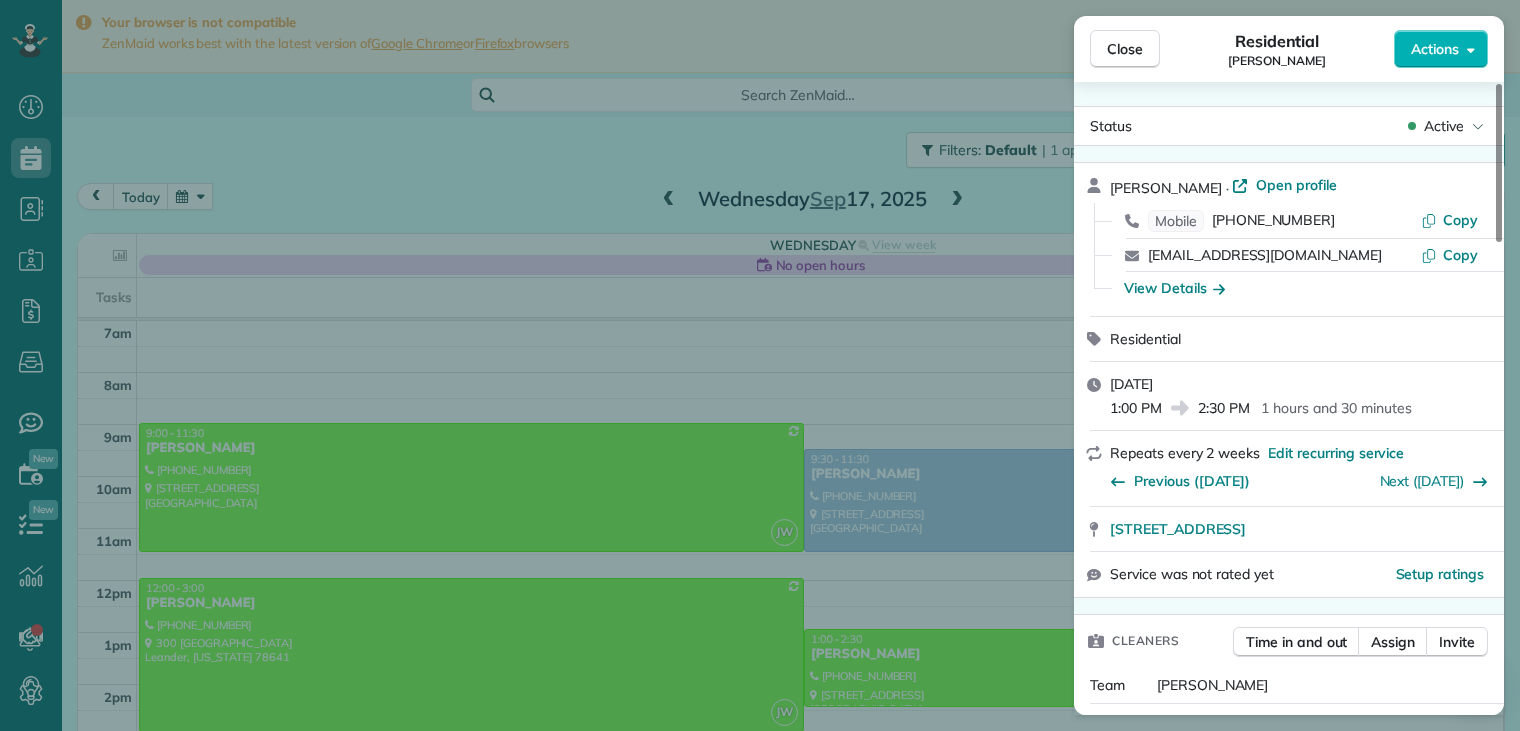 click on "View Details" at bounding box center (1301, 288) 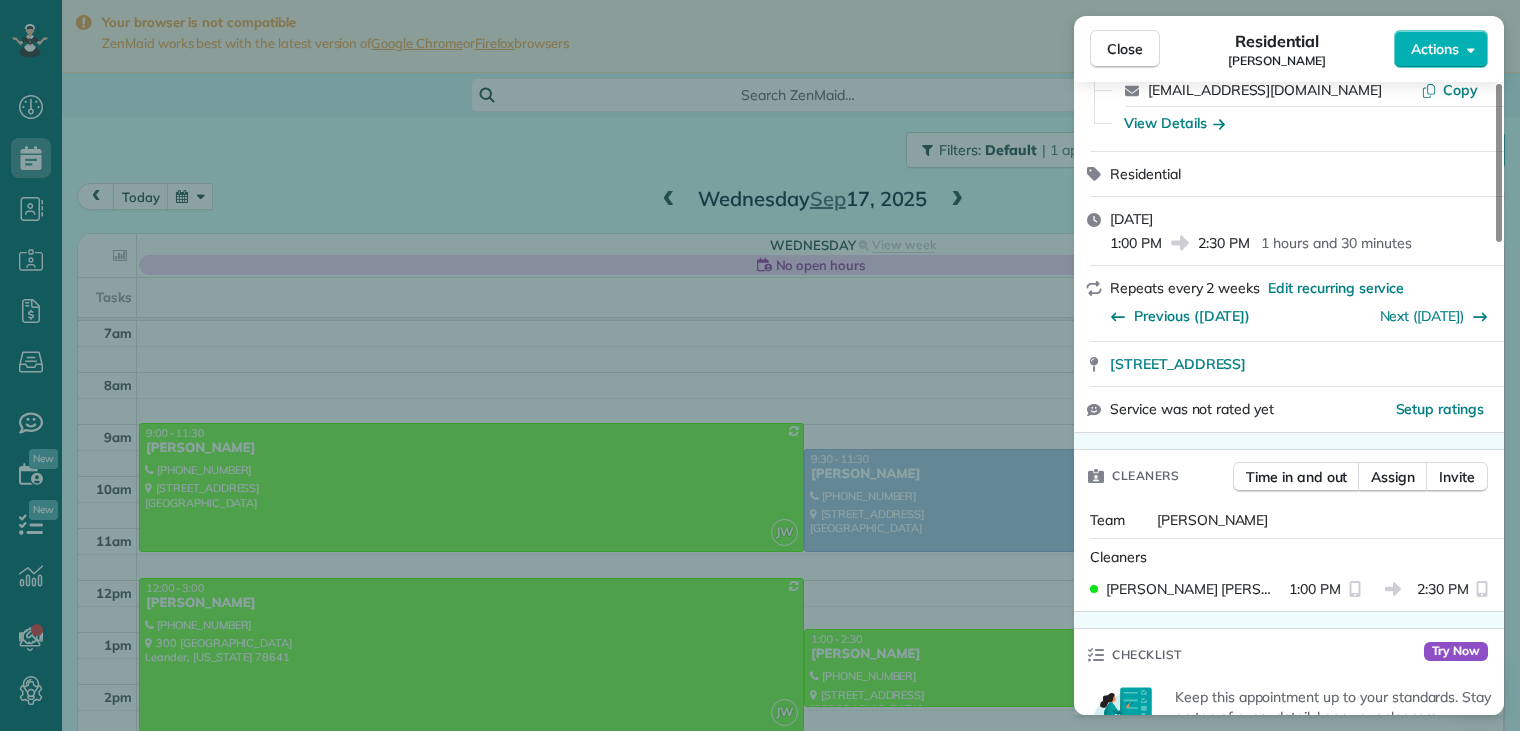 scroll, scrollTop: 200, scrollLeft: 0, axis: vertical 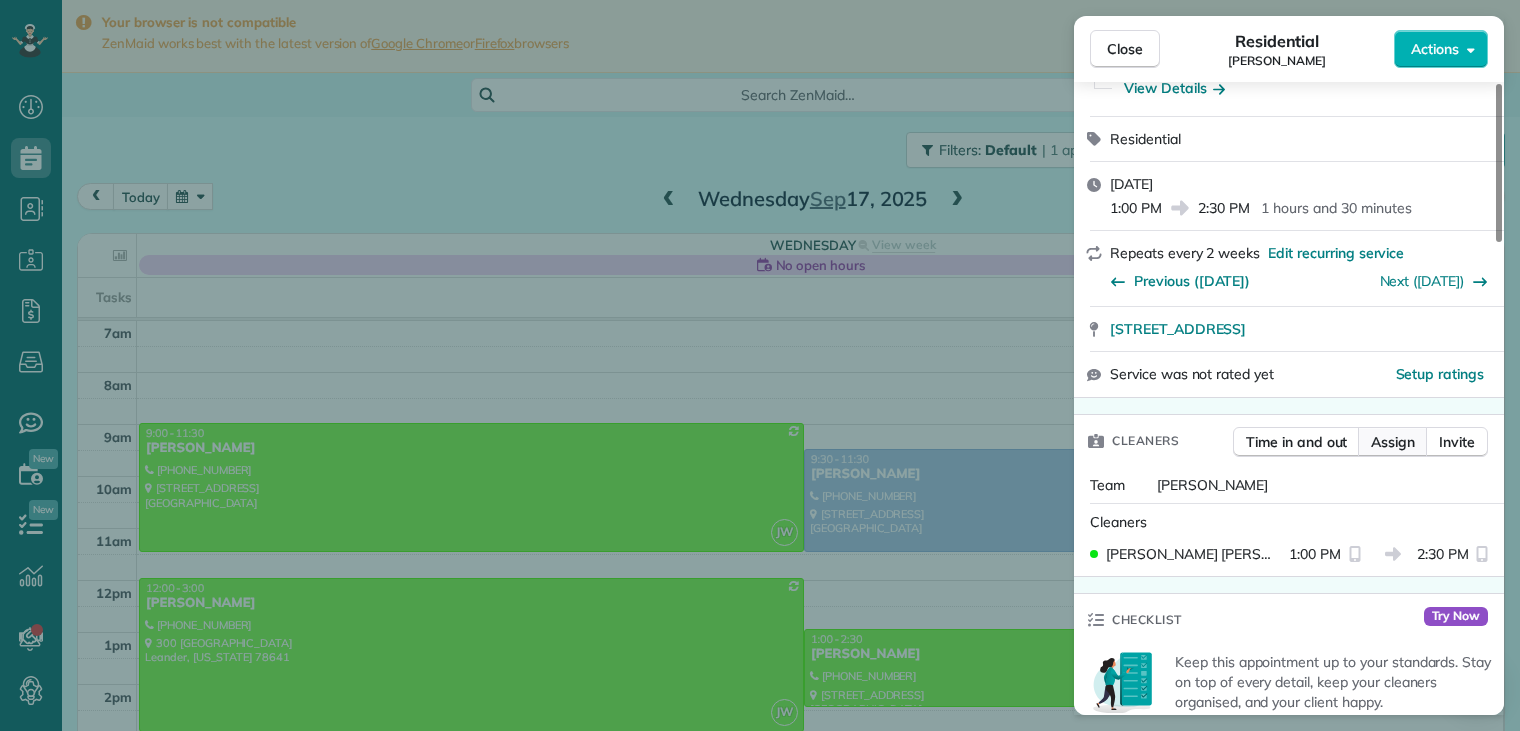 click on "Assign" at bounding box center [1393, 442] 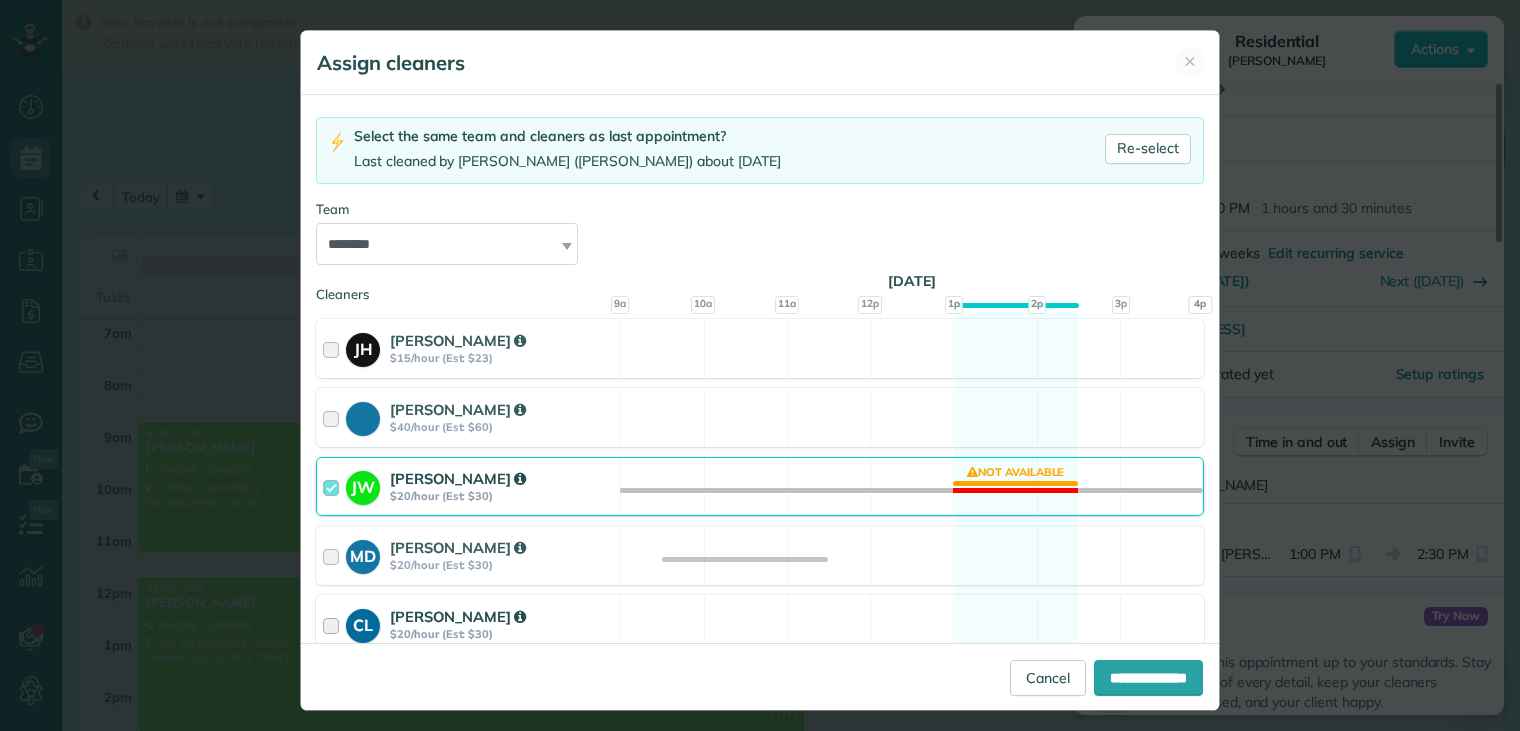 scroll, scrollTop: 193, scrollLeft: 0, axis: vertical 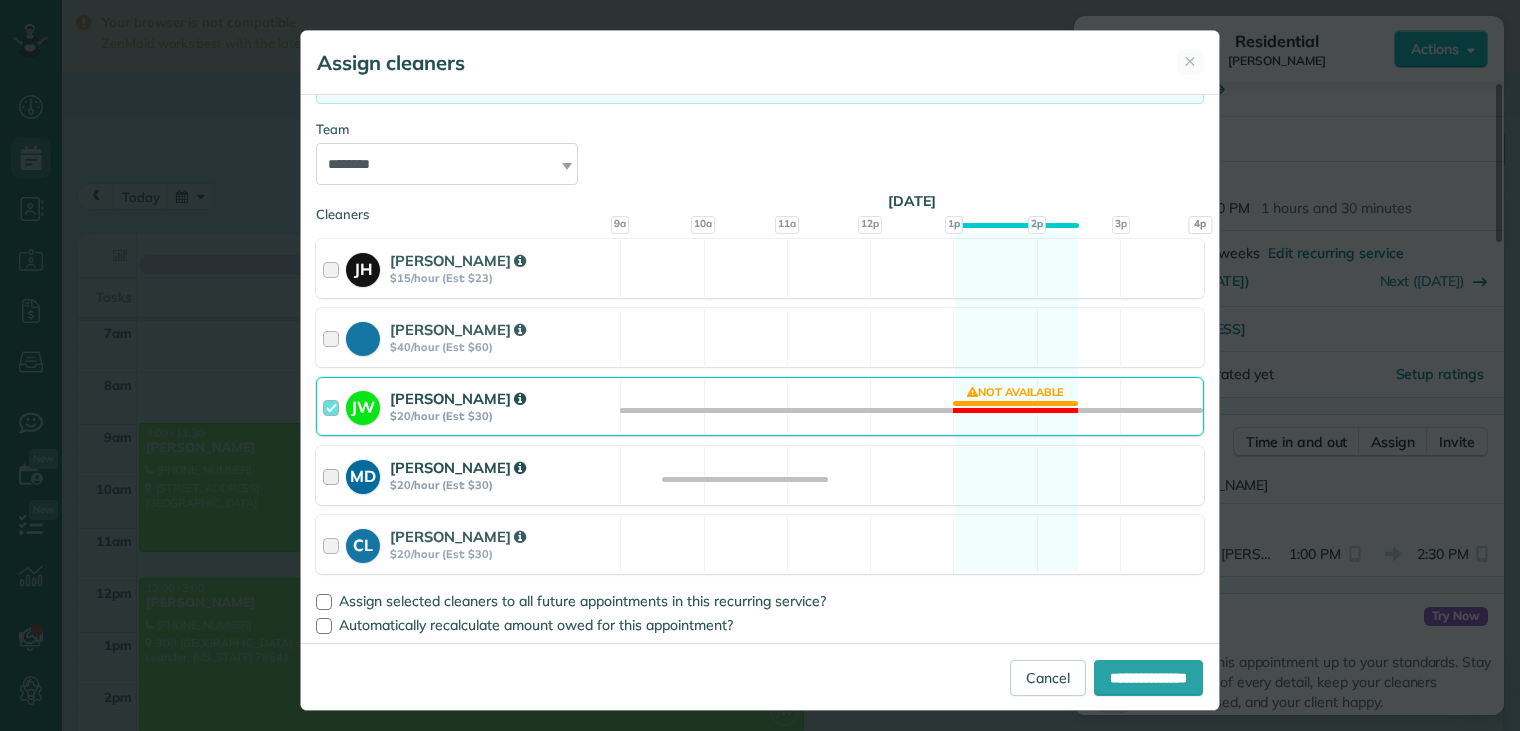click at bounding box center [334, 475] 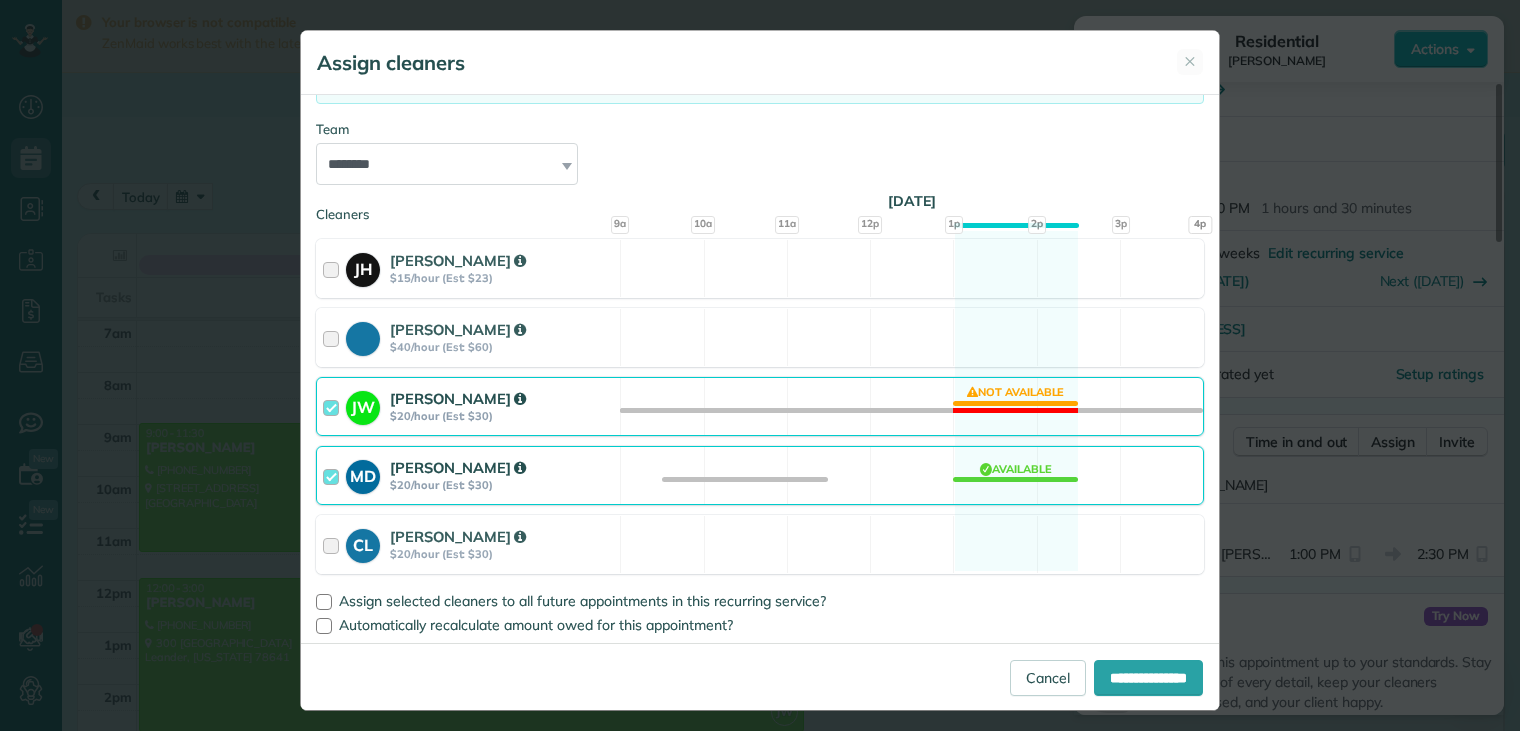 click at bounding box center (334, 406) 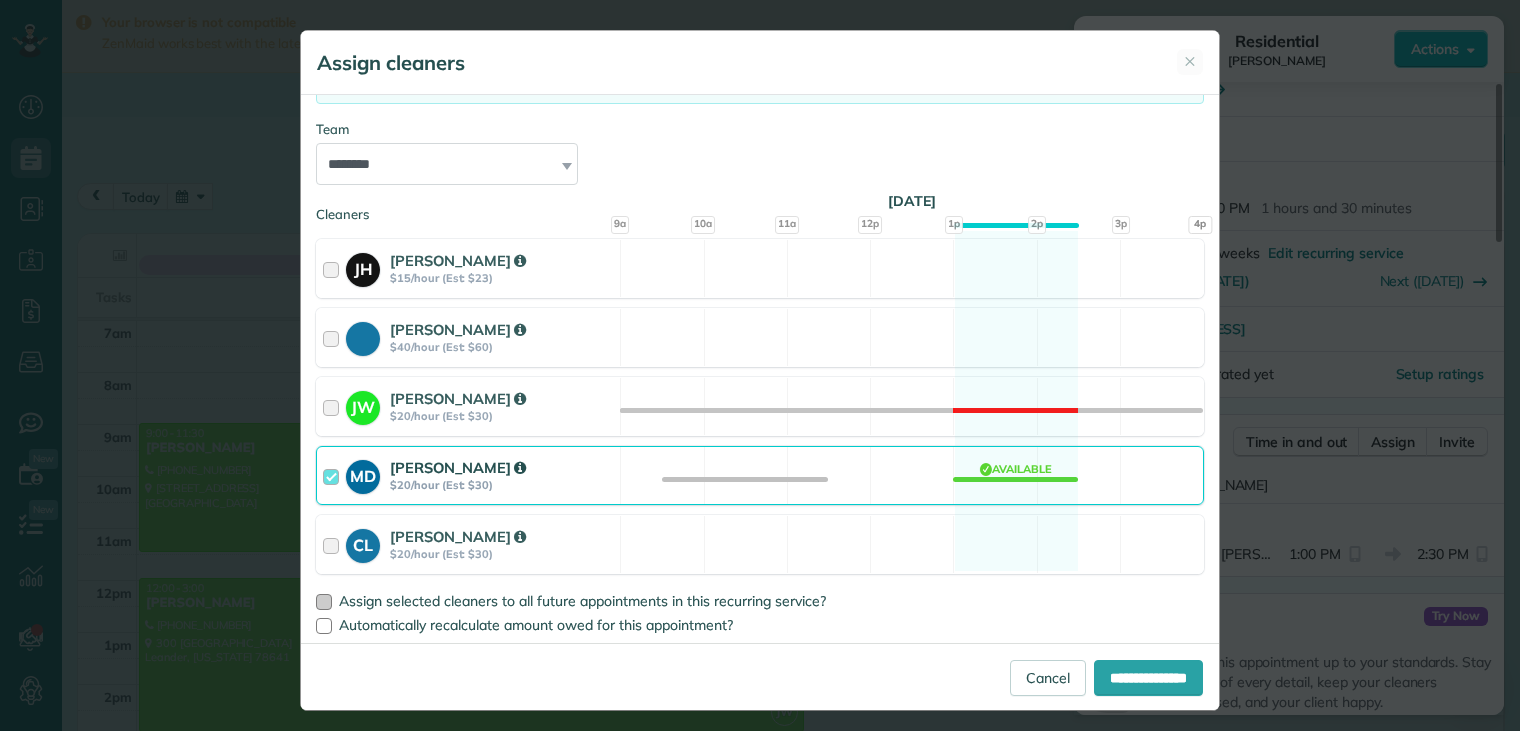 click at bounding box center (324, 602) 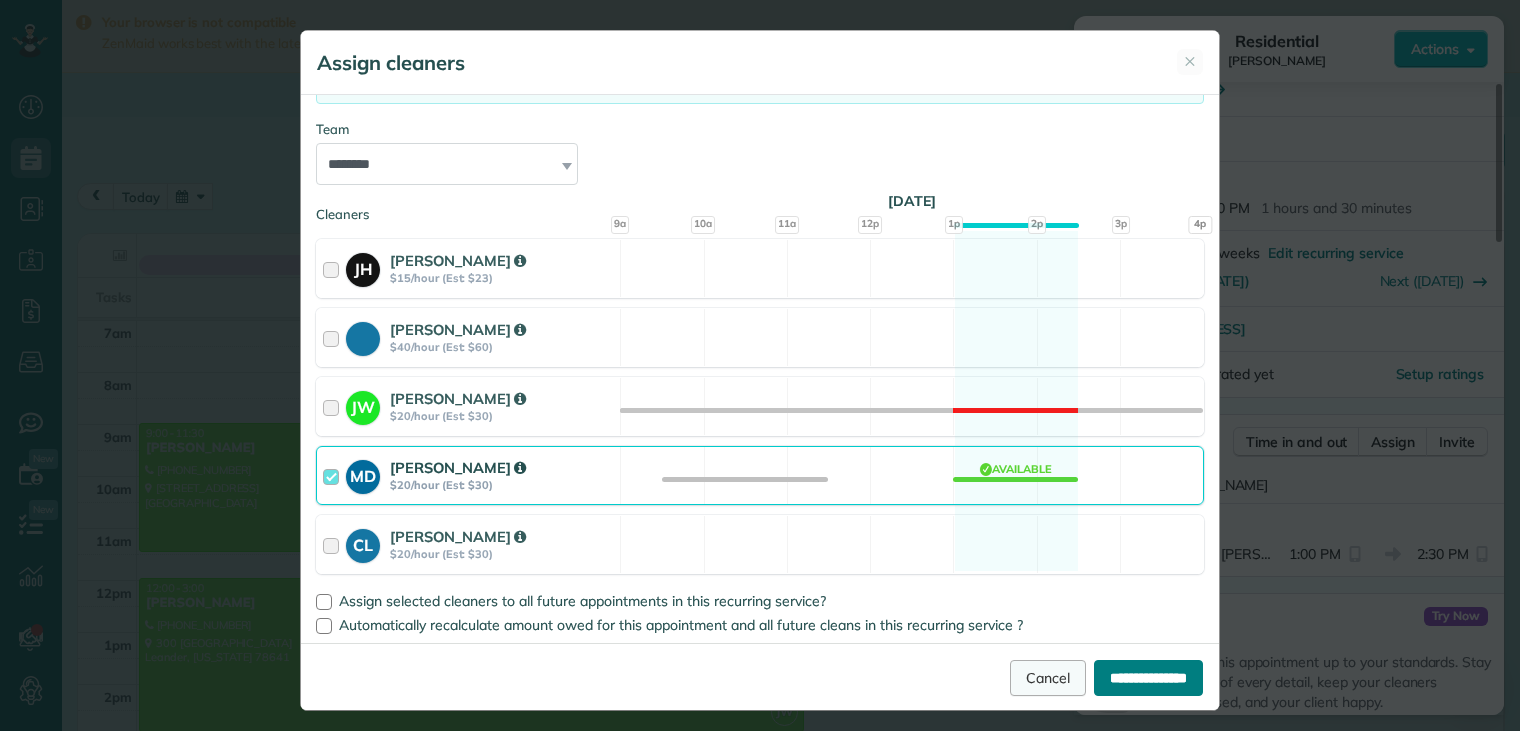 click on "**********" at bounding box center (1148, 678) 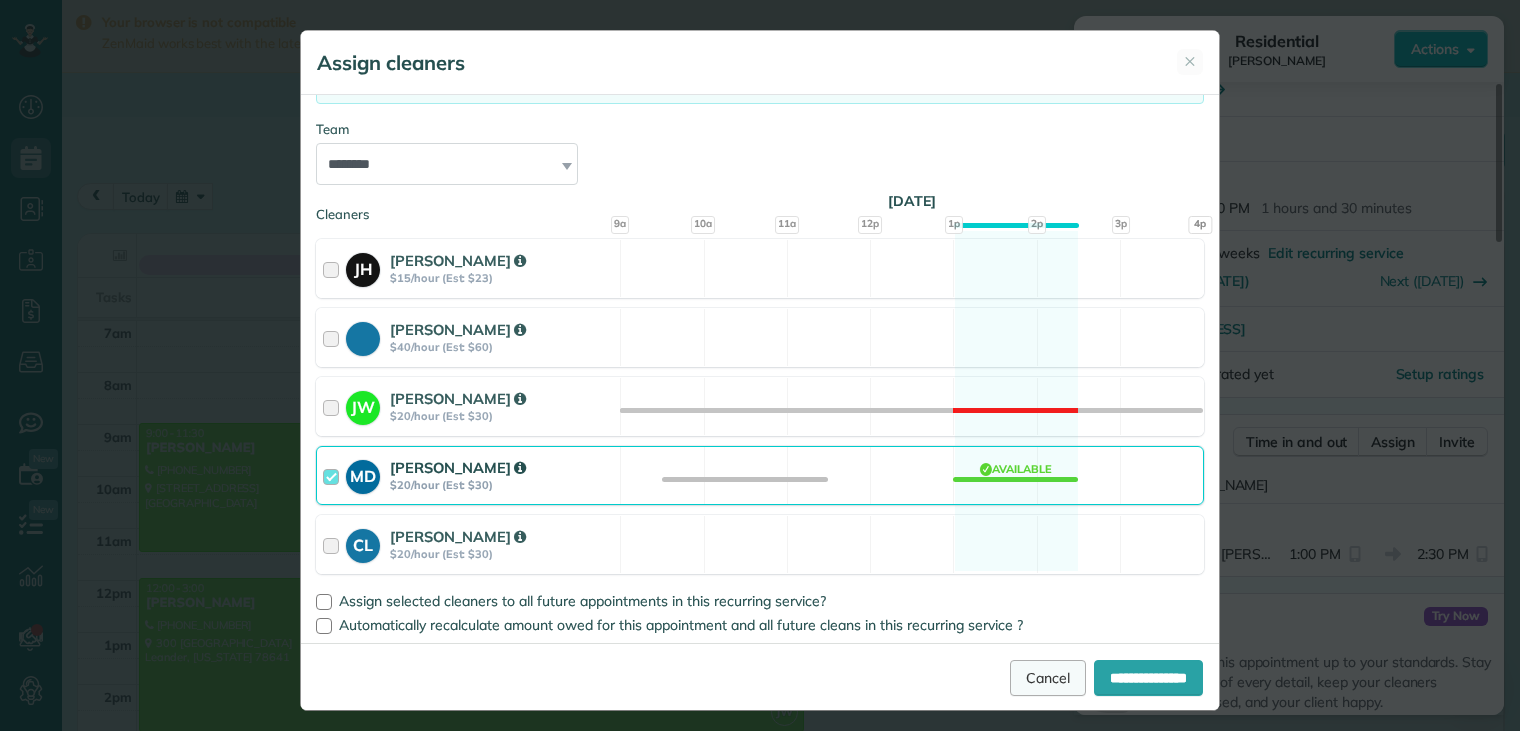 type on "**********" 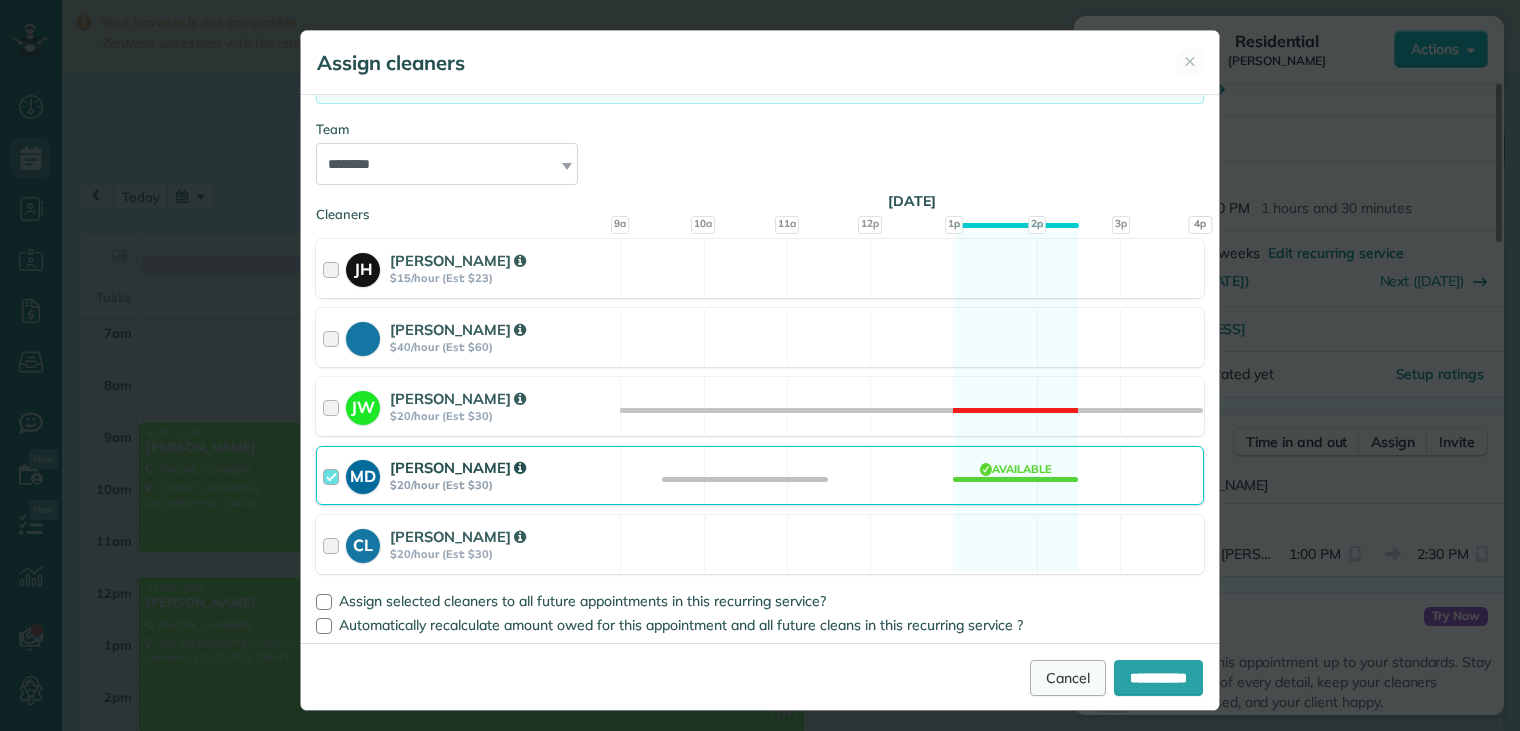 click on "Cancel" at bounding box center [1068, 678] 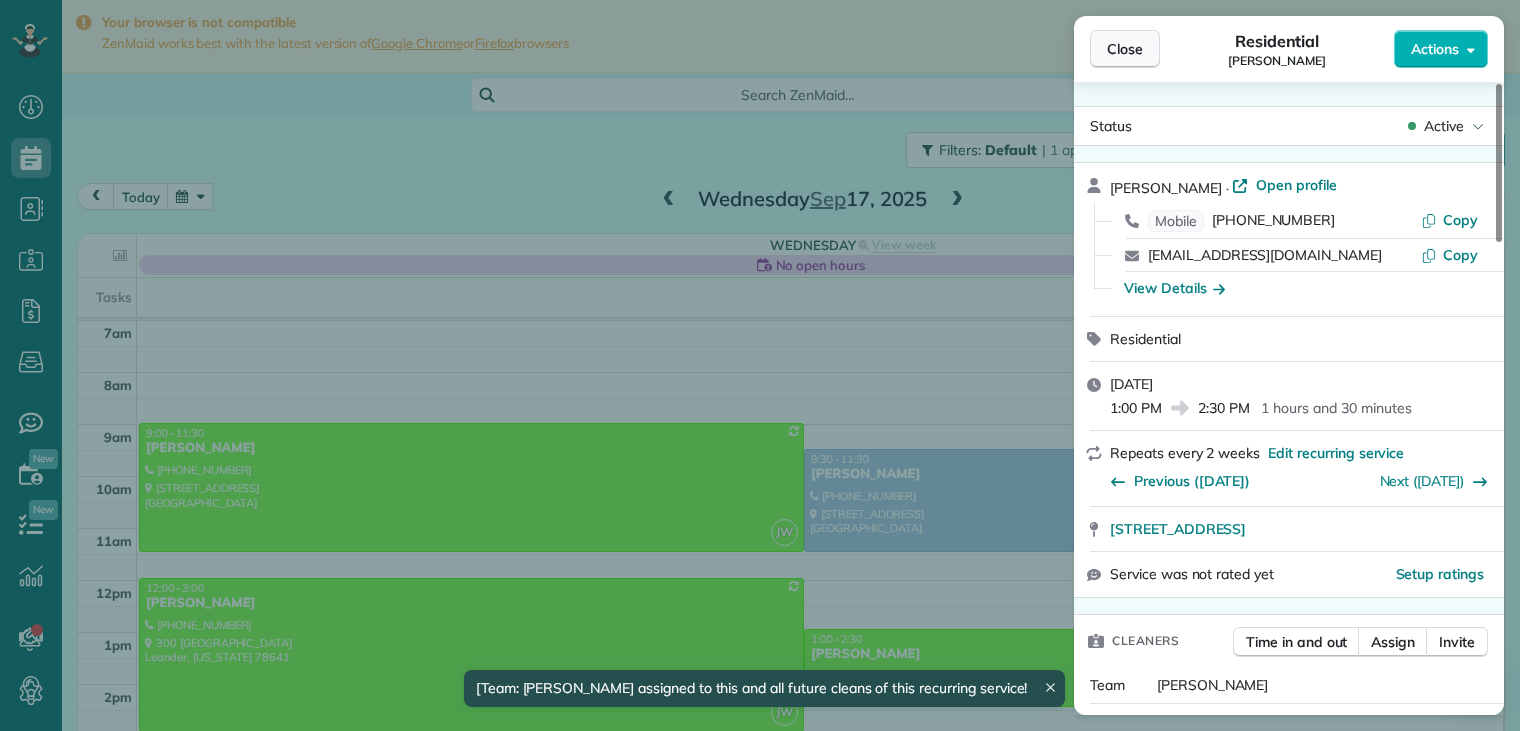 click on "Close" at bounding box center (1125, 49) 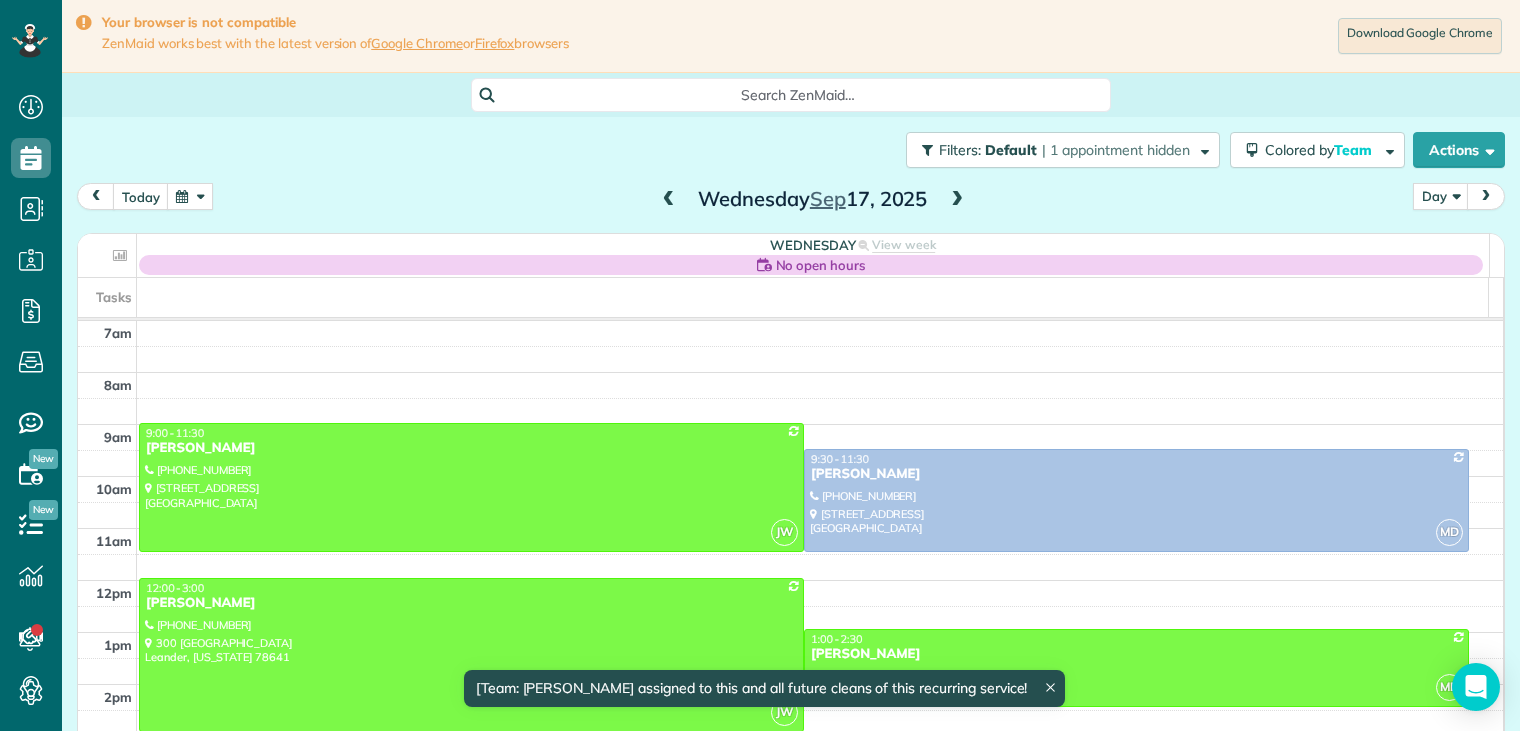 click on "Close" at bounding box center [1125, 49] 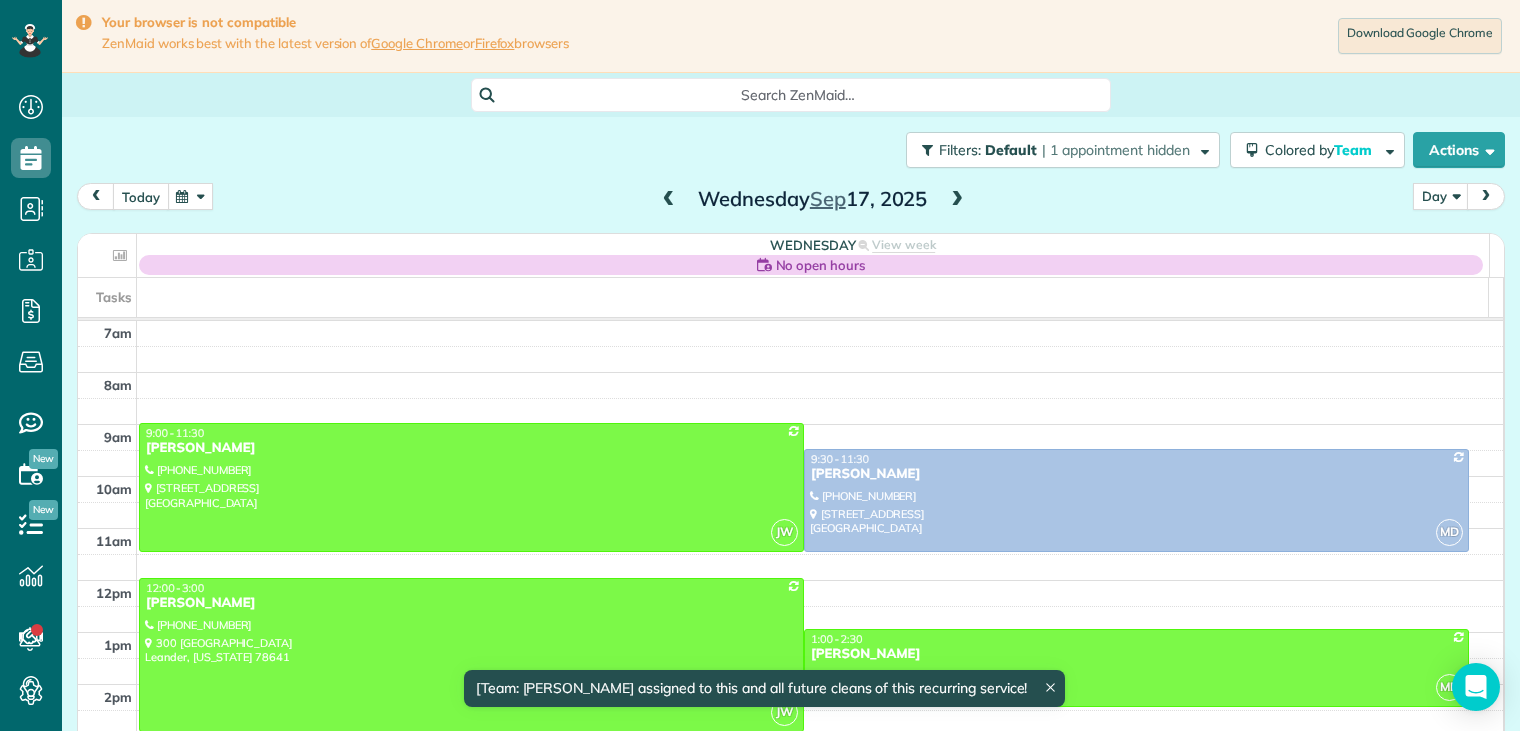 click on "today" at bounding box center (141, 196) 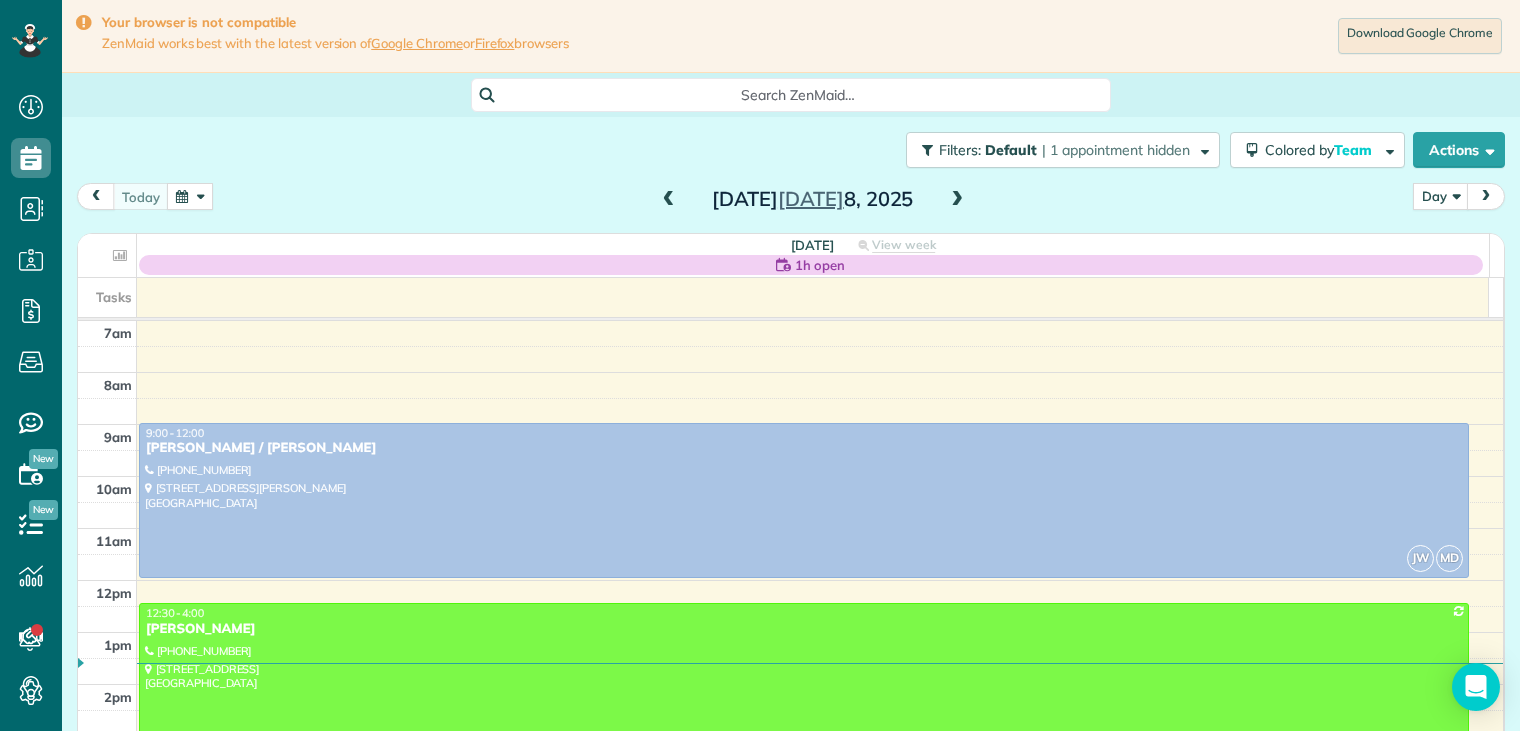 click at bounding box center (957, 200) 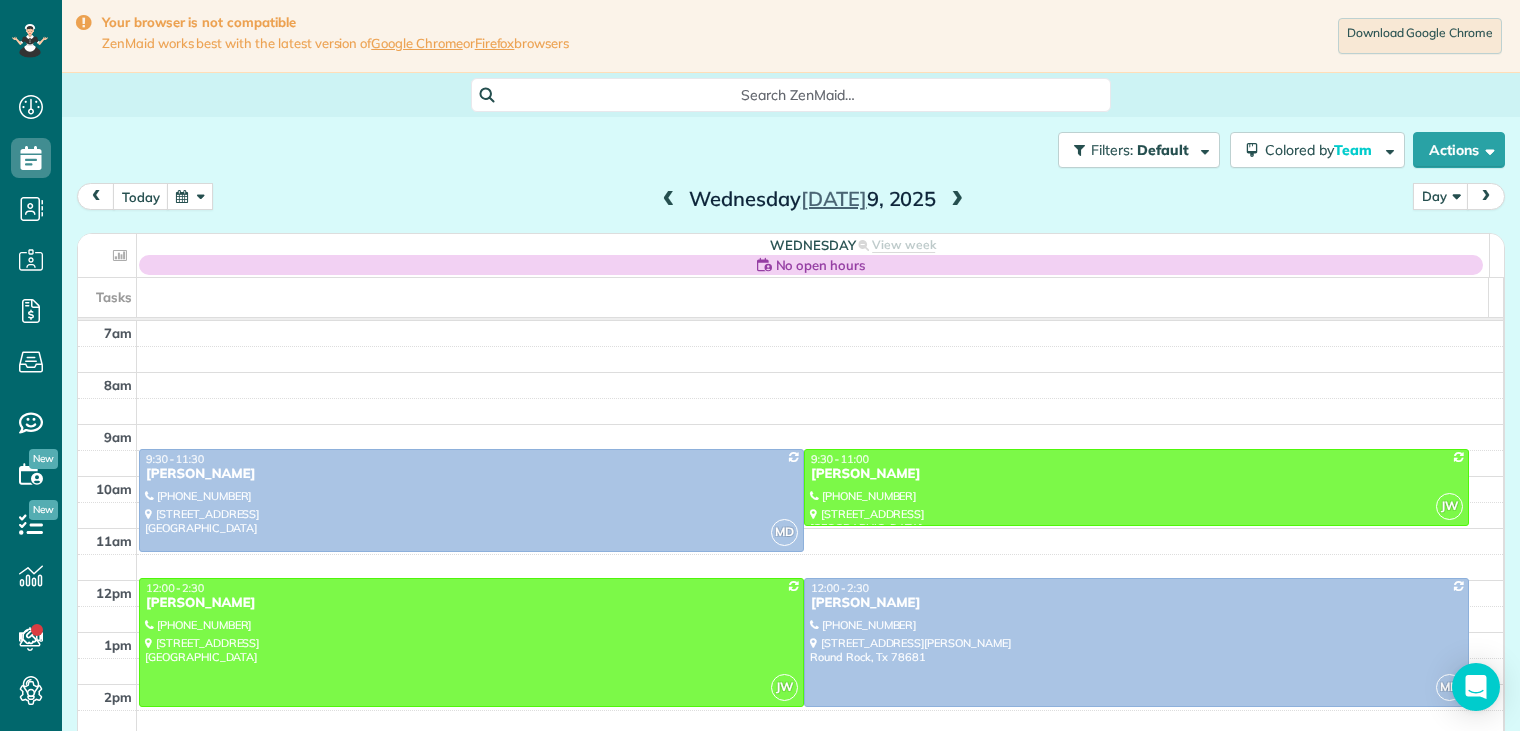 click at bounding box center [957, 200] 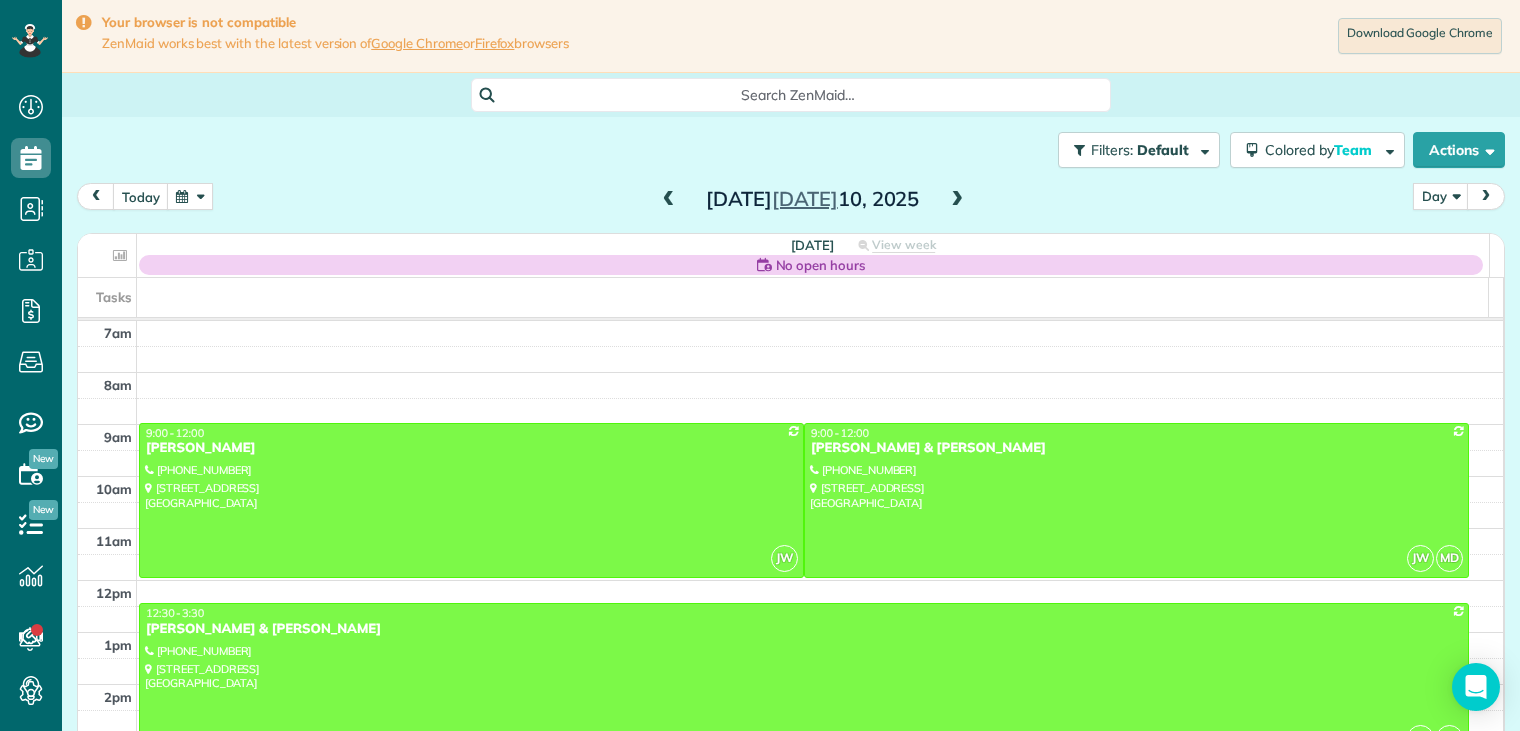 click at bounding box center [957, 200] 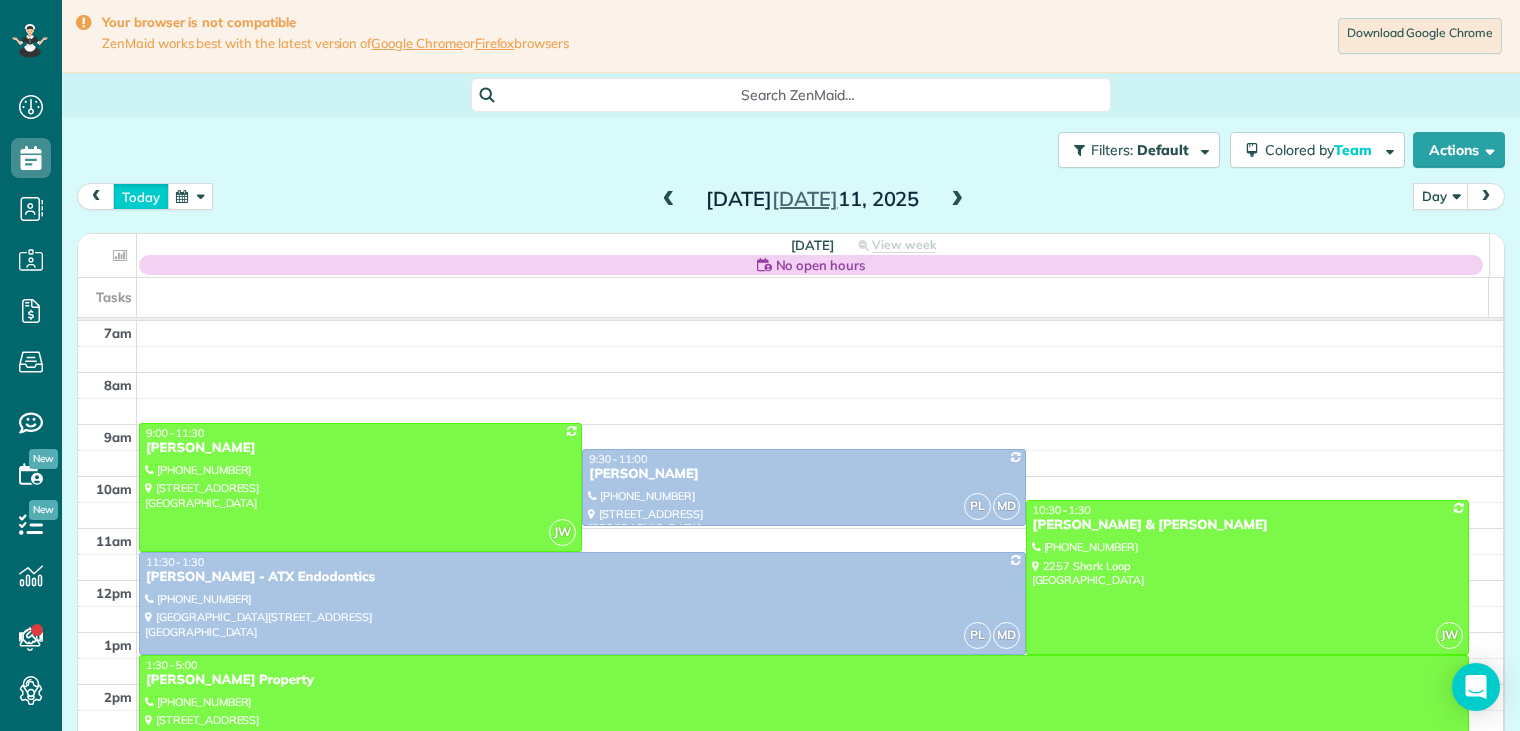 click on "today" at bounding box center [141, 196] 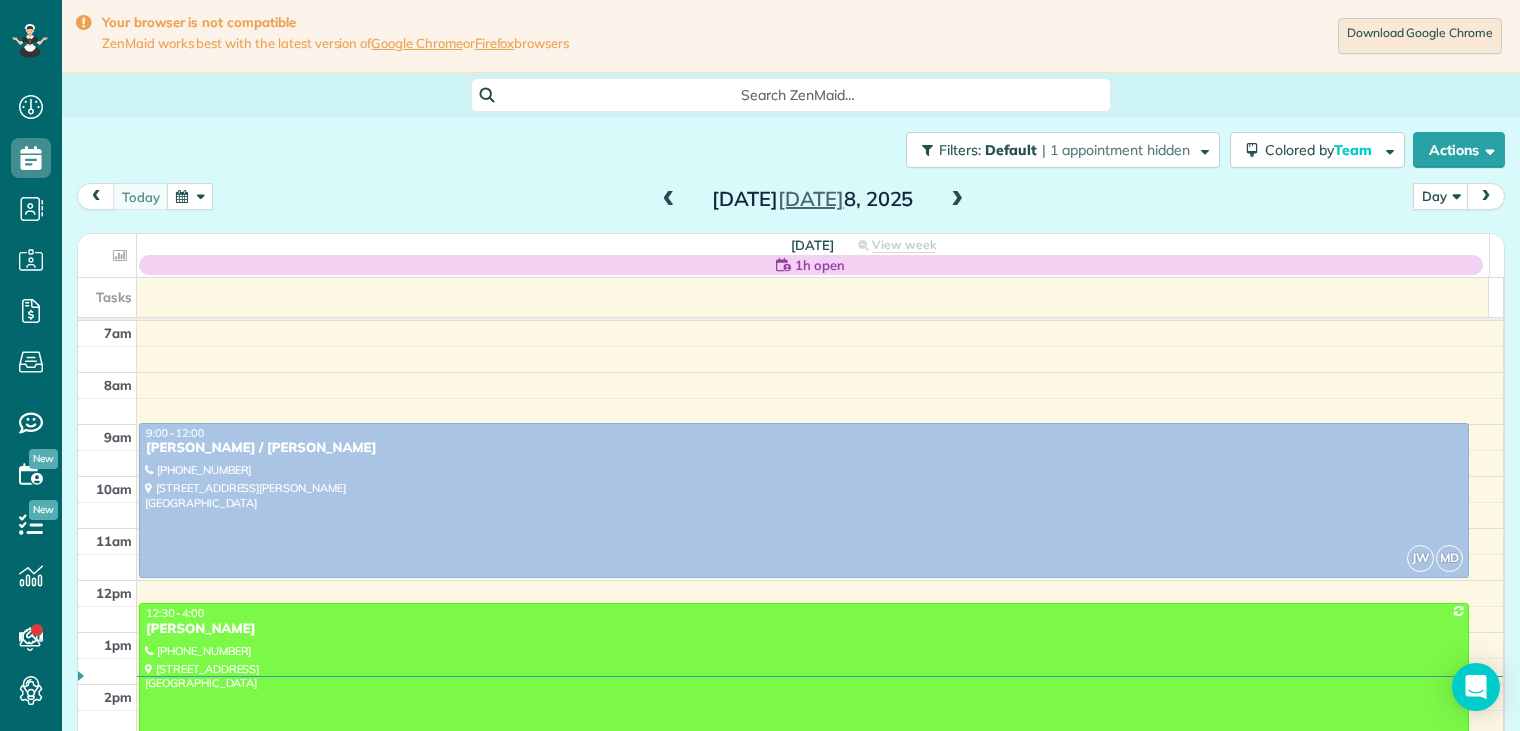 click at bounding box center (957, 200) 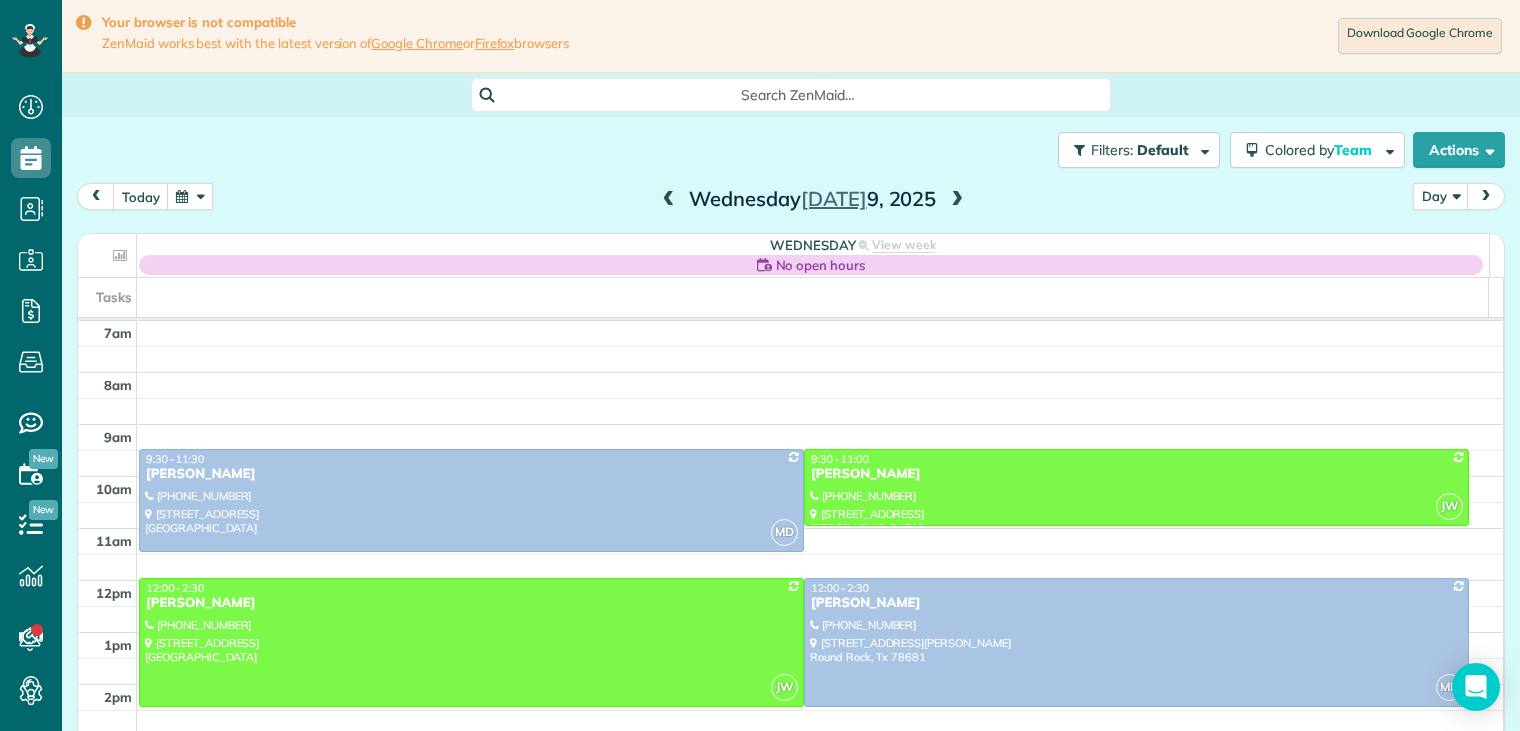 click at bounding box center (669, 200) 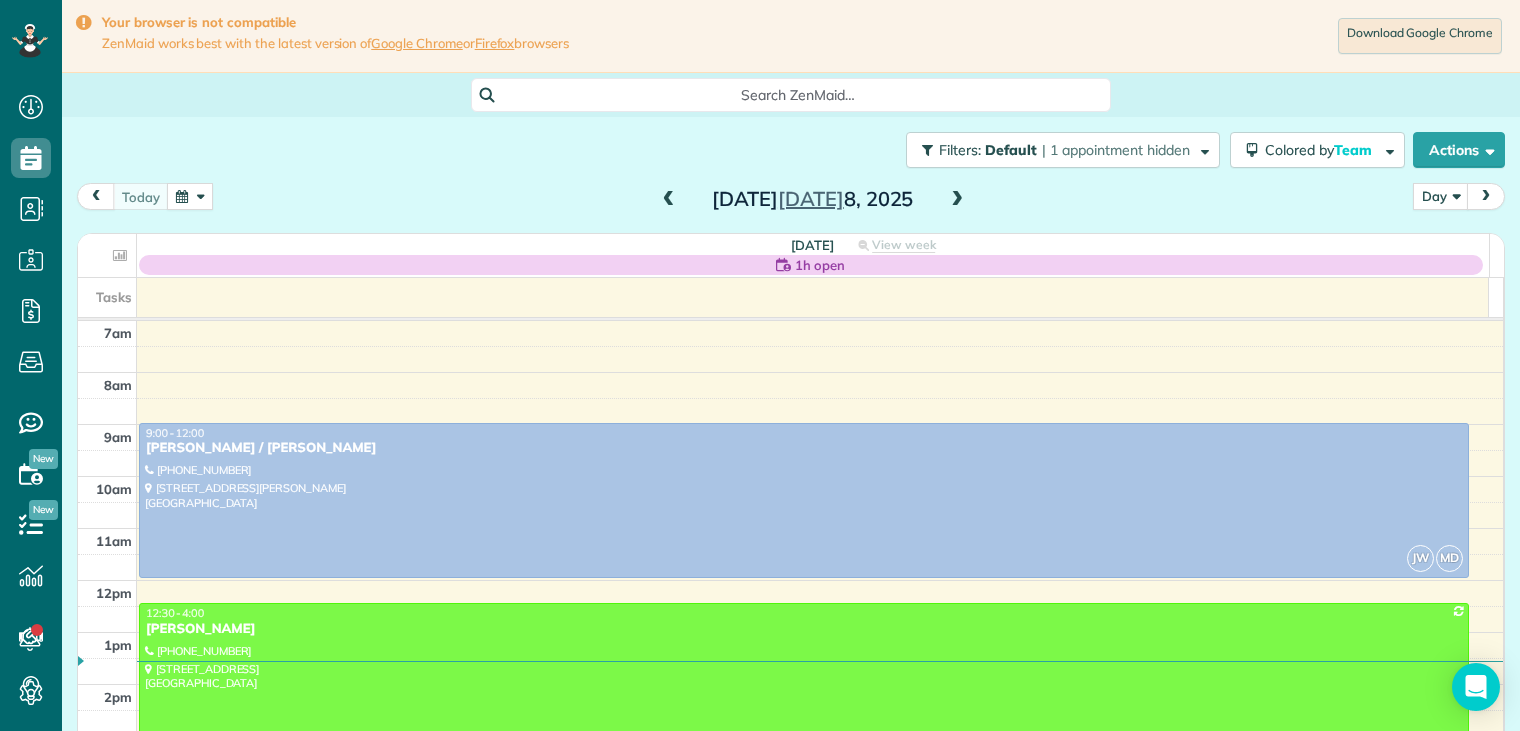 click at bounding box center (957, 200) 